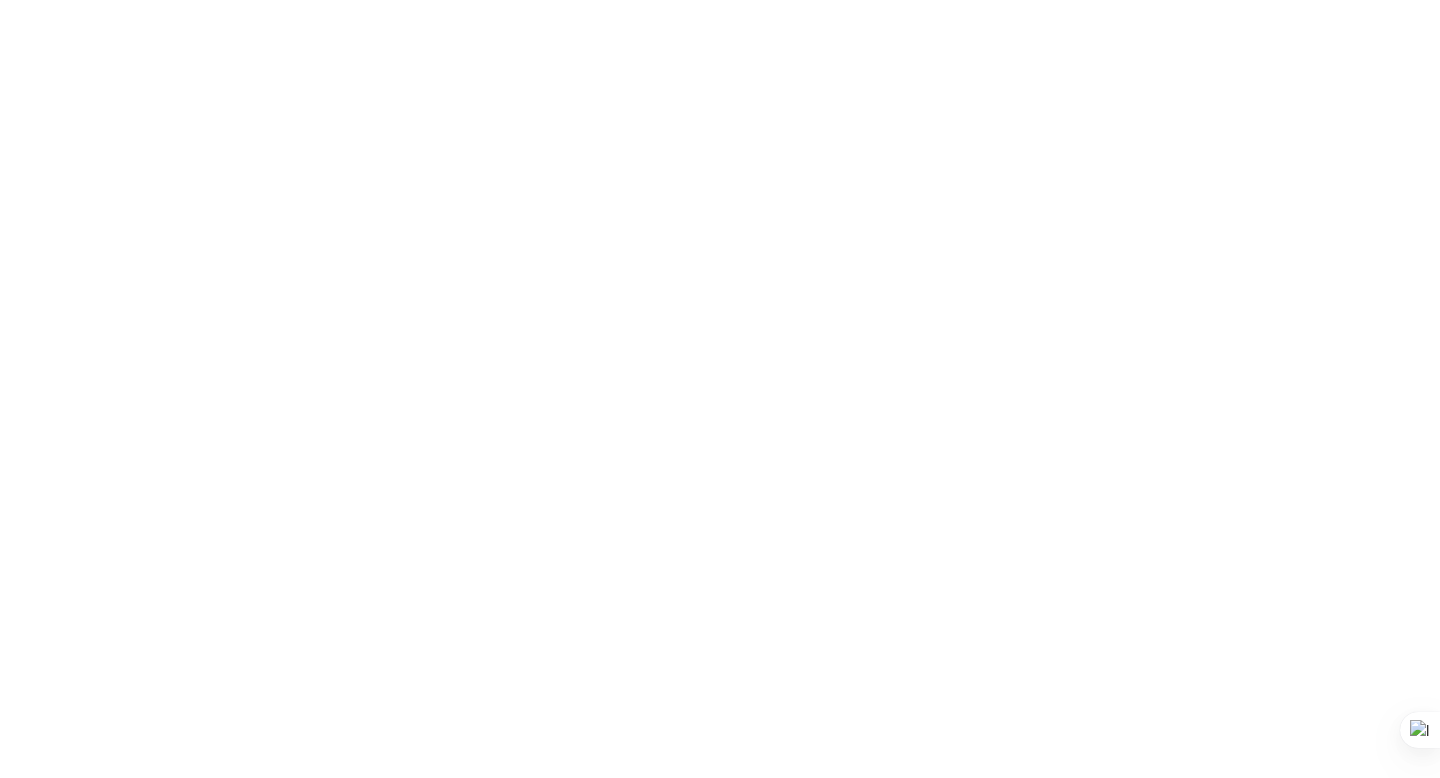 scroll, scrollTop: 0, scrollLeft: 0, axis: both 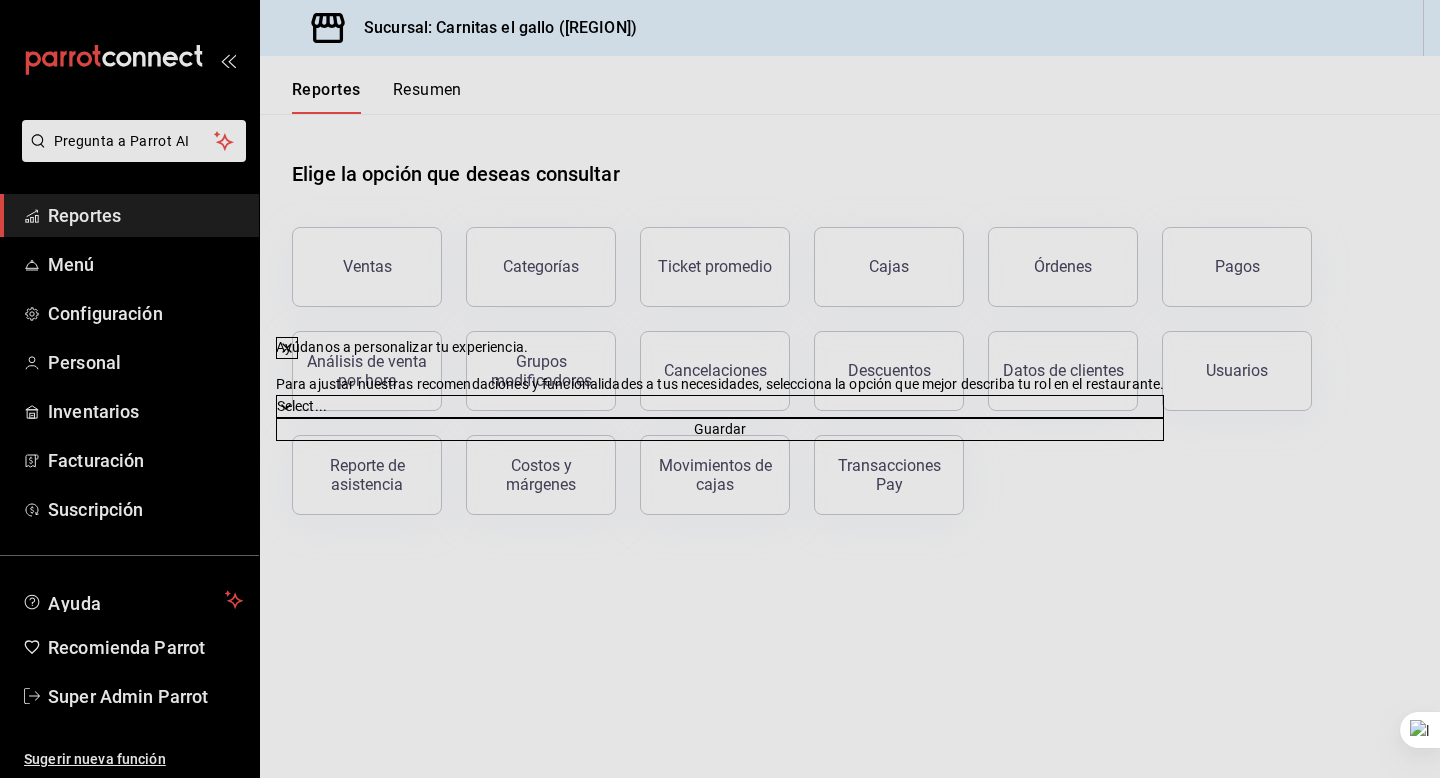 click 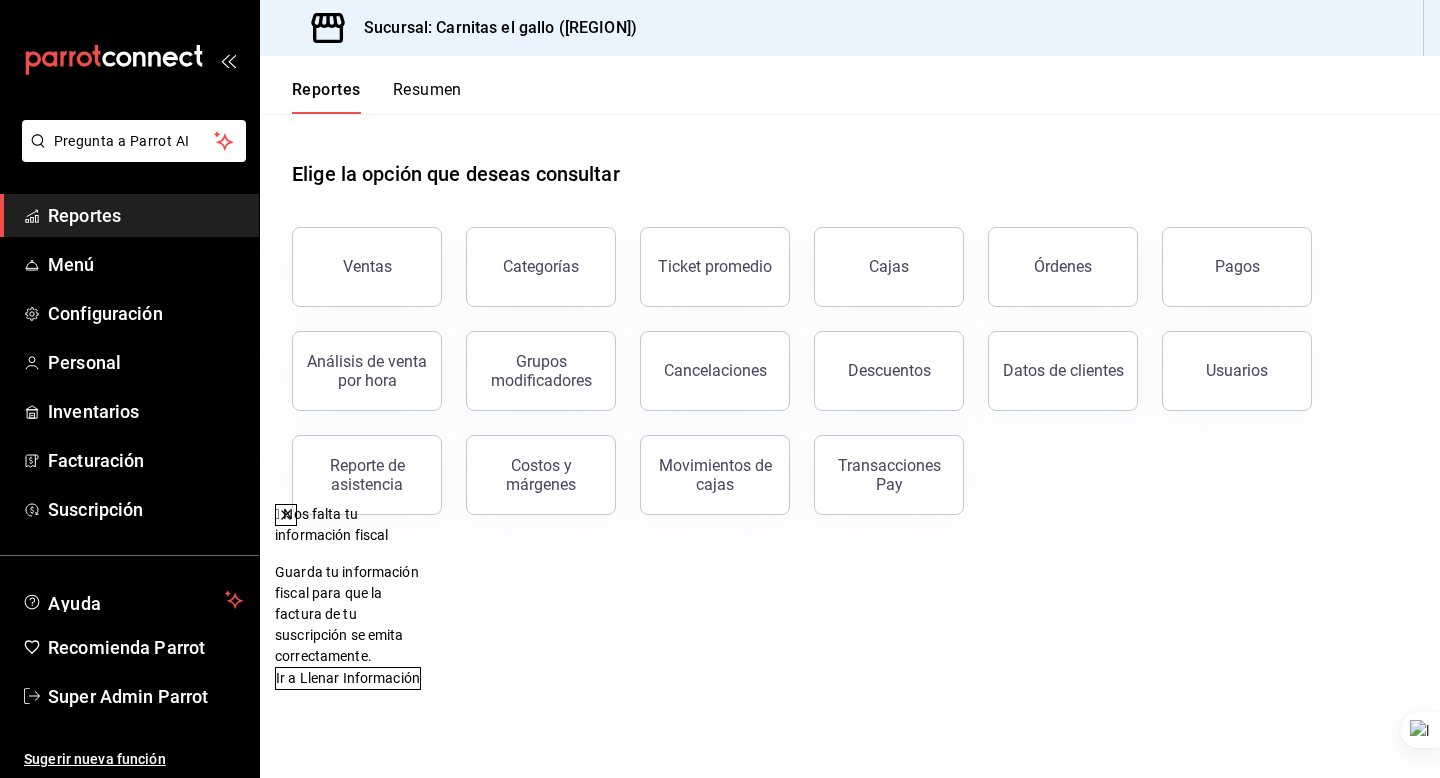 click 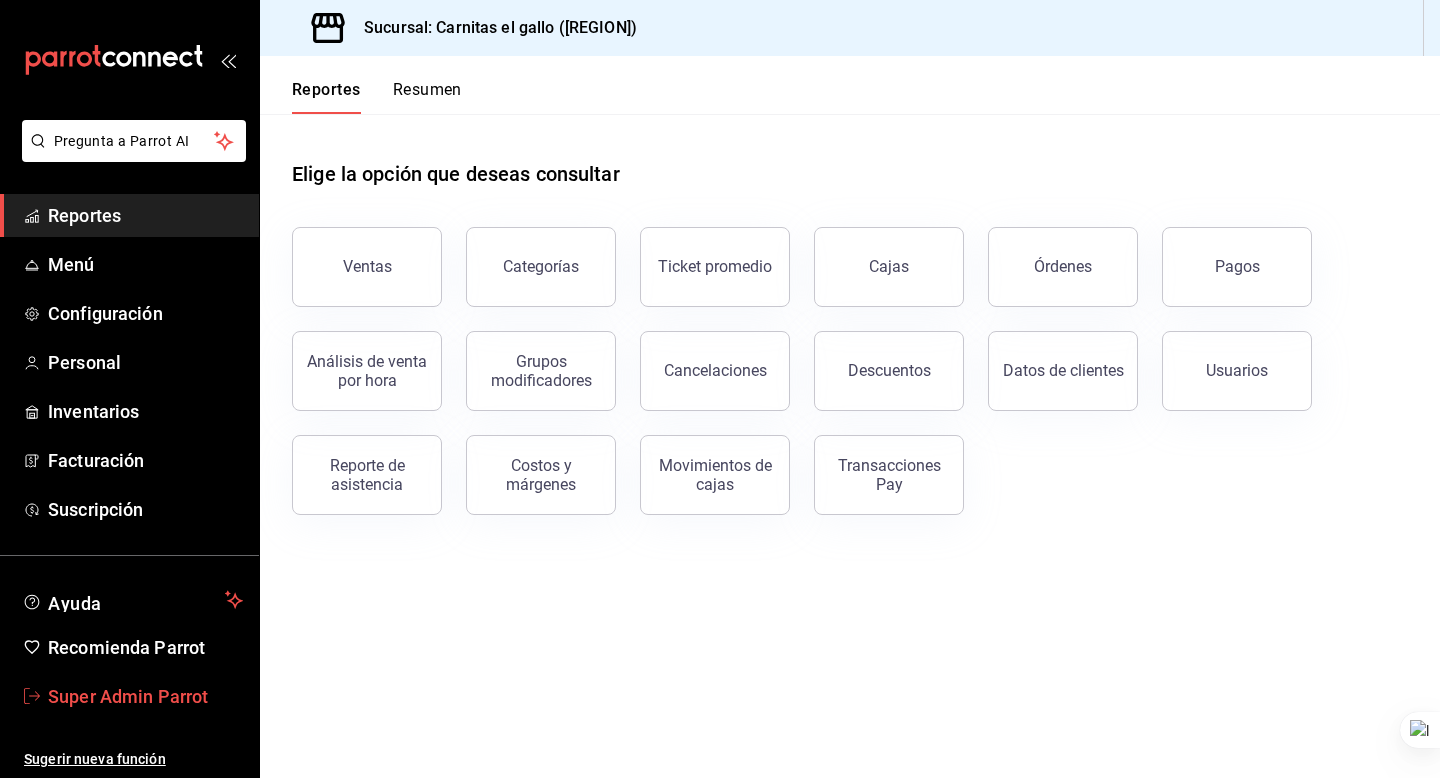 click on "Super Admin Parrot" at bounding box center (145, 696) 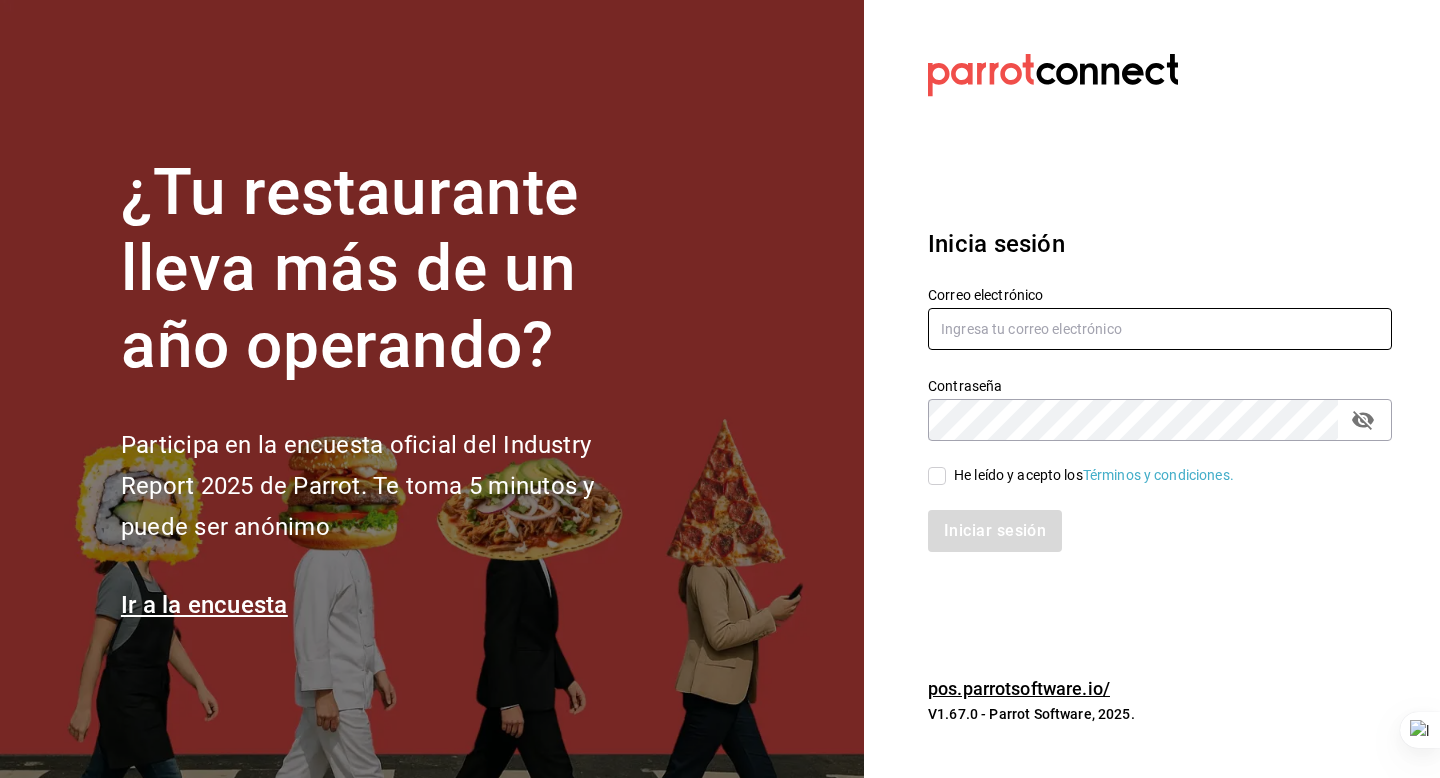 click at bounding box center [1160, 329] 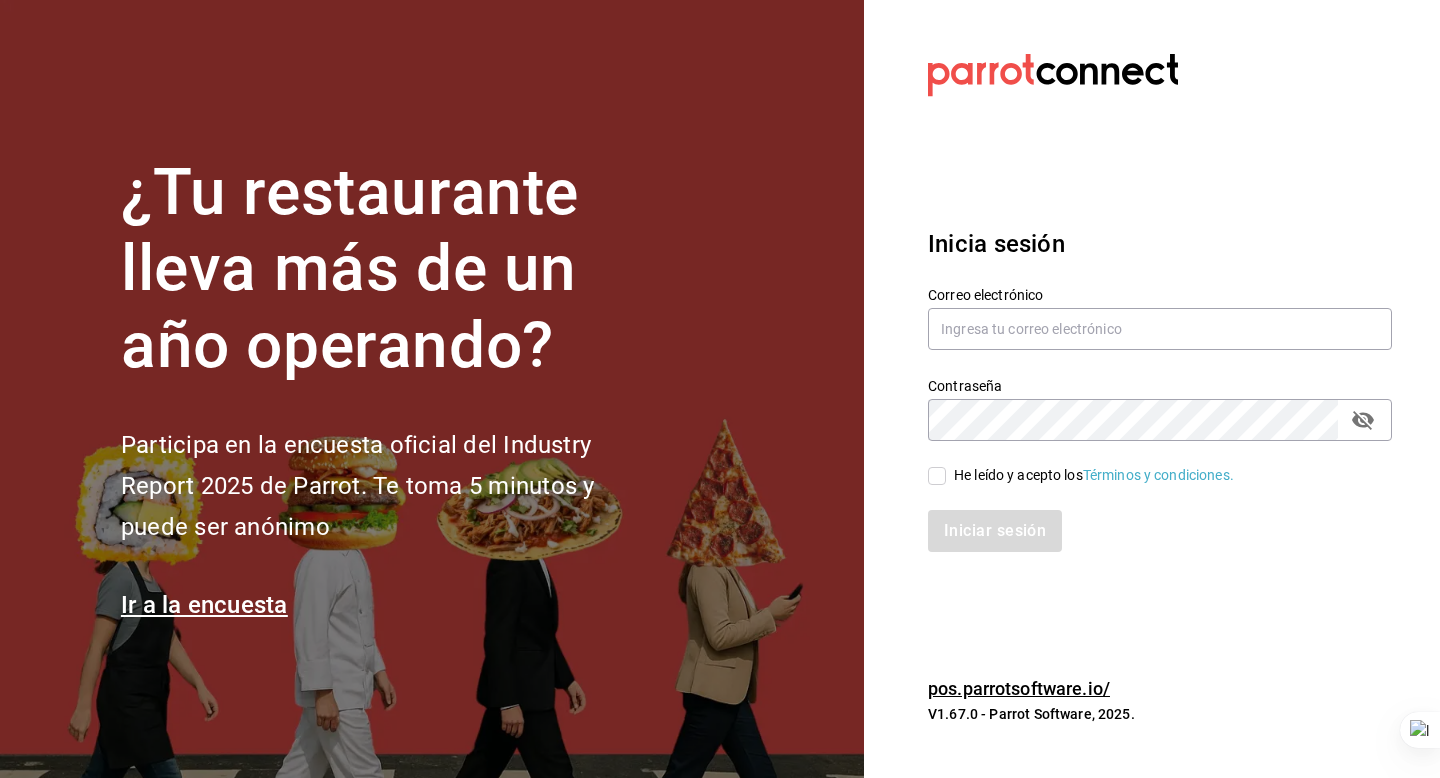 click on "Contraseña Contraseña" at bounding box center [1148, 397] 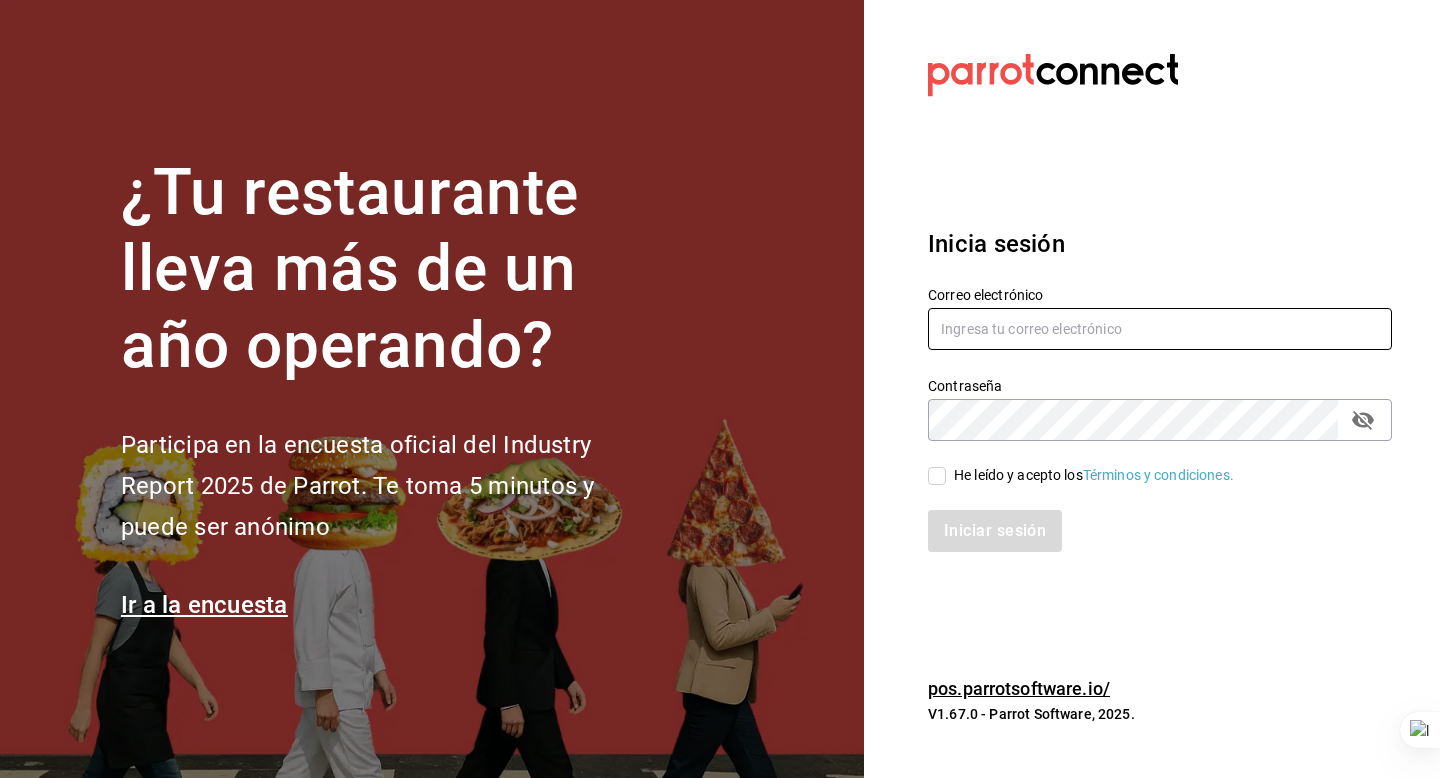 click at bounding box center (1160, 329) 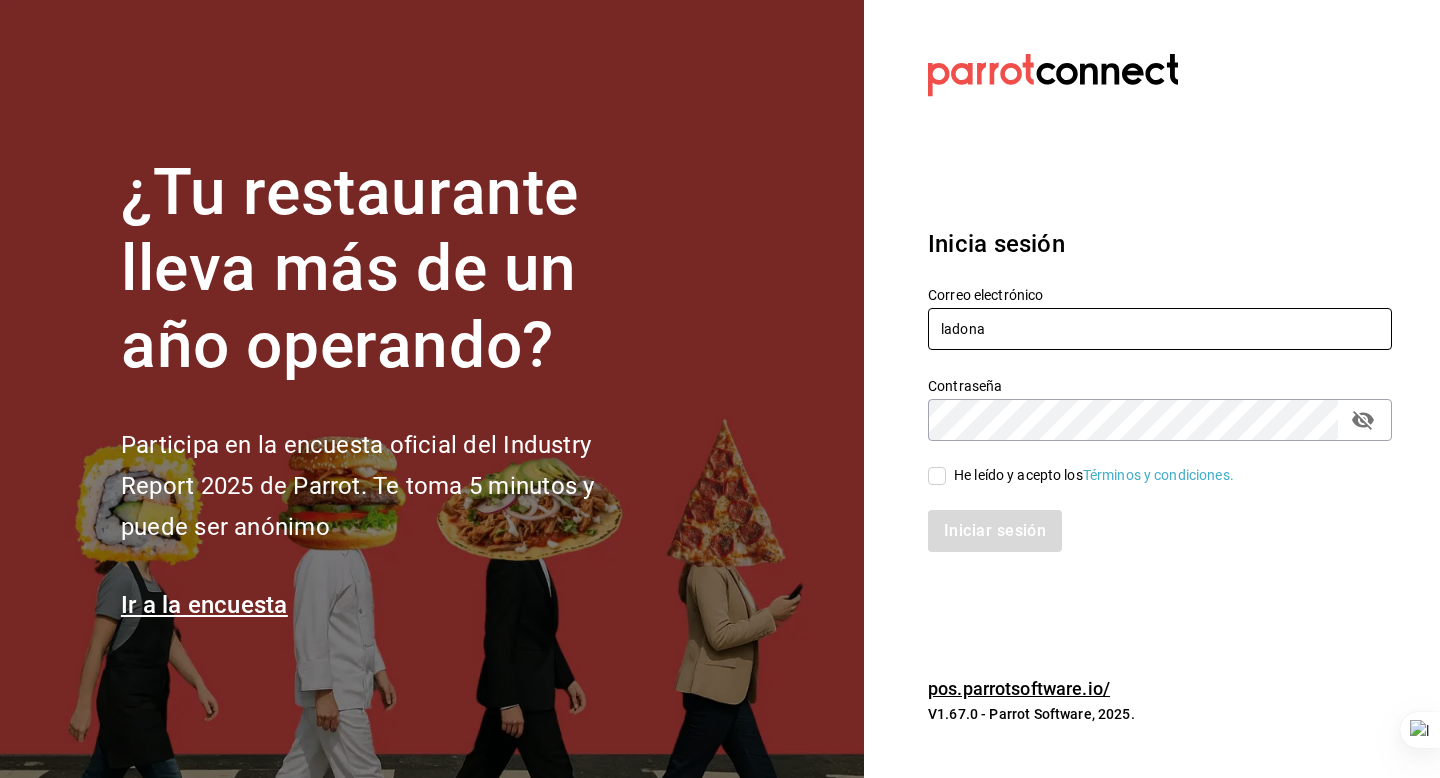 type on "ladona@comidamexicana.com" 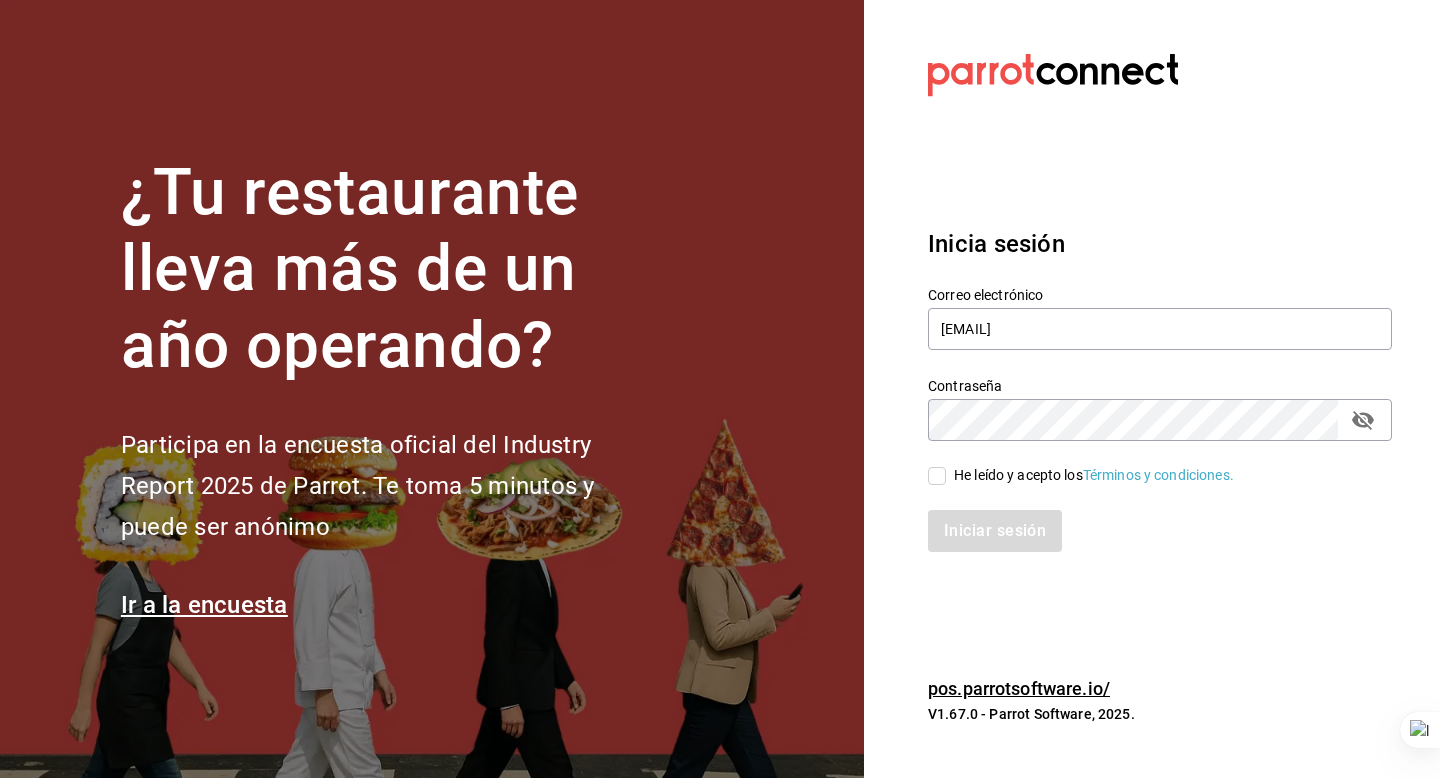 click on "He leído y acepto los  Términos y condiciones." at bounding box center (1094, 475) 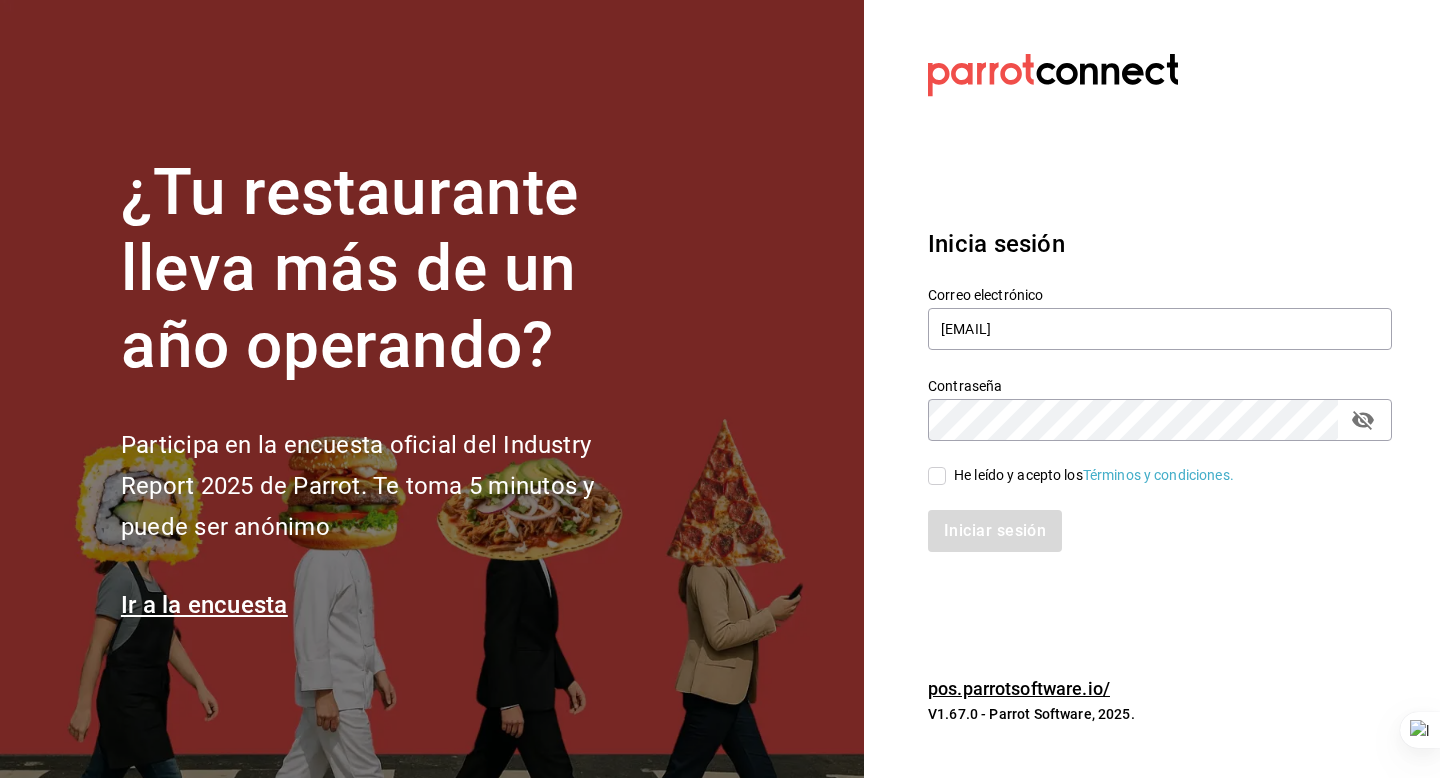 checkbox on "true" 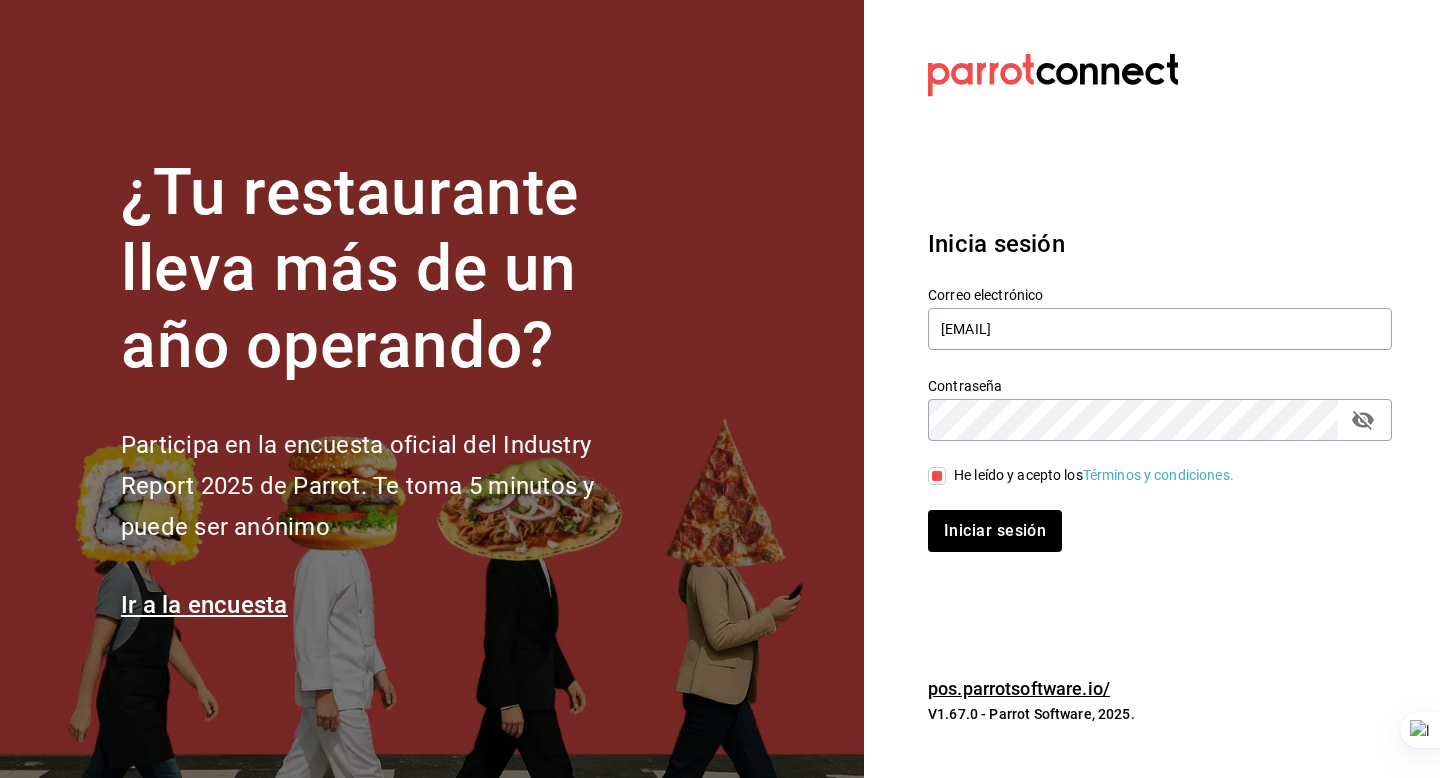 click on "Datos incorrectos. Verifica que tu Correo o Contraseña estén bien escritos. Inicia sesión Correo electrónico ladona@comidamexicana.com Contraseña Contraseña He leído y acepto los  Términos y condiciones. Iniciar sesión pos.parrotsoftware.io/ V1.67.0 - Parrot Software, 2025." at bounding box center (1152, 389) 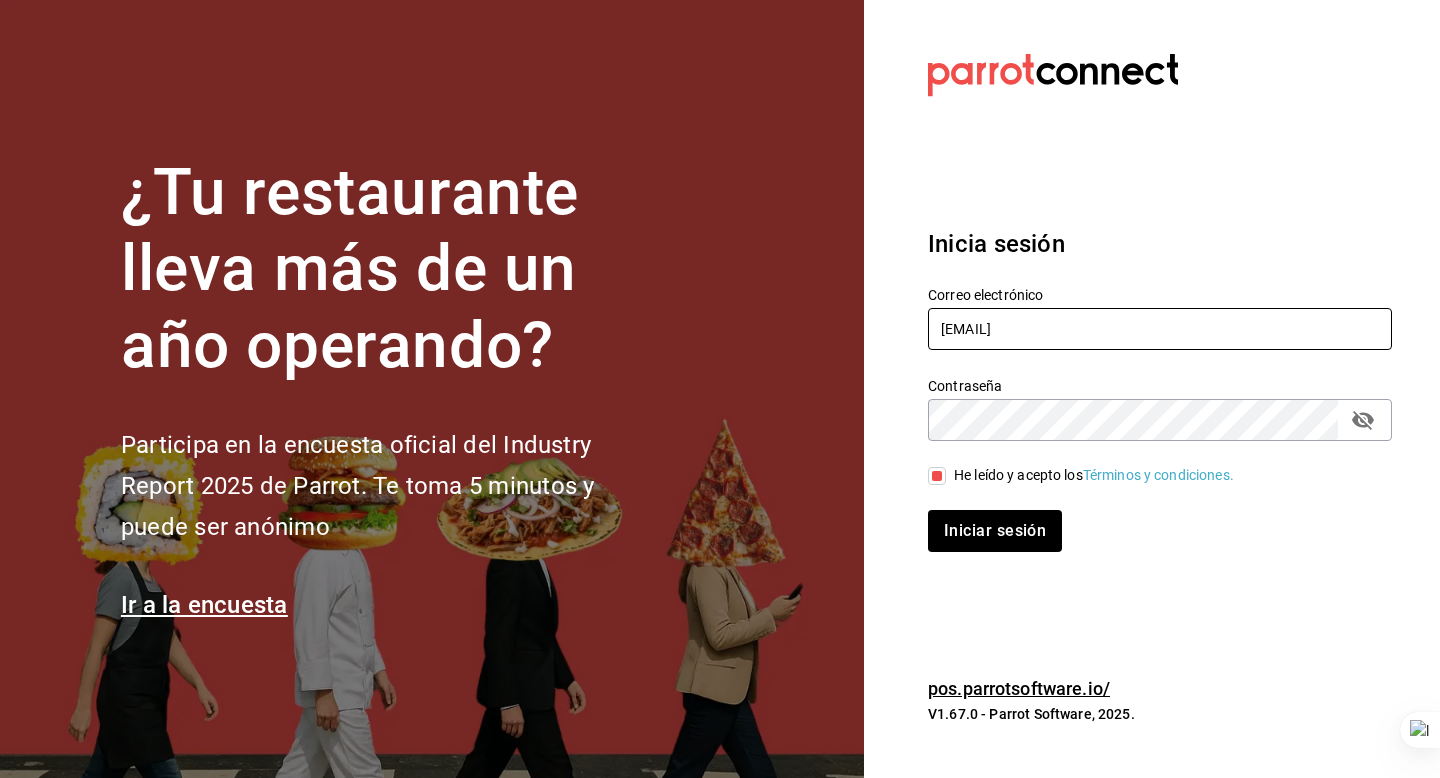 click on "ladona@comidamexicana.com" at bounding box center [1160, 329] 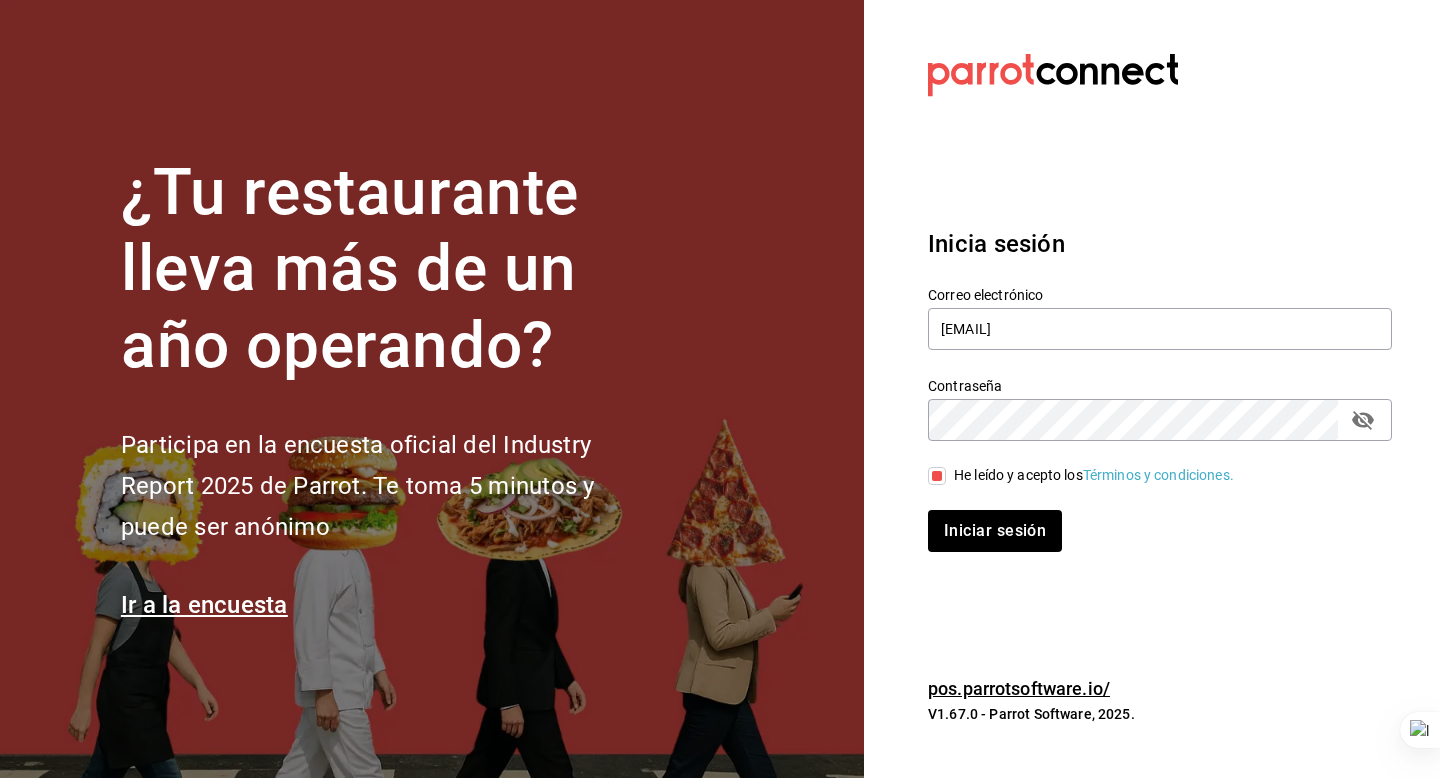 click on "Correo electrónico ladona@comidamexicana.com" at bounding box center (1148, 307) 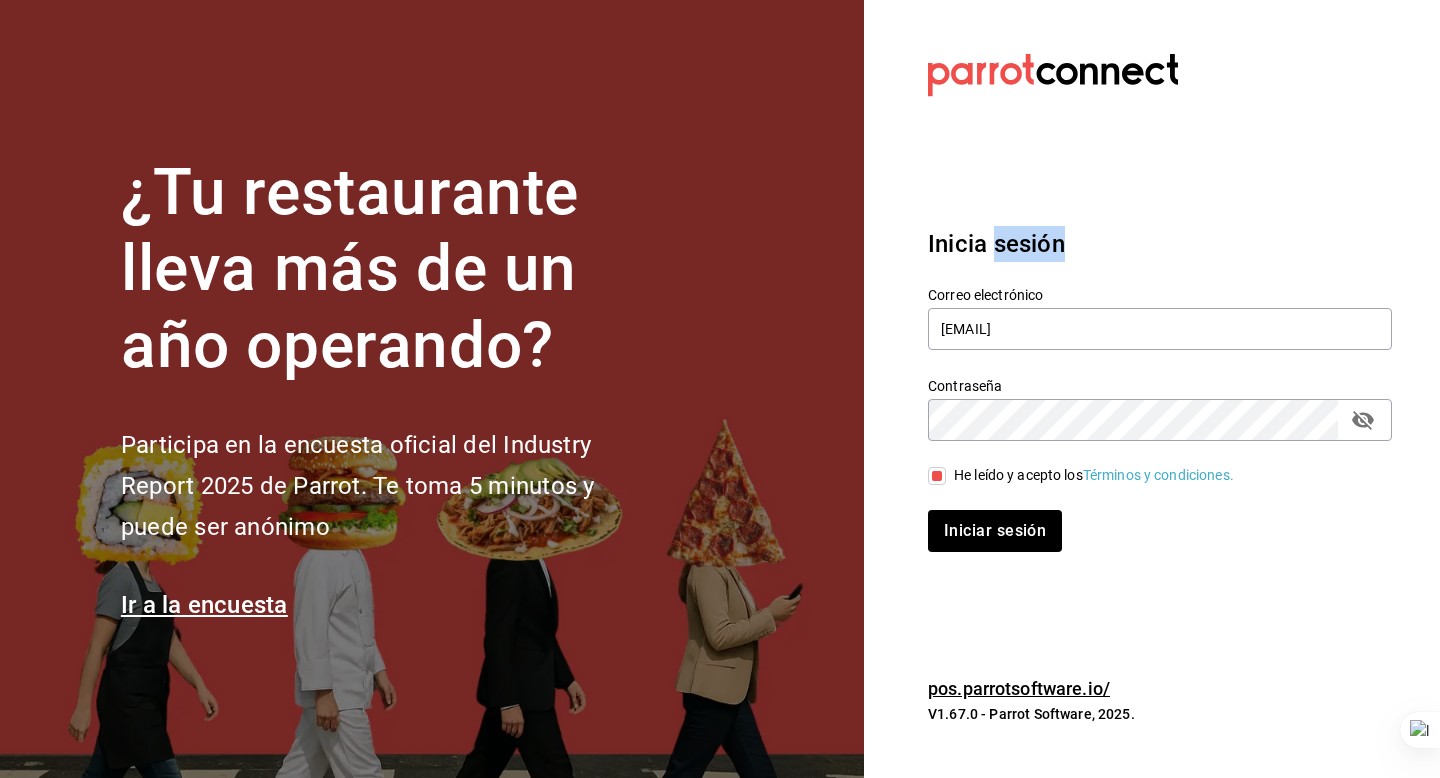 click on "Inicia sesión" at bounding box center [1160, 244] 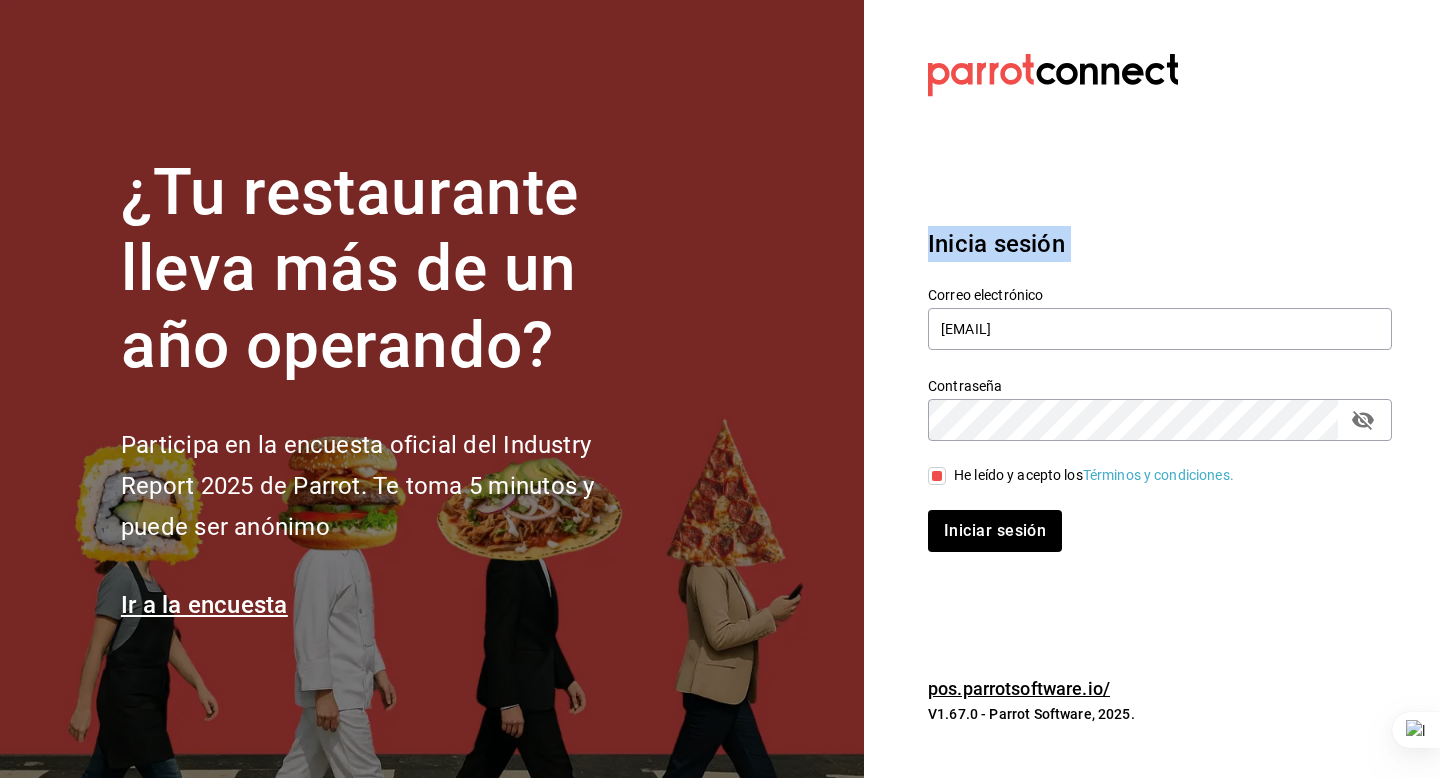 click on "Inicia sesión" at bounding box center (1160, 244) 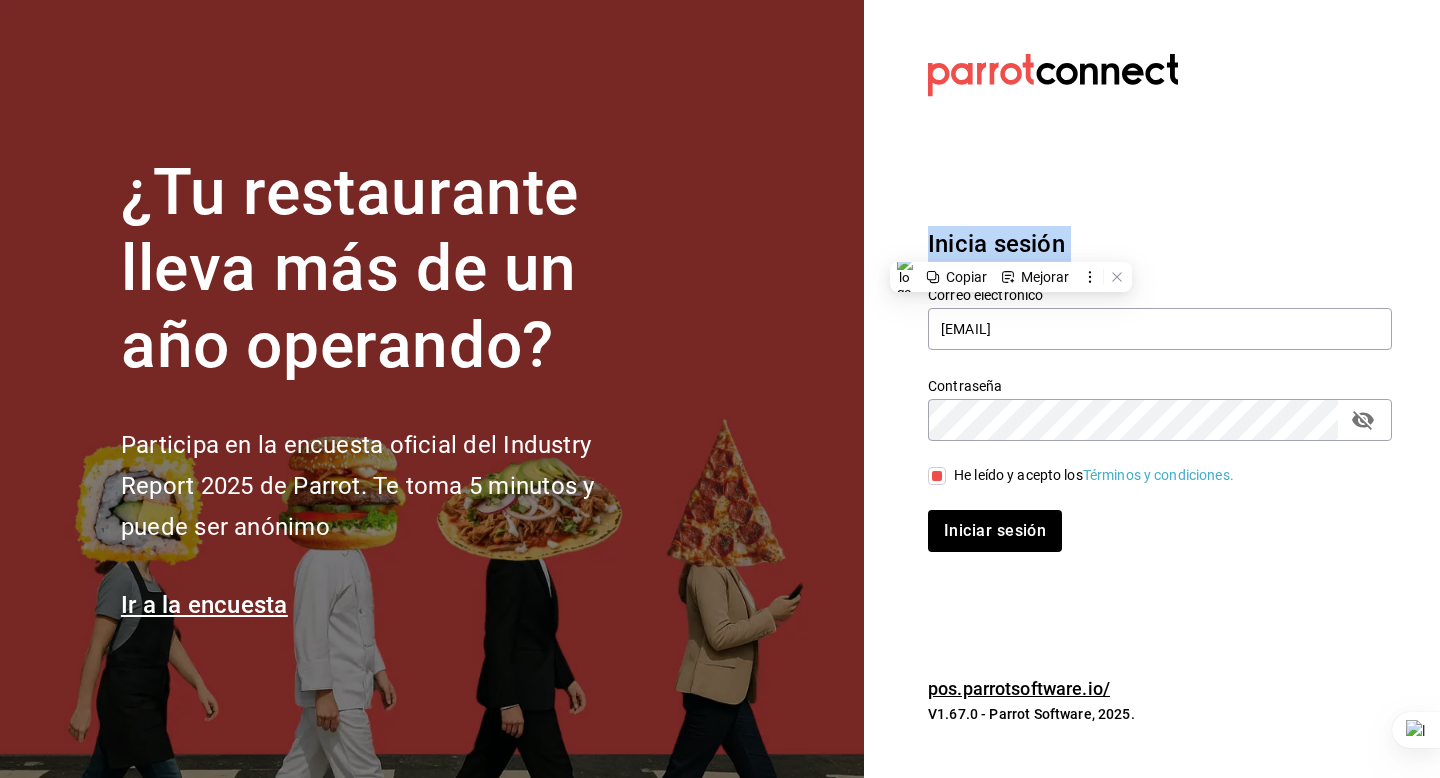 click on "Inicia sesión" at bounding box center (1160, 244) 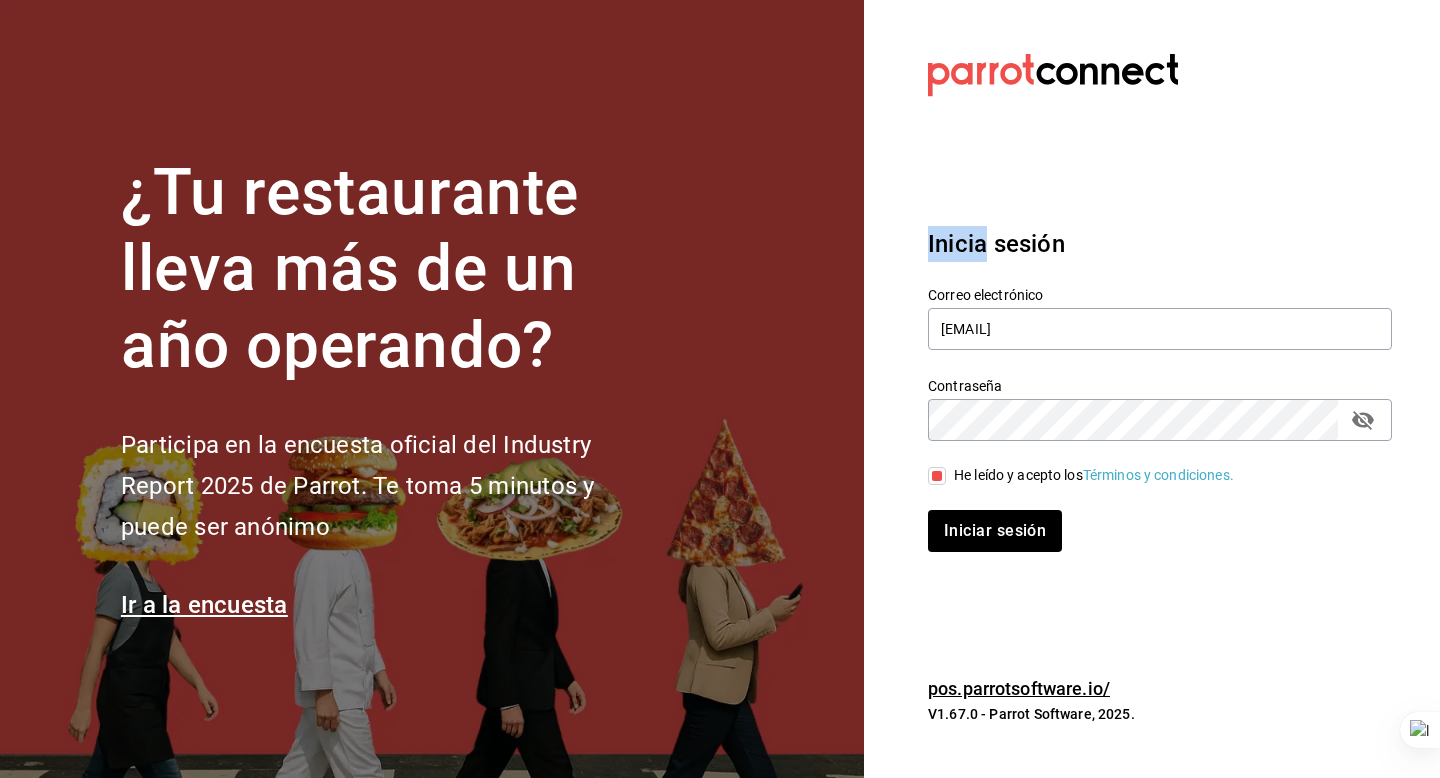 click on "Inicia sesión" at bounding box center (1160, 244) 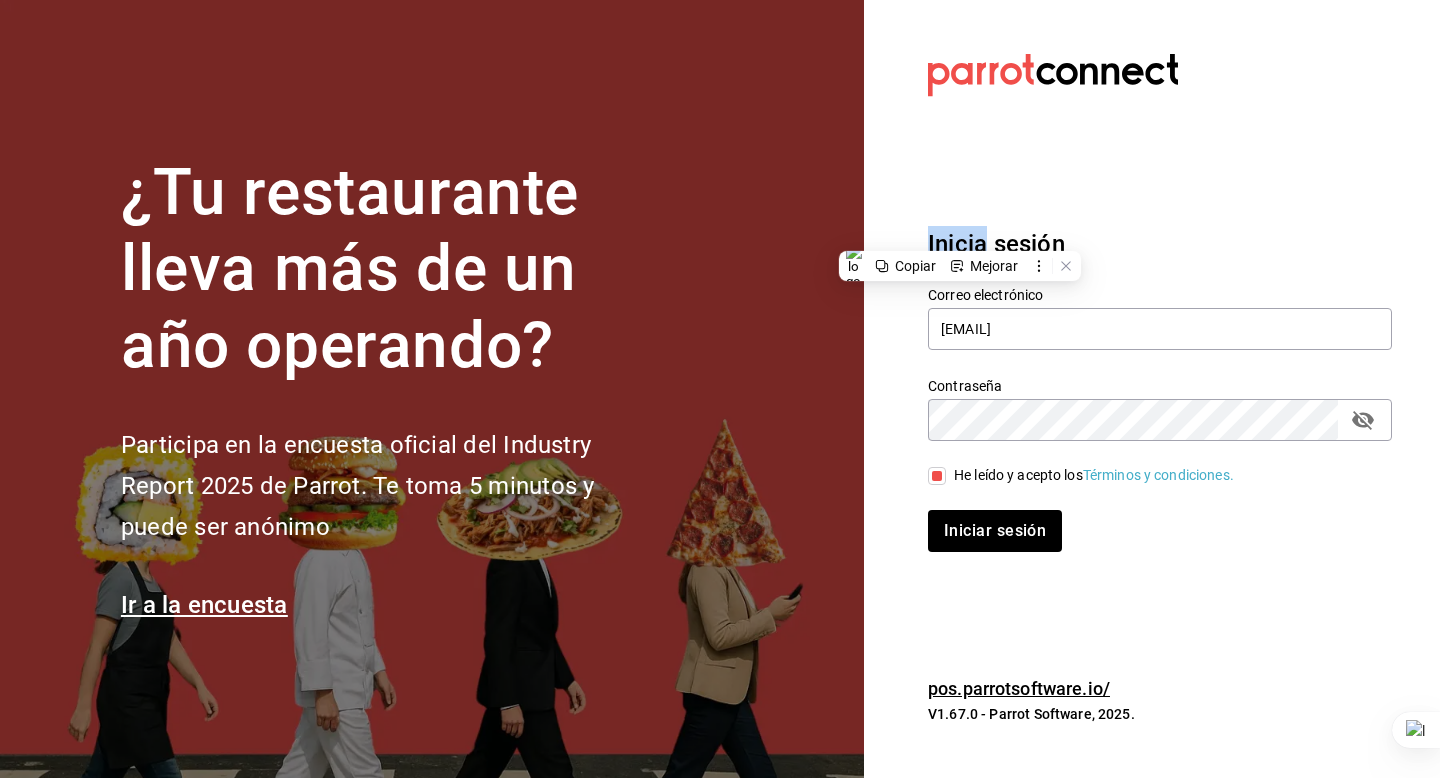 click on "Datos incorrectos. Verifica que tu Correo o Contraseña estén bien escritos. Inicia sesión Correo electrónico ladona@comidamexicana.com Contraseña Contraseña He leído y acepto los  Términos y condiciones. Iniciar sesión pos.parrotsoftware.io/ V1.67.0 - Parrot Software, 2025." at bounding box center (1152, 389) 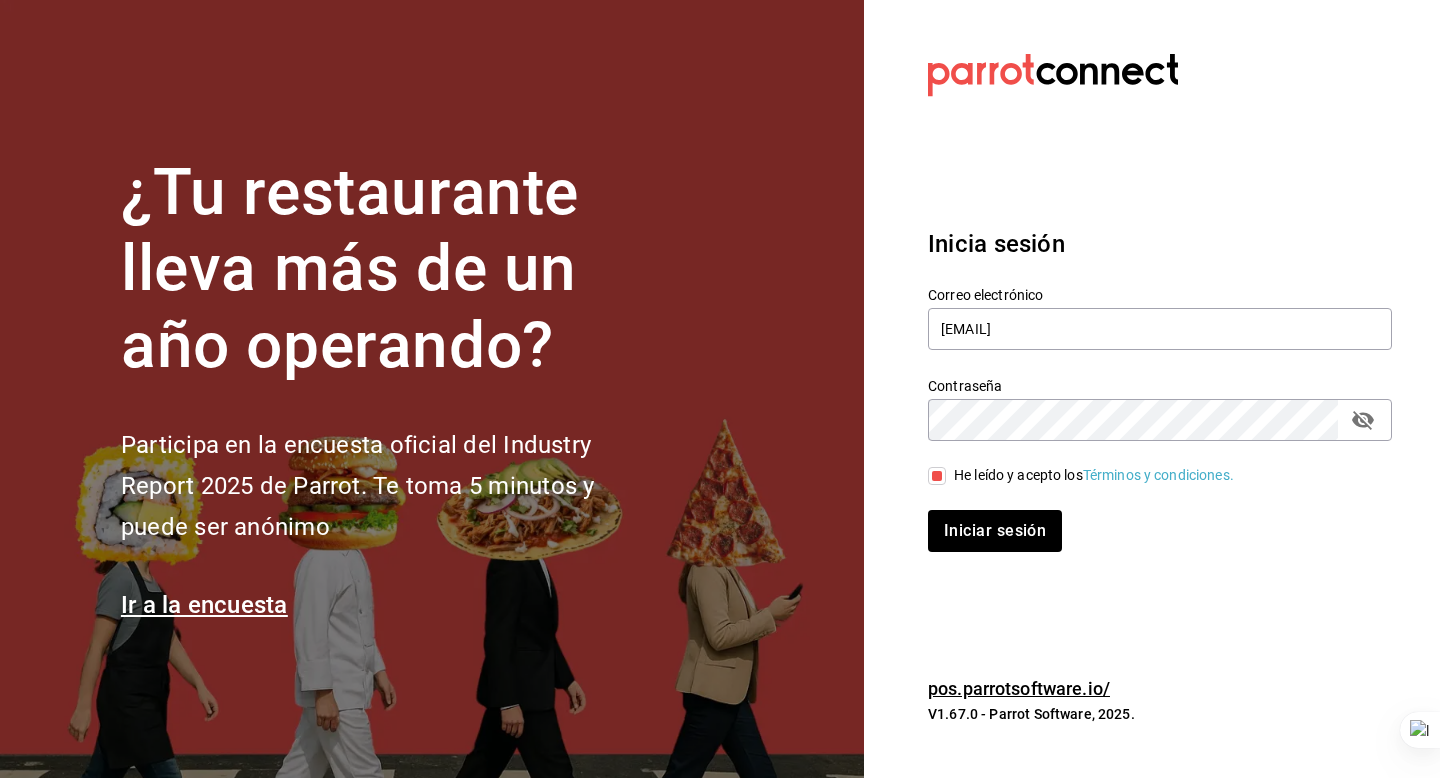 click 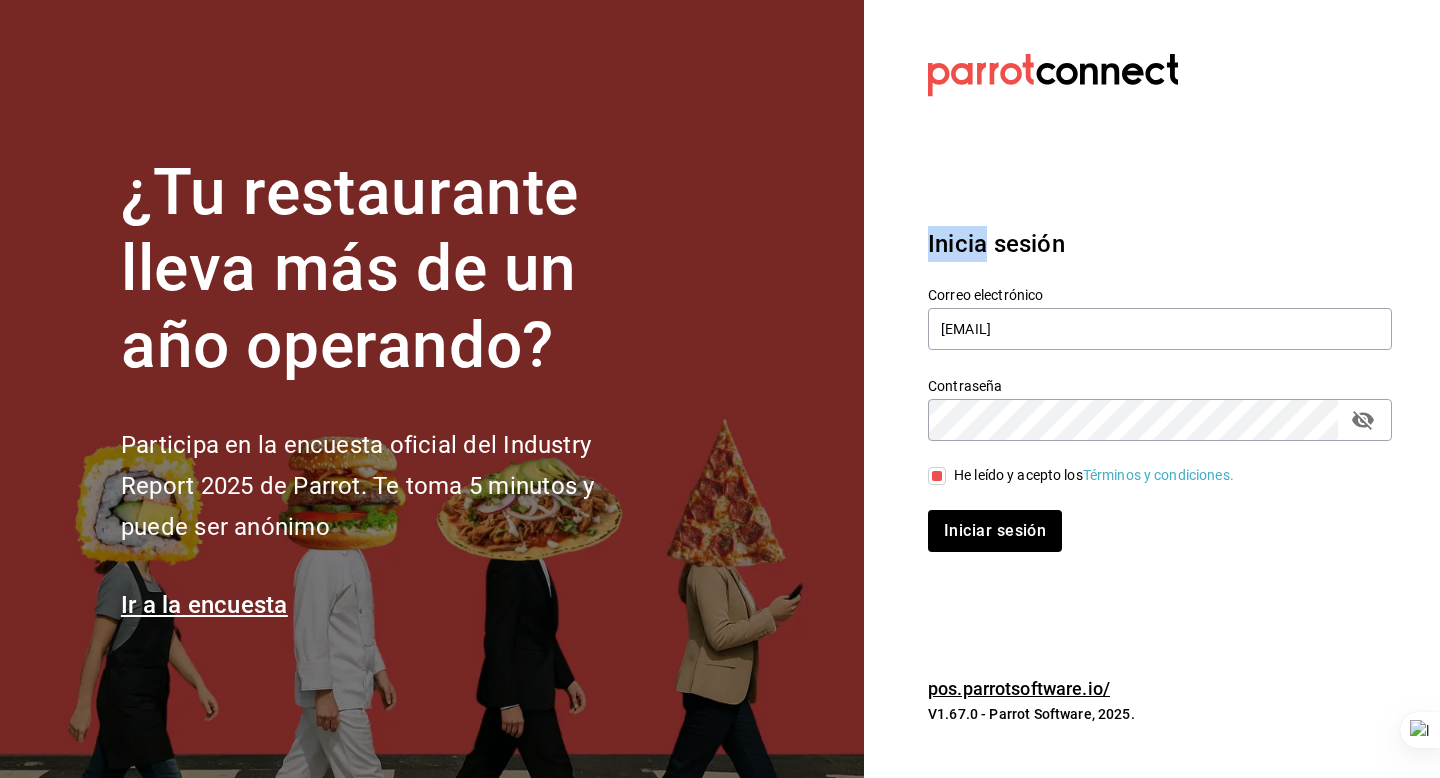 click 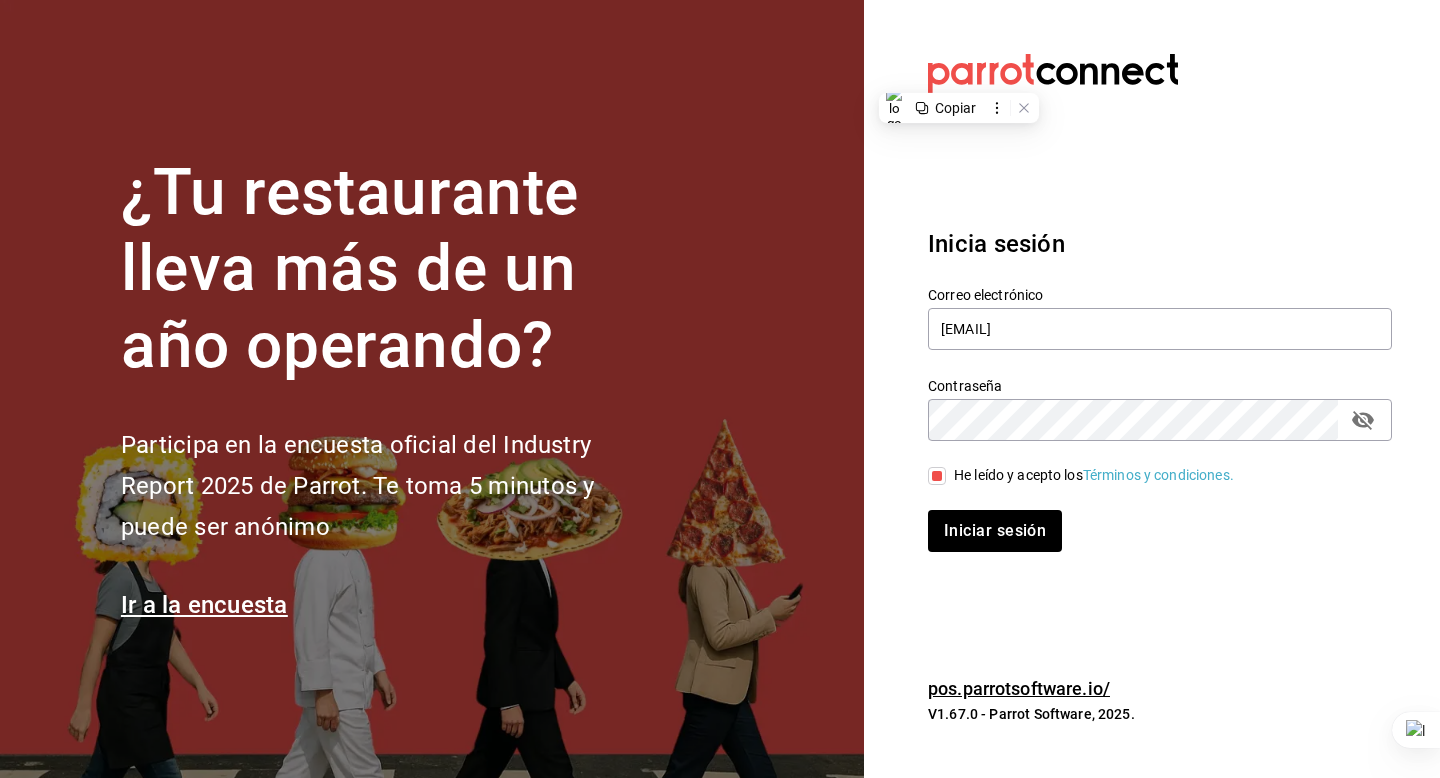 click 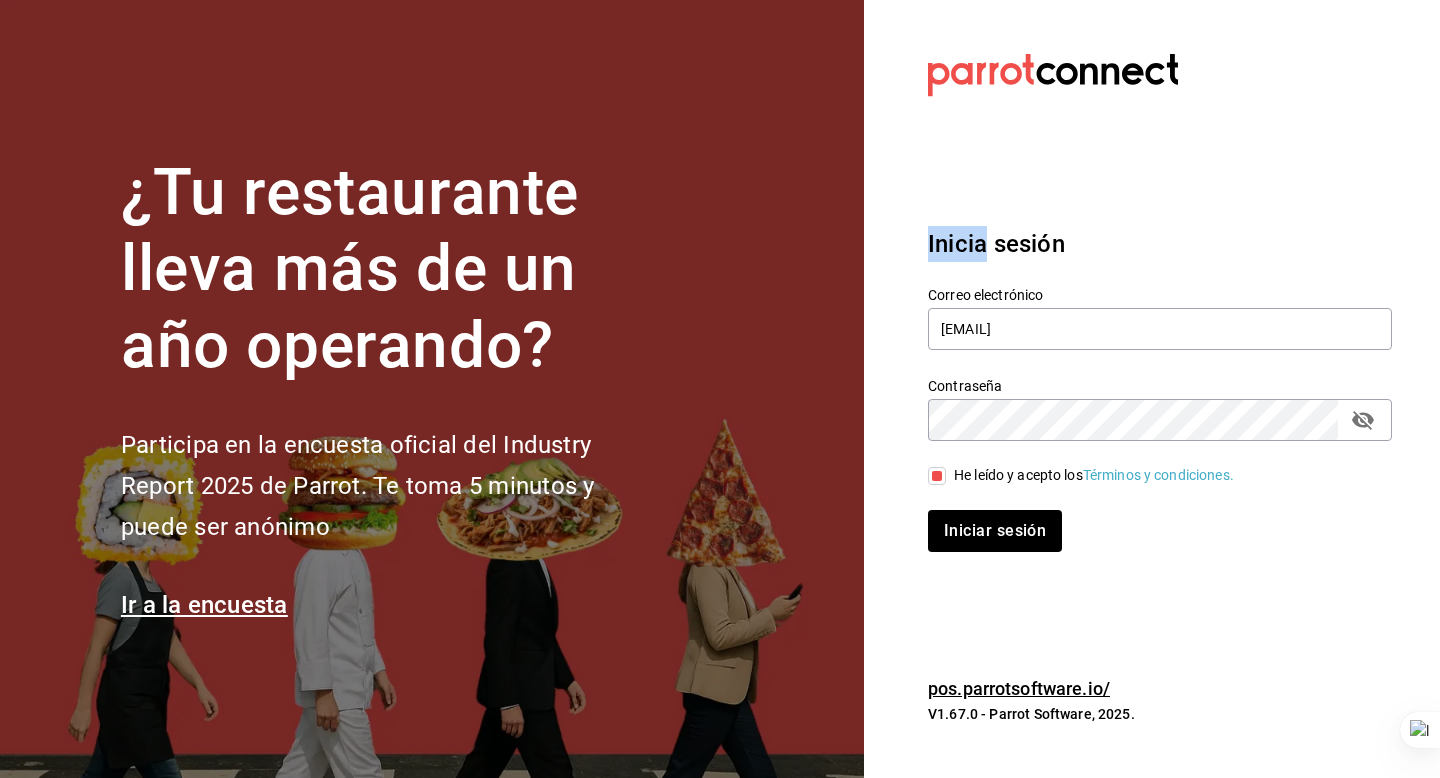 click 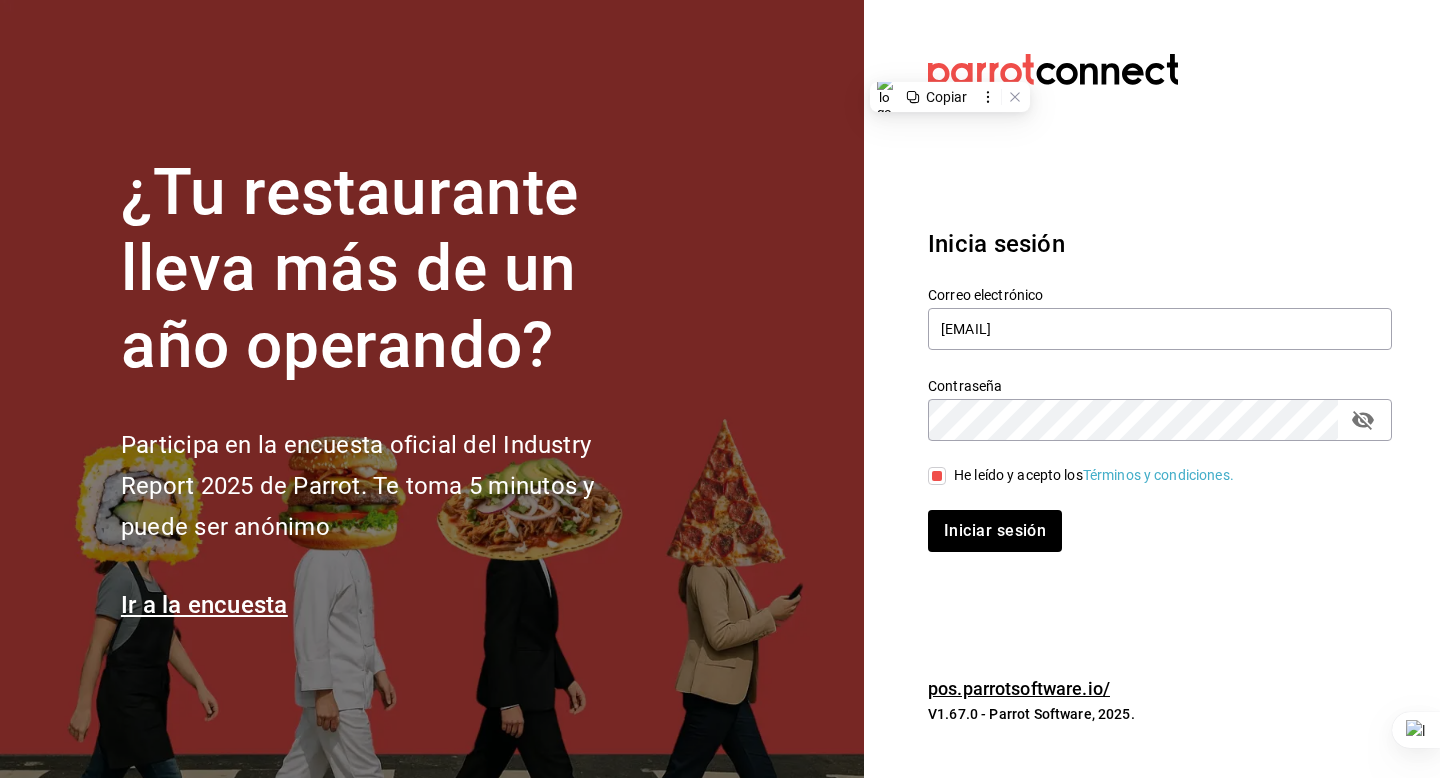 click 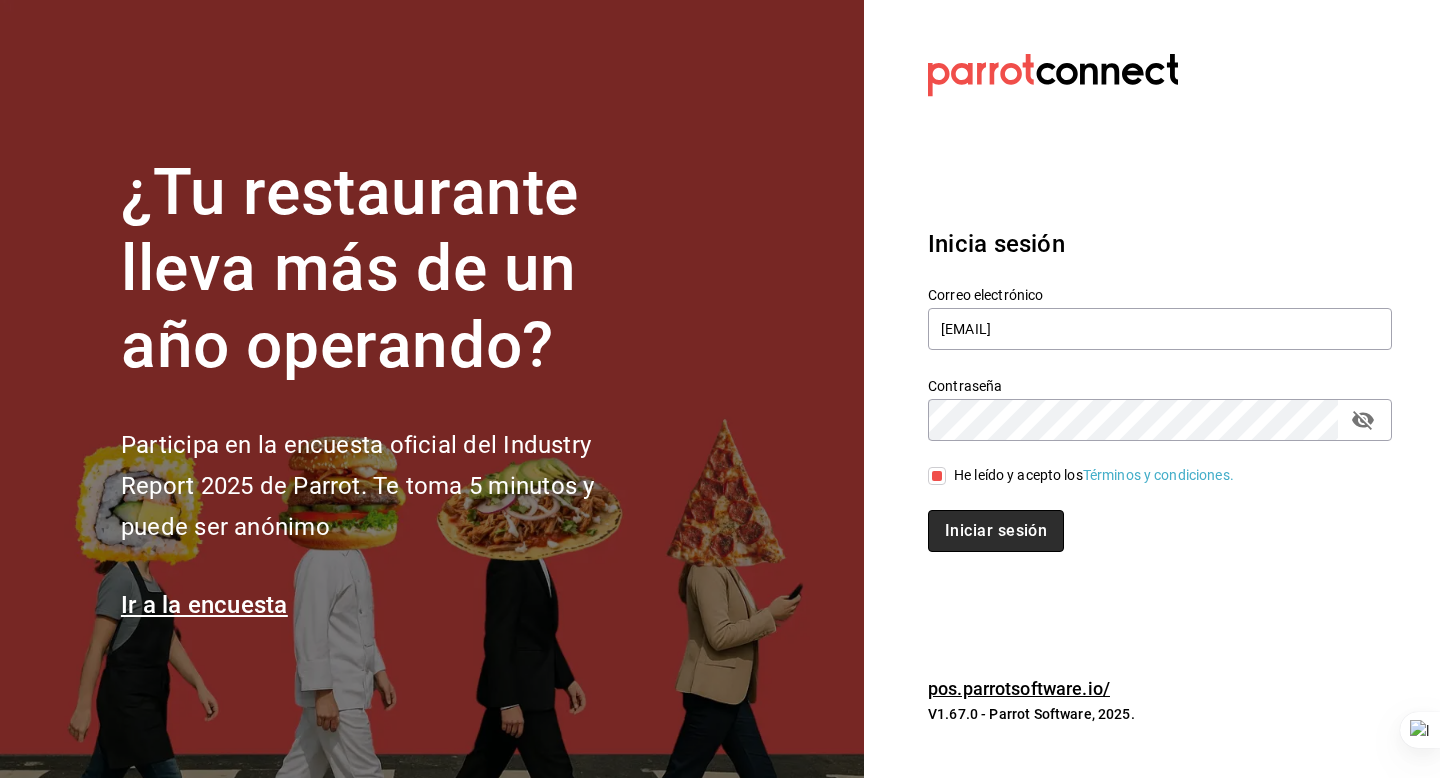 click on "Iniciar sesión" at bounding box center [996, 531] 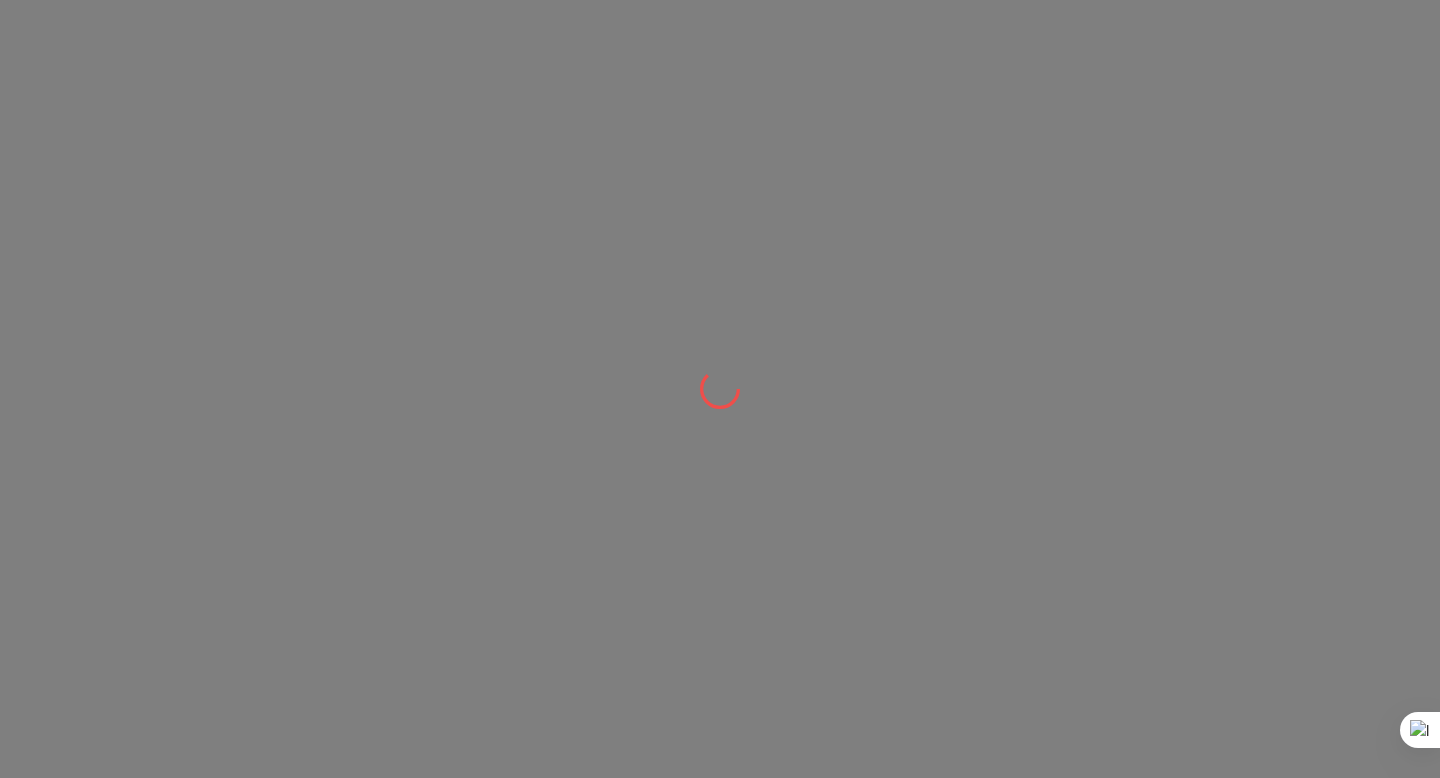 scroll, scrollTop: 0, scrollLeft: 0, axis: both 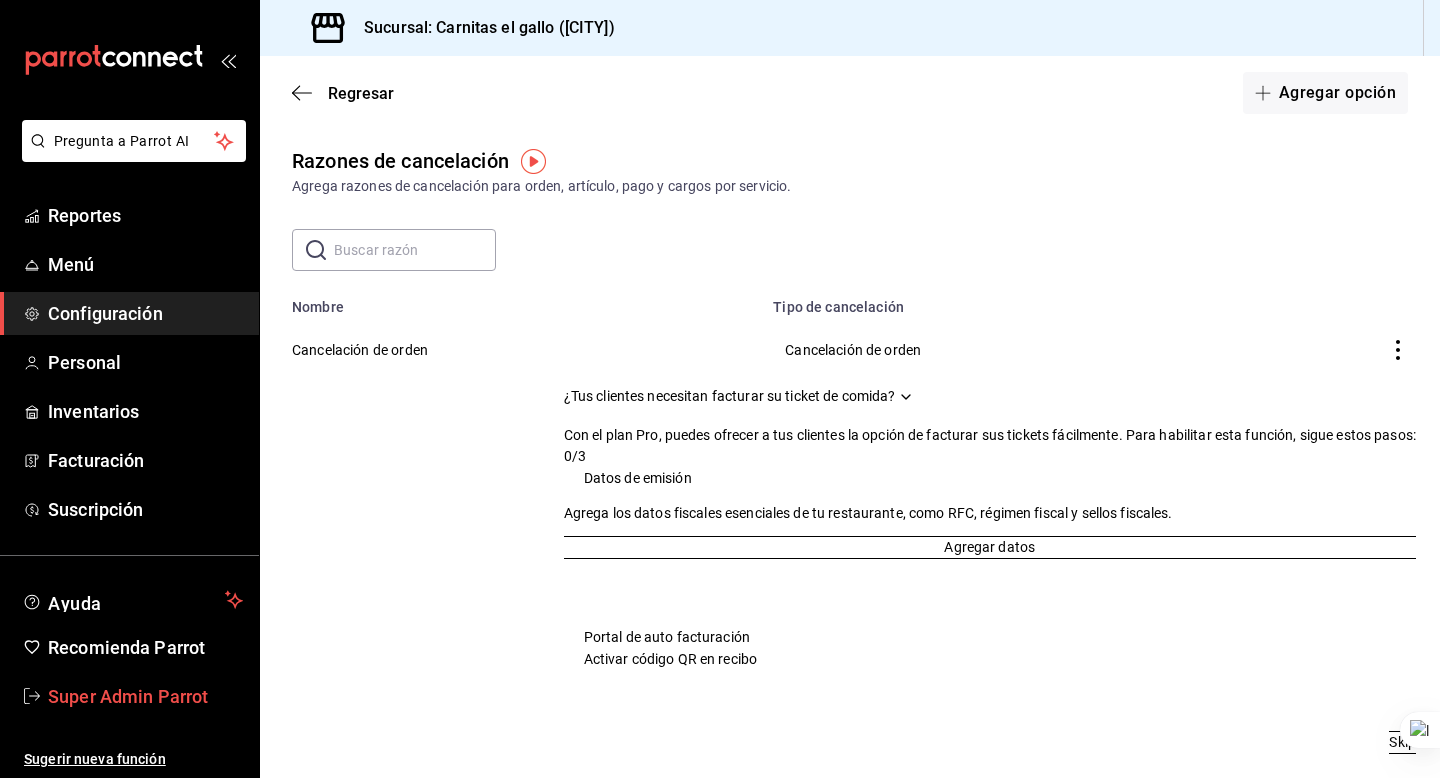click on "Super Admin Parrot" at bounding box center [145, 696] 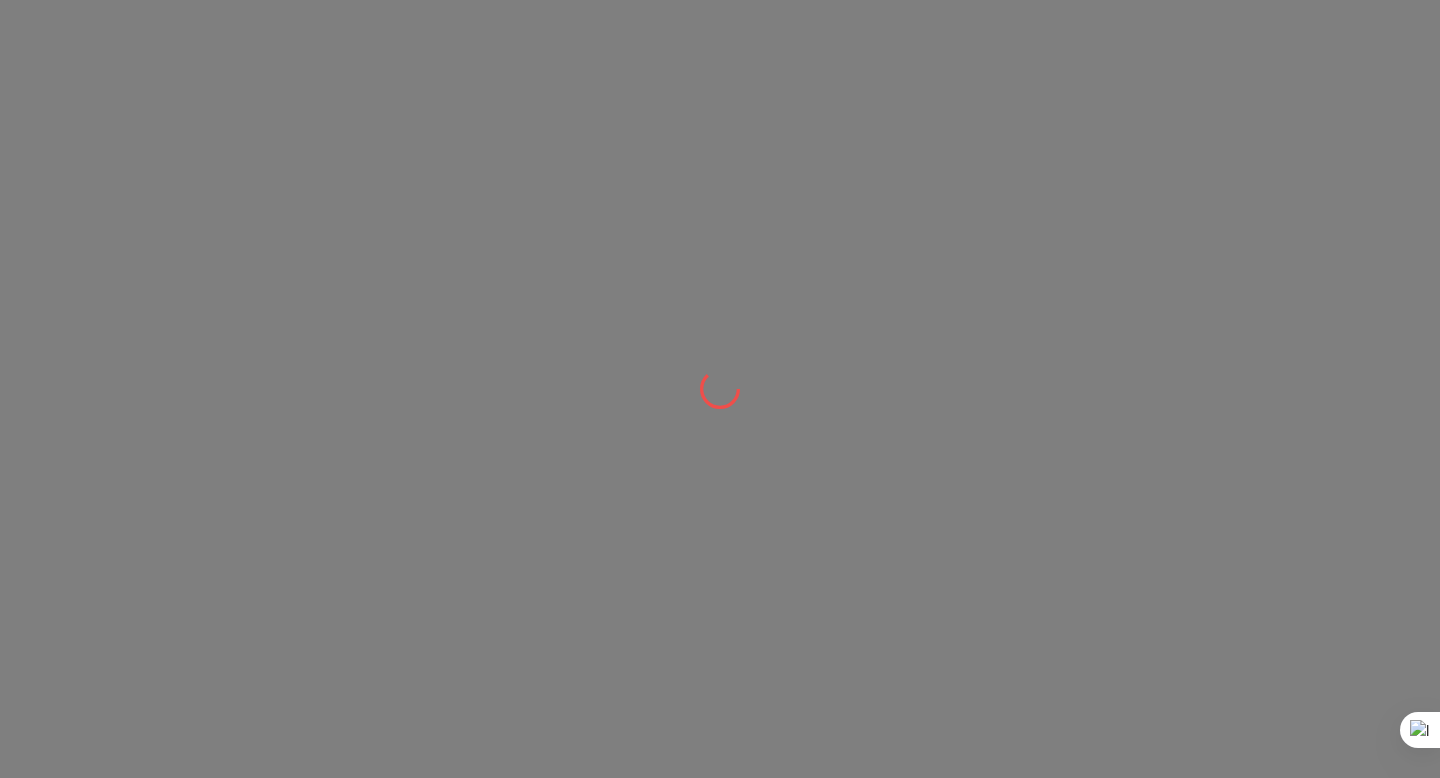 scroll, scrollTop: 0, scrollLeft: 0, axis: both 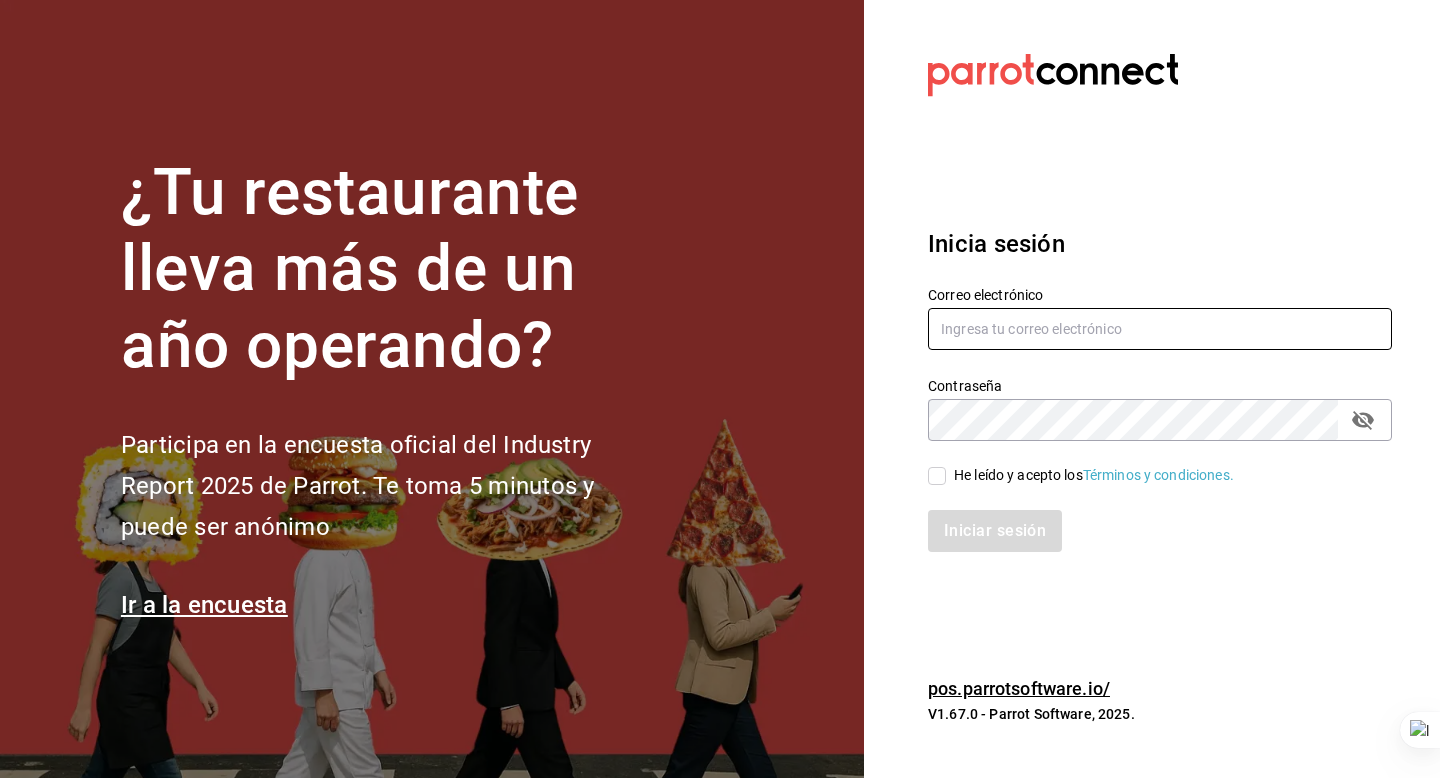 click at bounding box center (1160, 329) 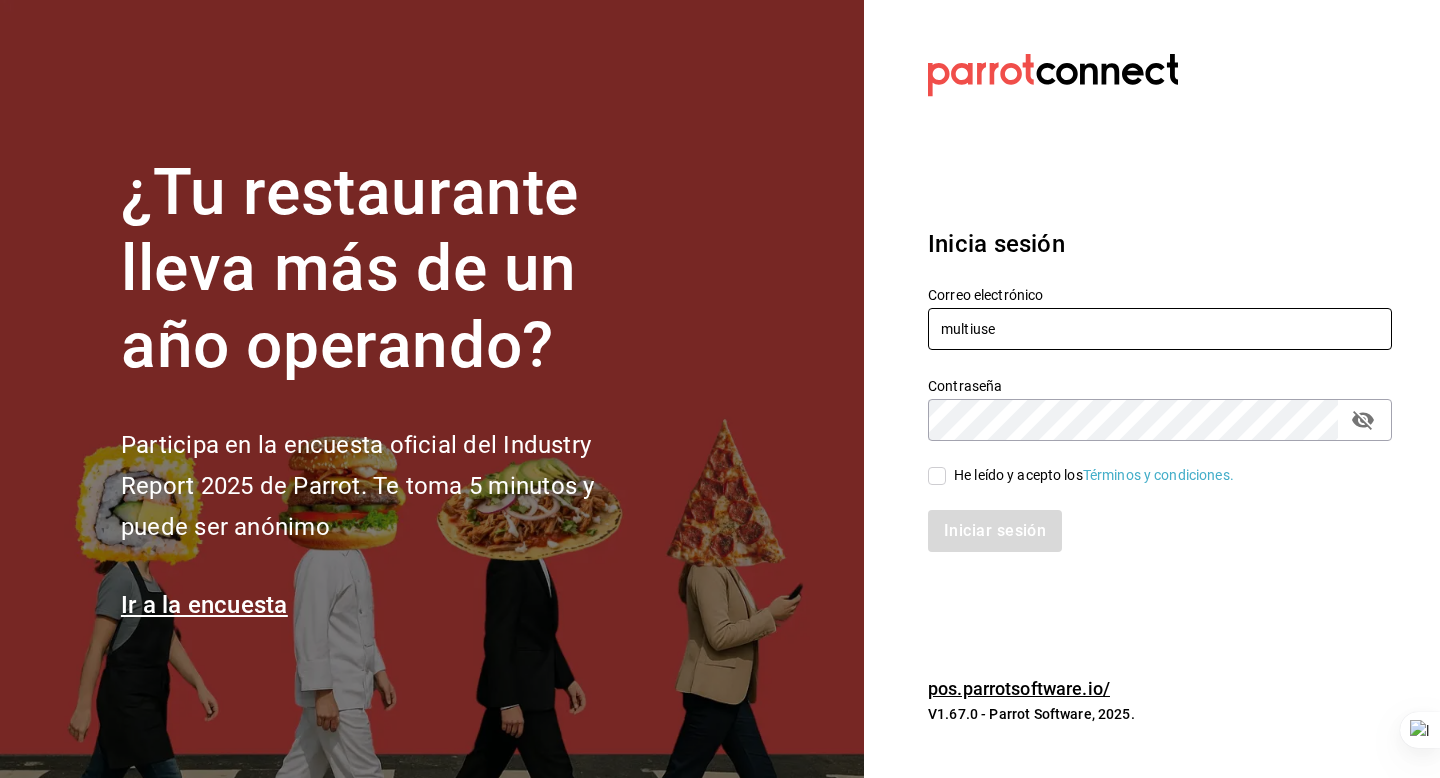 type on "[USERNAME]@example.com" 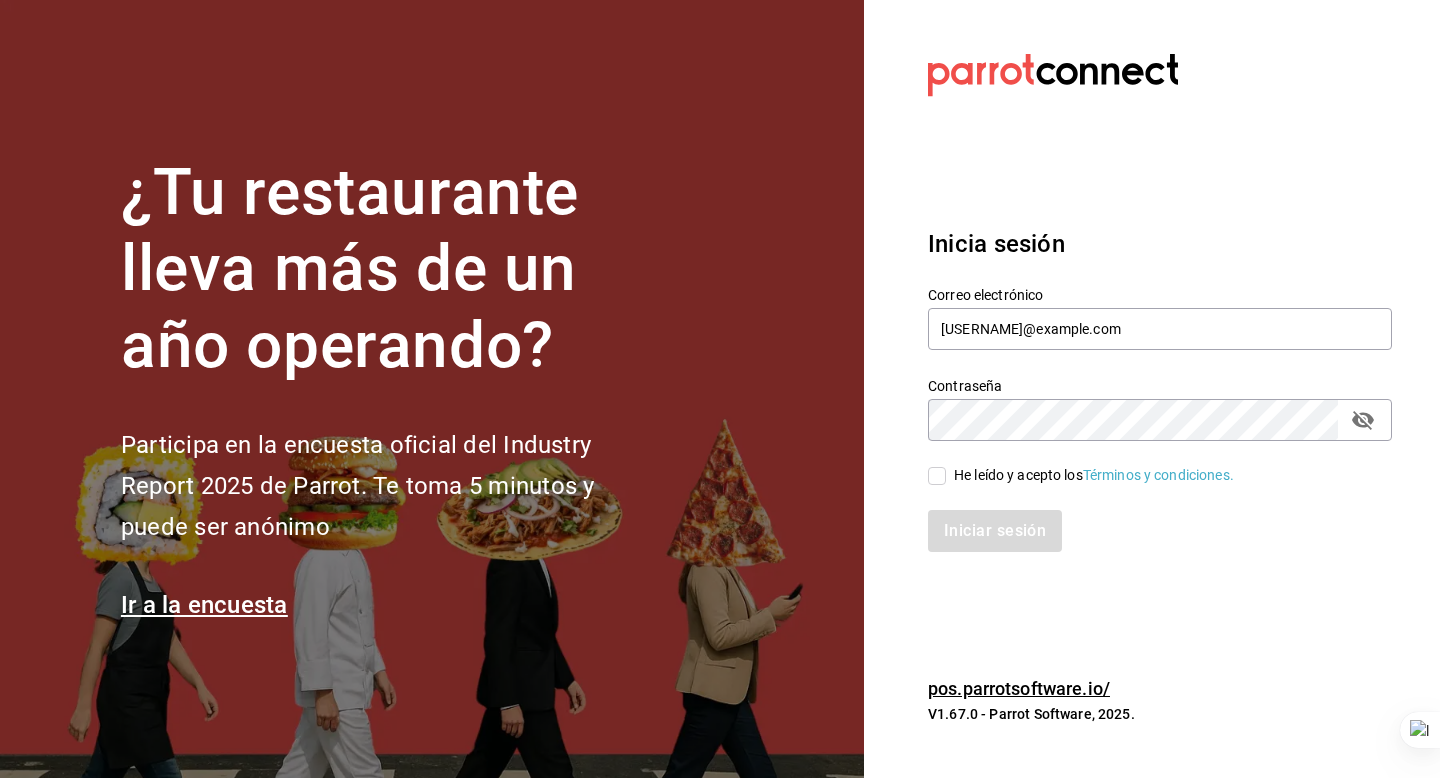 click on "He leído y acepto los  Términos y condiciones." at bounding box center (937, 476) 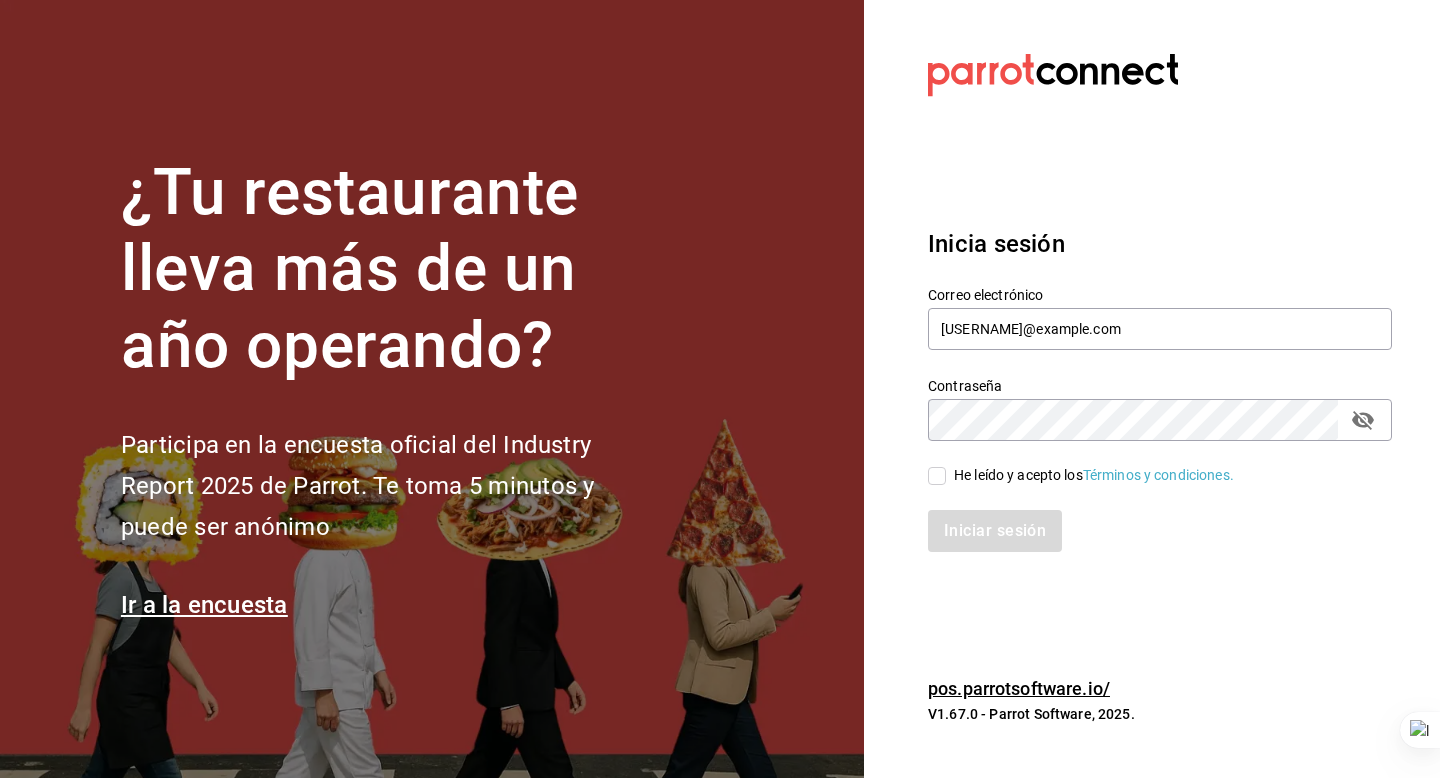 checkbox on "true" 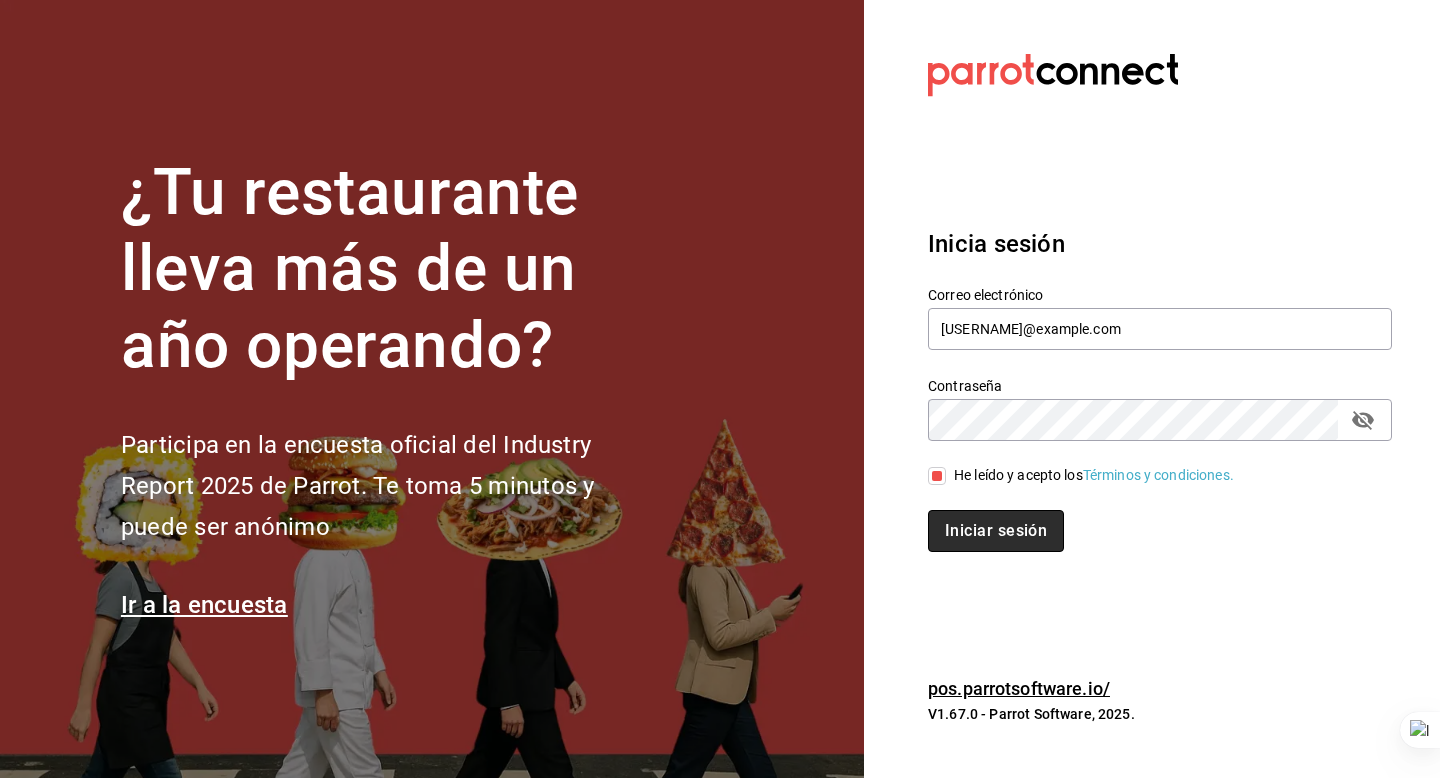 click on "Iniciar sesión" at bounding box center [996, 531] 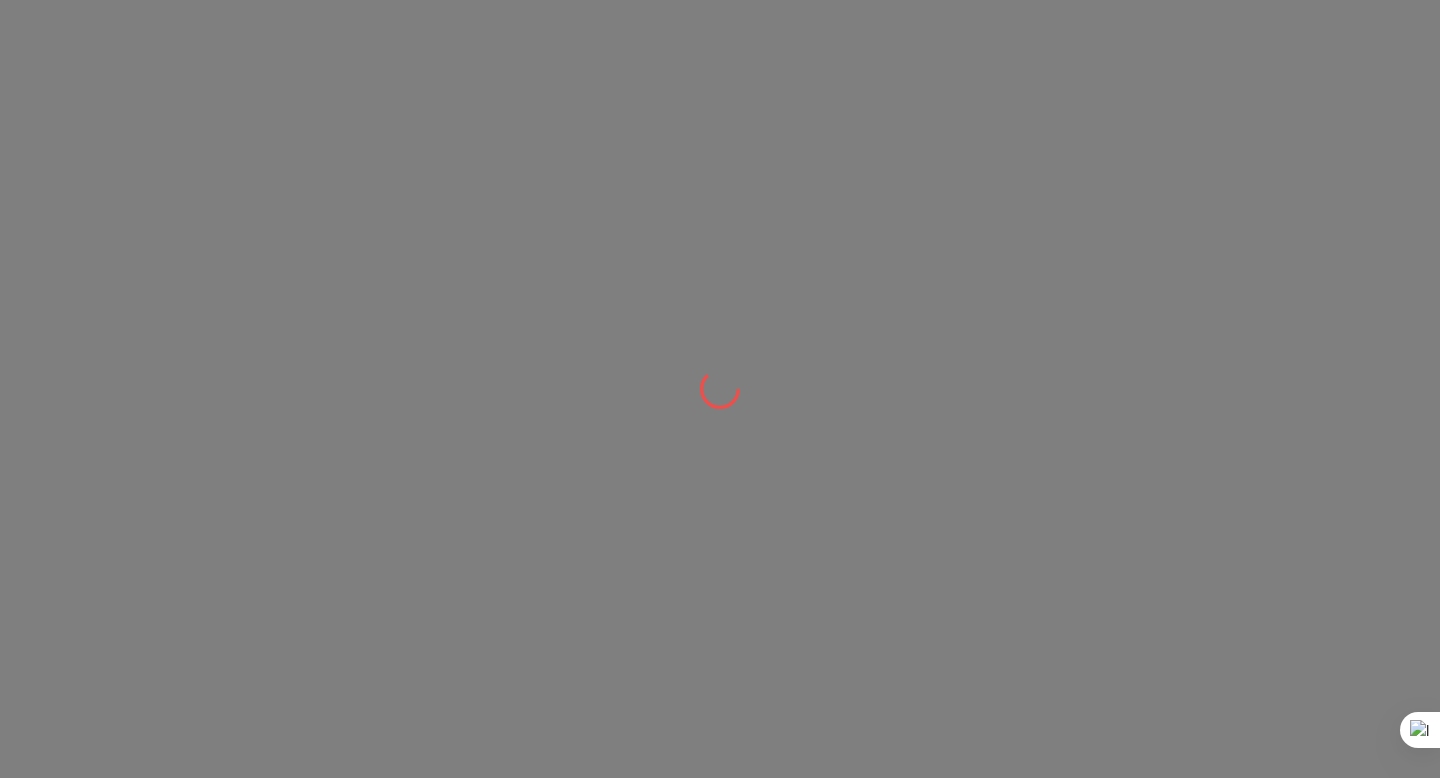 scroll, scrollTop: 0, scrollLeft: 0, axis: both 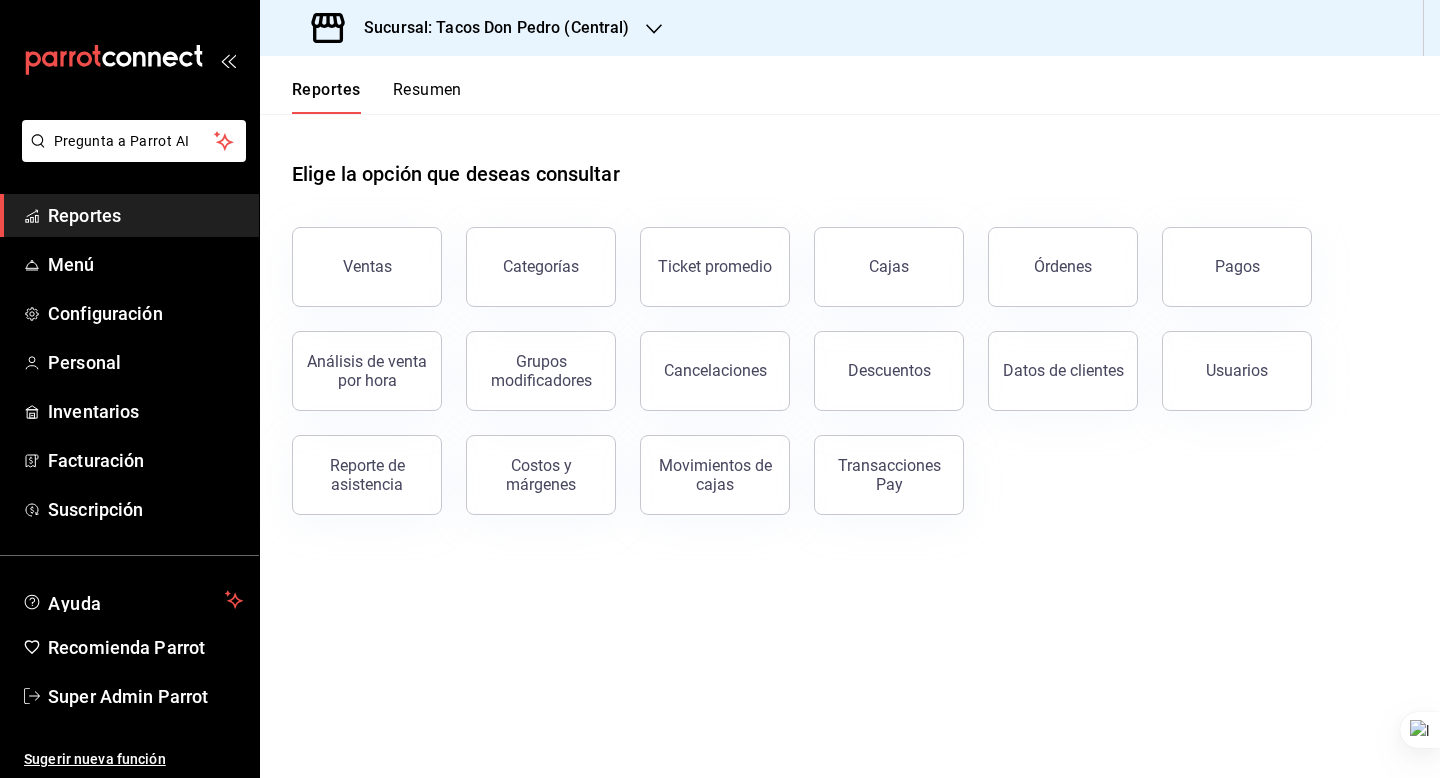 click on "Sucursal: Tacos Don Pedro (Central)" at bounding box center (489, 28) 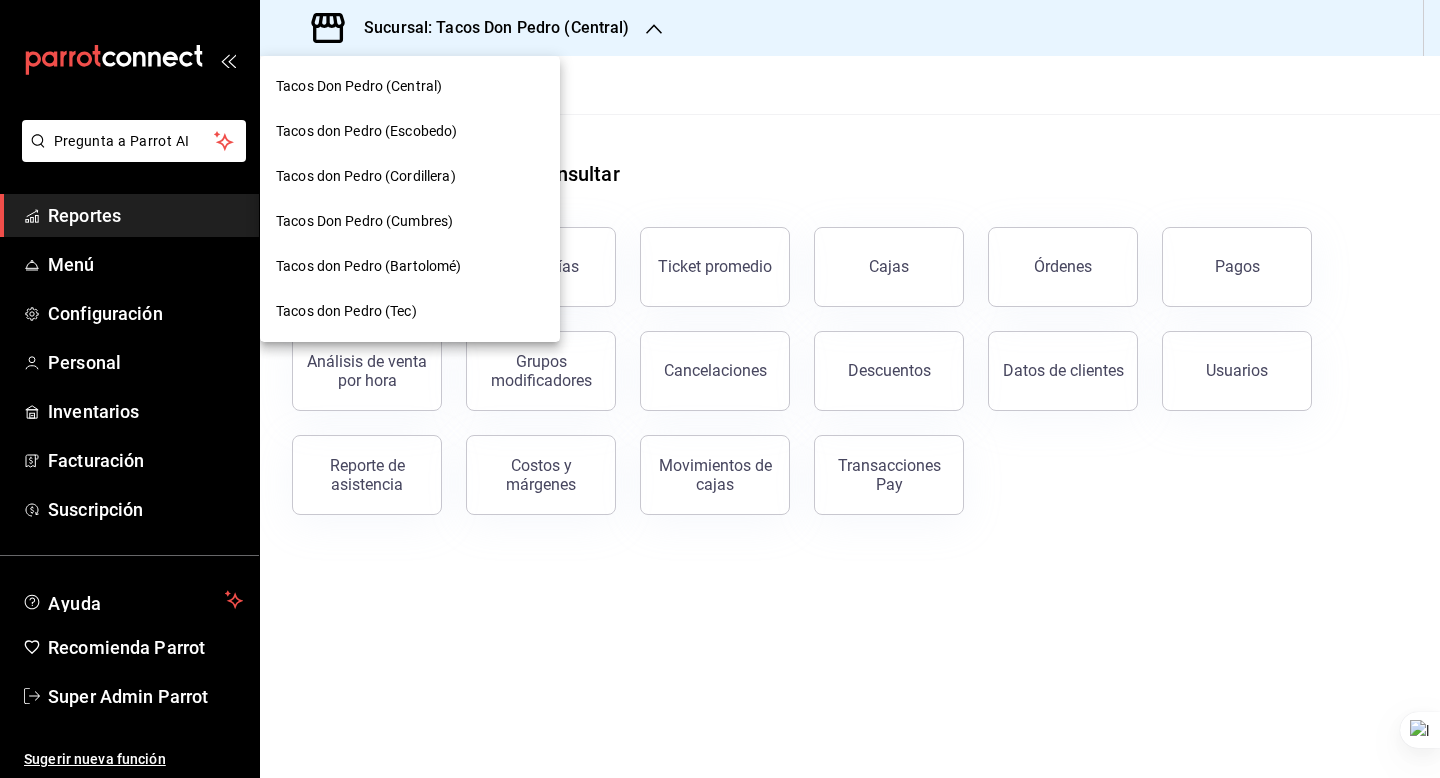 click on "Tacos Don Pedro (Cumbres)" at bounding box center [364, 221] 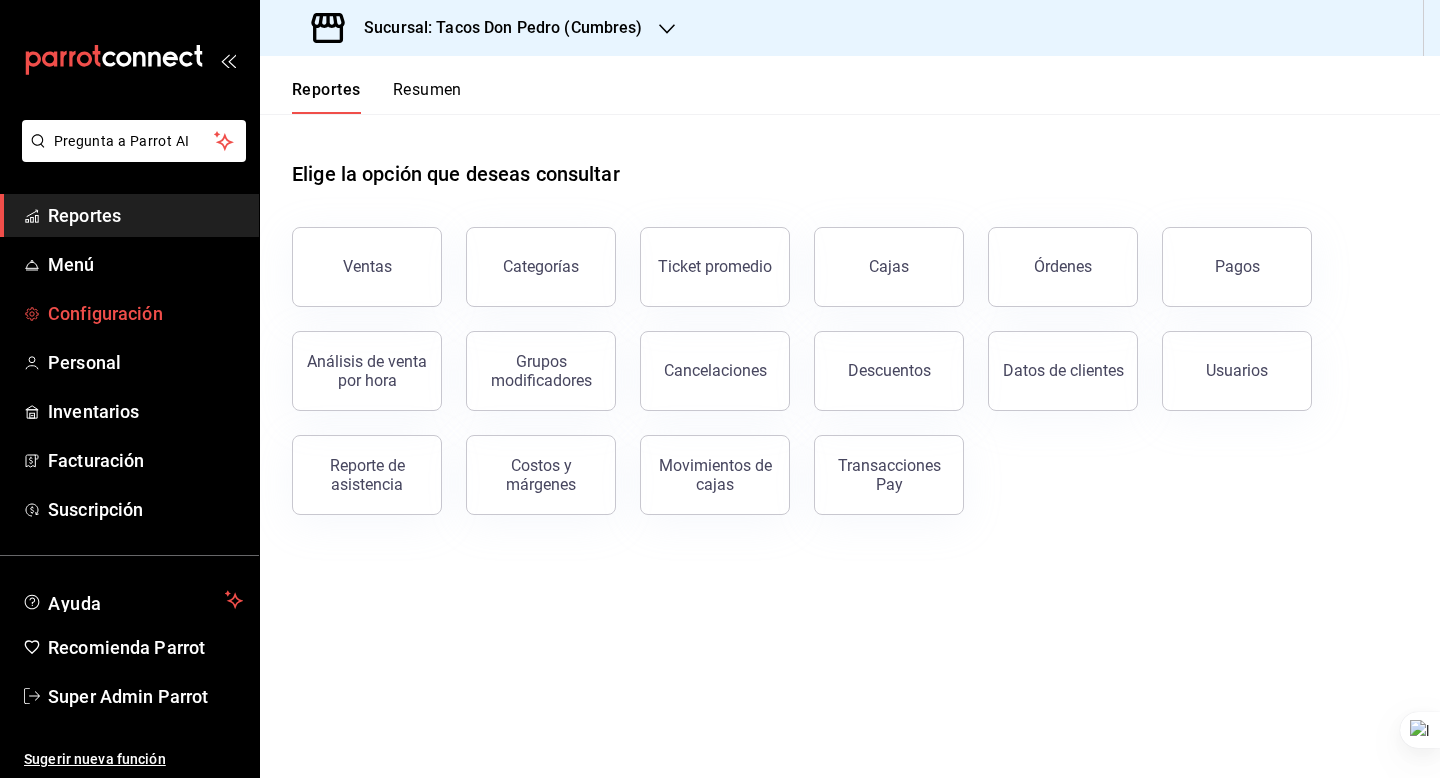 click on "Configuración" at bounding box center [145, 313] 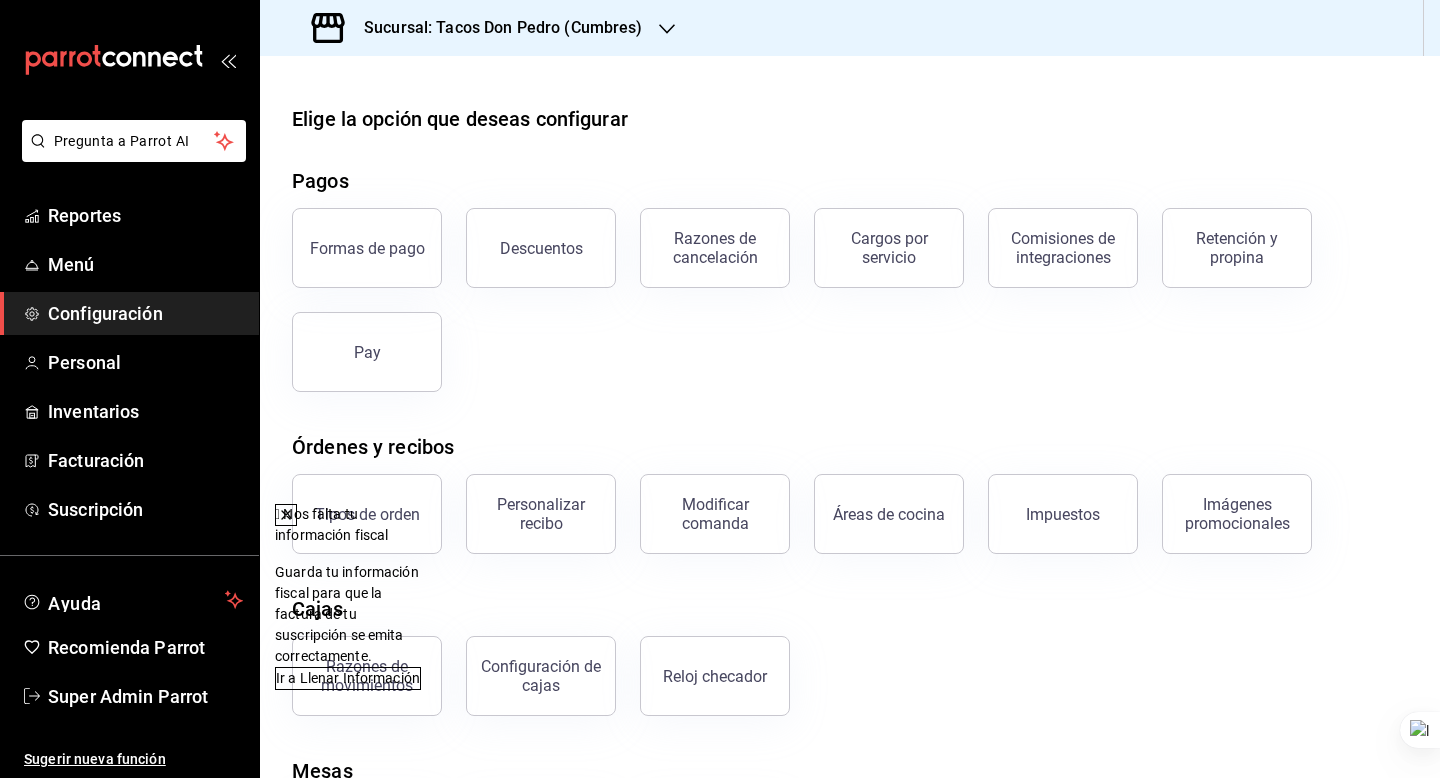 click 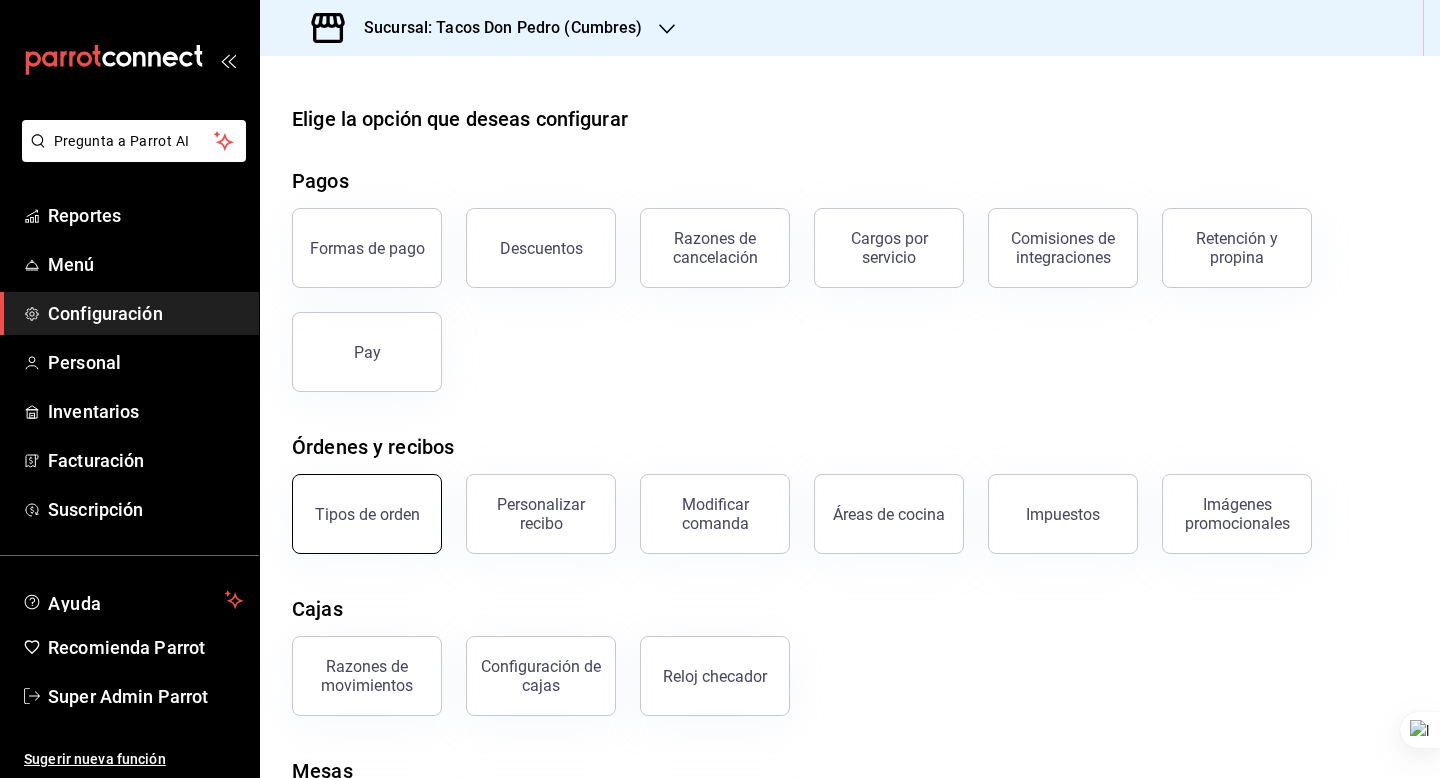 click on "Tipos de orden" at bounding box center (367, 514) 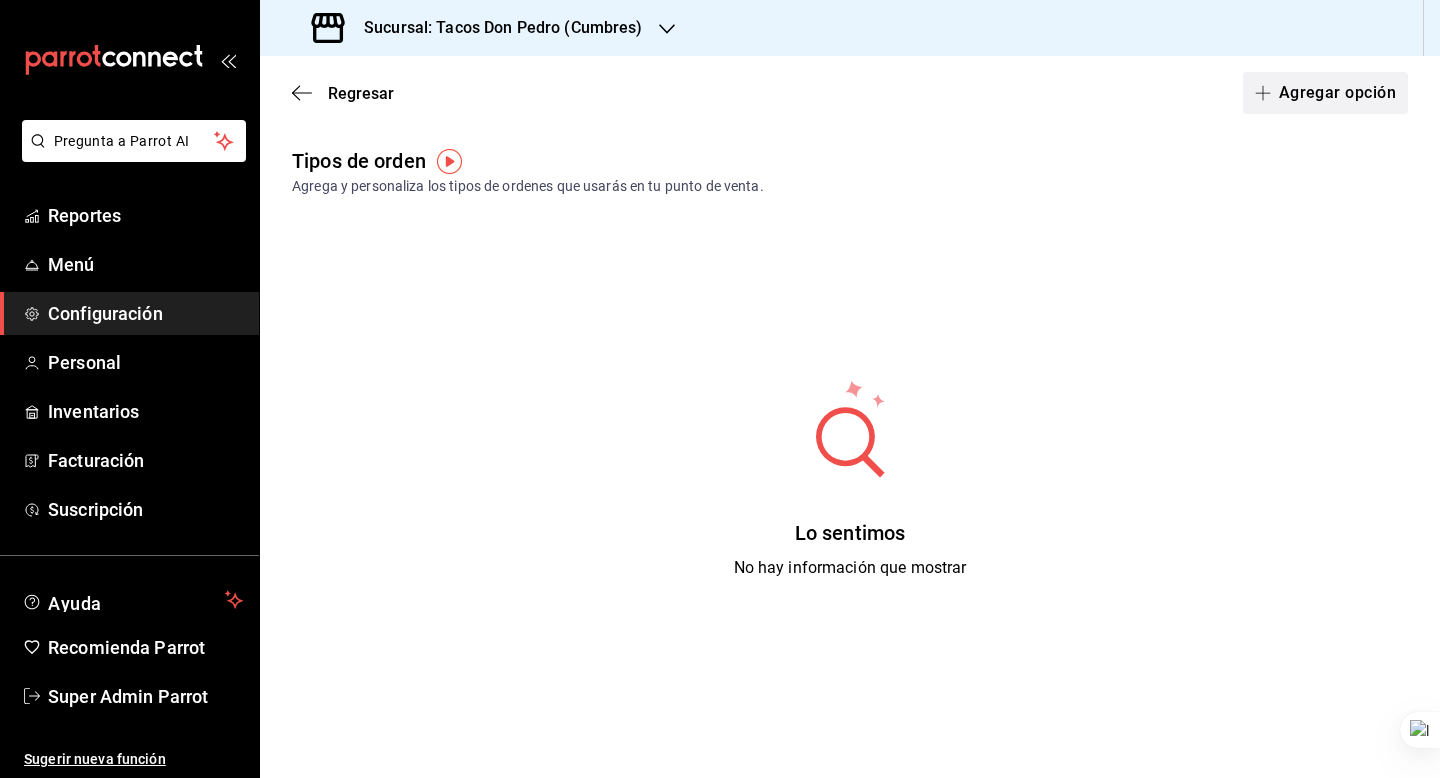 click 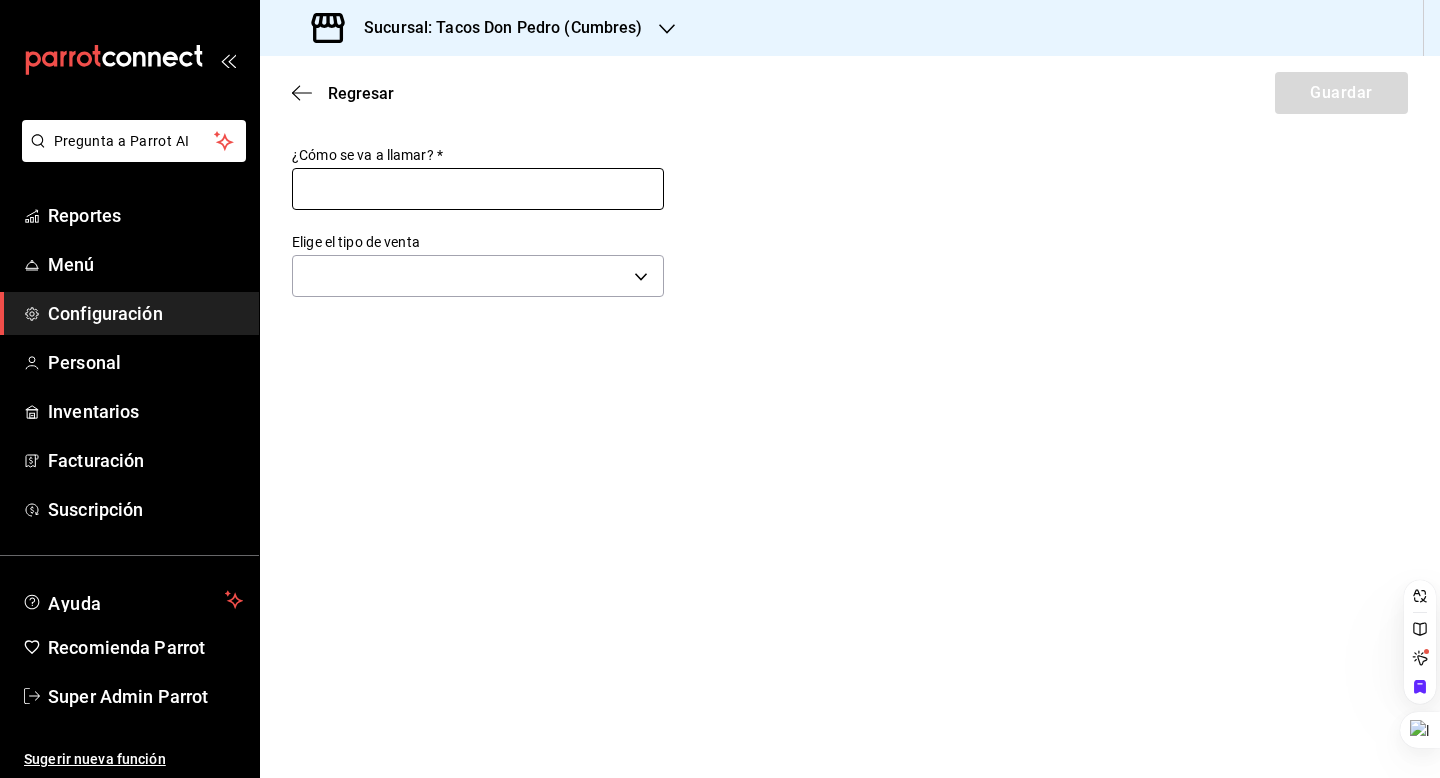 click at bounding box center (478, 189) 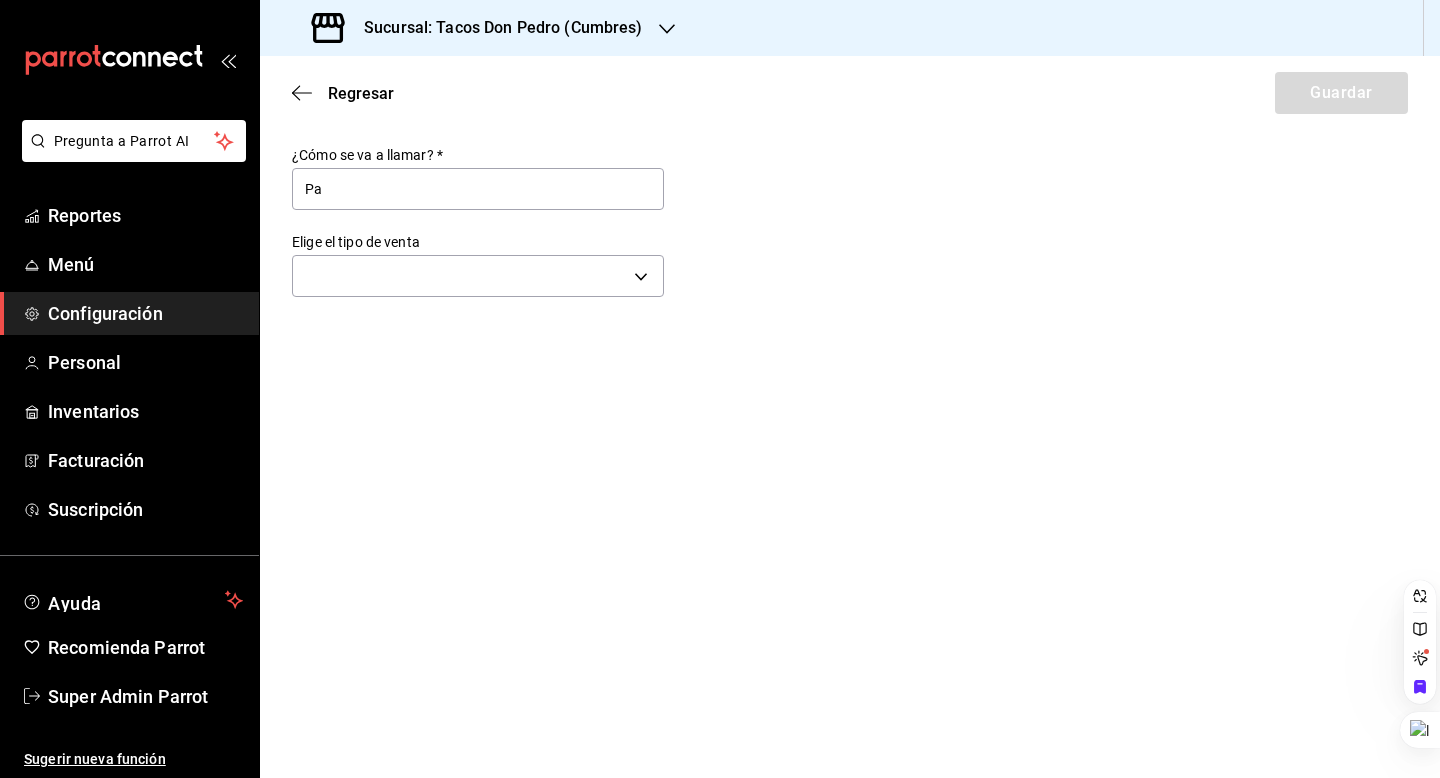 type on "Para llevar" 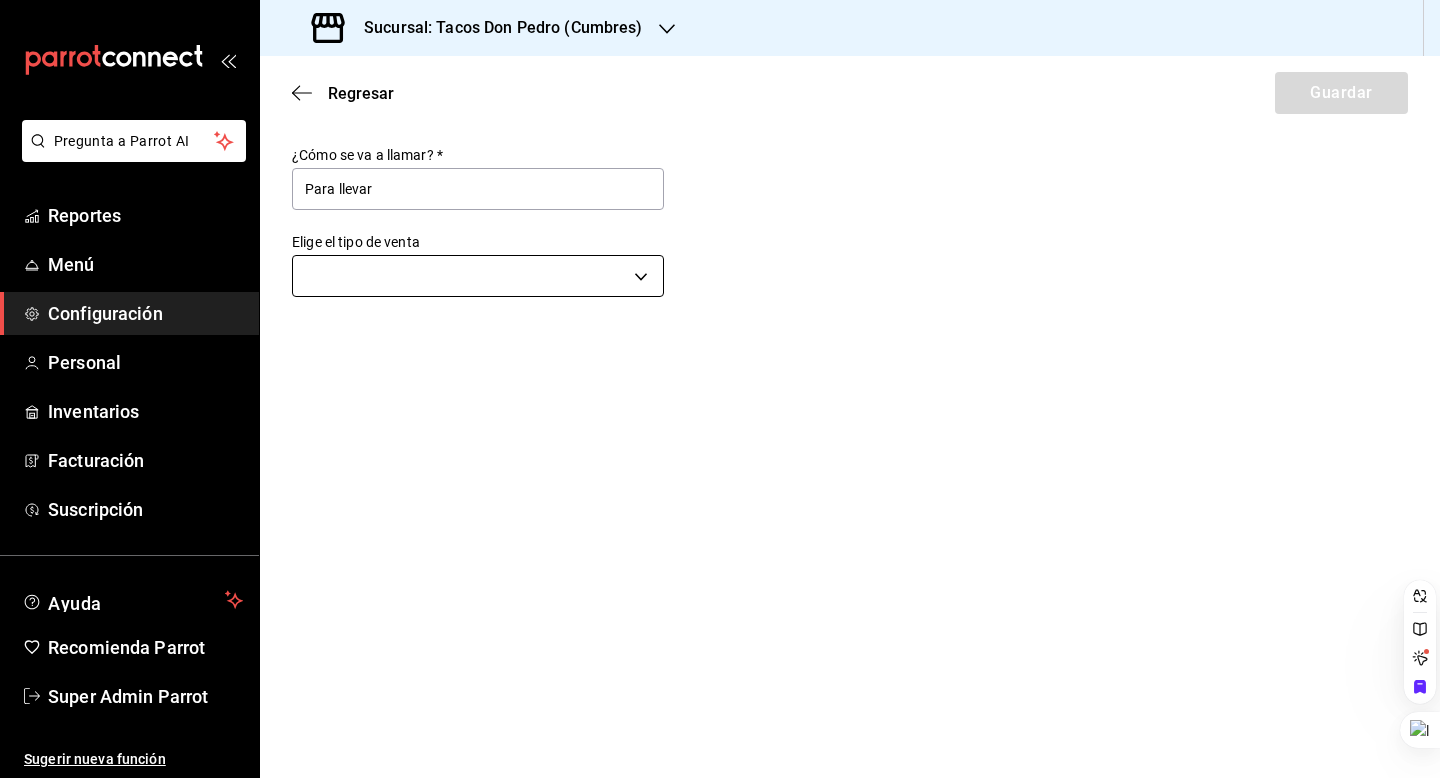 click on "Pregunta a Parrot AI Reportes   Menú   Configuración   Personal   Inventarios   Facturación   Suscripción   Ayuda Recomienda Parrot   Super Admin Parrot   Sugerir nueva función   Sucursal: Tacos Don Pedro (Cumbres) Regresar Guardar ¿Cómo se va a llamar?   * Para llevar Elige el tipo de venta ​ GANA 1 MES GRATIS EN TU SUSCRIPCIÓN AQUÍ ¿Recuerdas cómo empezó tu restaurante?
Hoy puedes ayudar a un colega a tener el mismo cambio que tú viviste.
Recomienda Parrot directamente desde tu Portal Administrador.
Es fácil y rápido.
🎁 Por cada restaurante que se una, ganas 1 mes gratis. Ver video tutorial Ir a video Pregunta a Parrot AI Reportes   Menú   Configuración   Personal   Inventarios   Facturación   Suscripción   Ayuda Recomienda Parrot   Super Admin Parrot   Sugerir nueva función   Visitar centro de ayuda (81) 2046 6363 soporte@parrotsoftware.io Visitar centro de ayuda (81) 2046 6363 soporte@parrotsoftware.io" at bounding box center [720, 389] 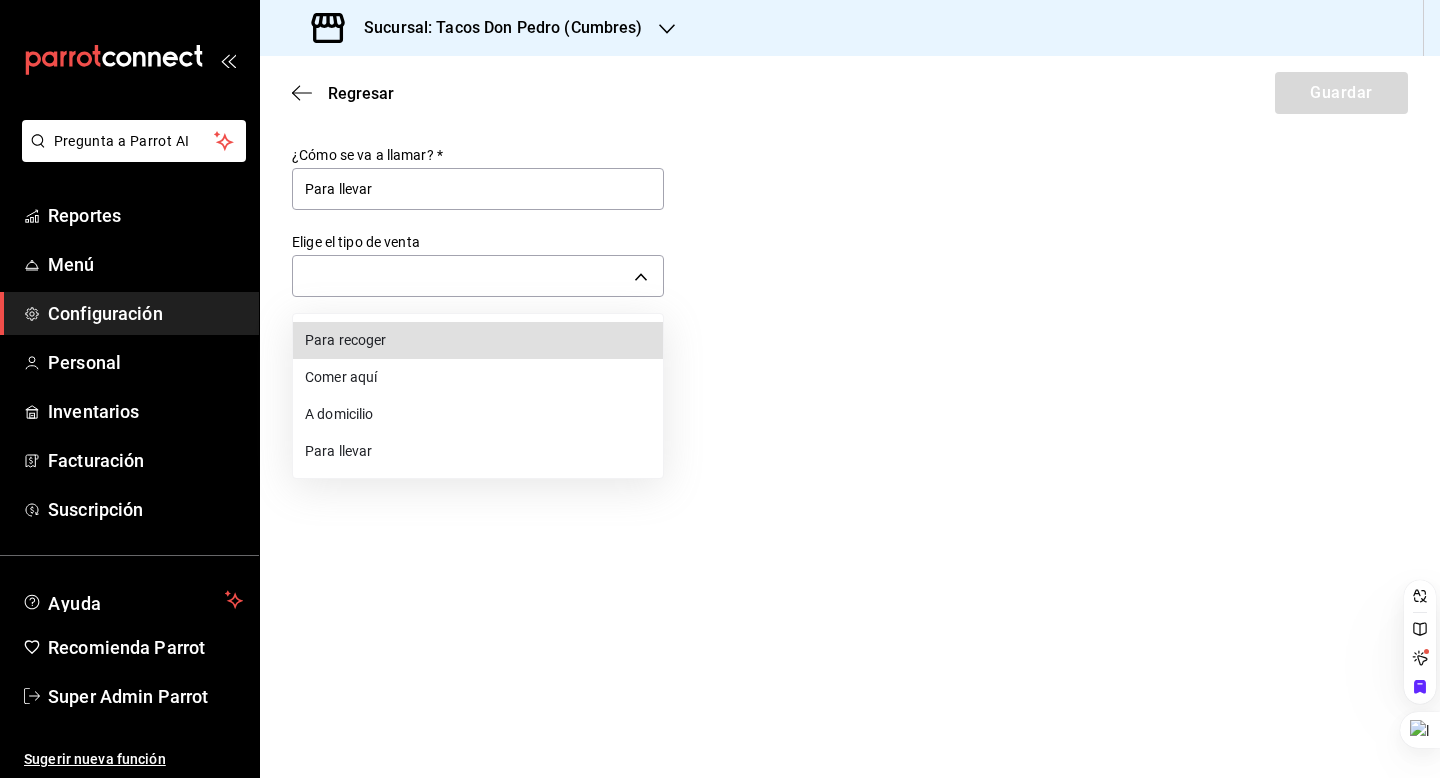 click on "Para llevar" at bounding box center [478, 451] 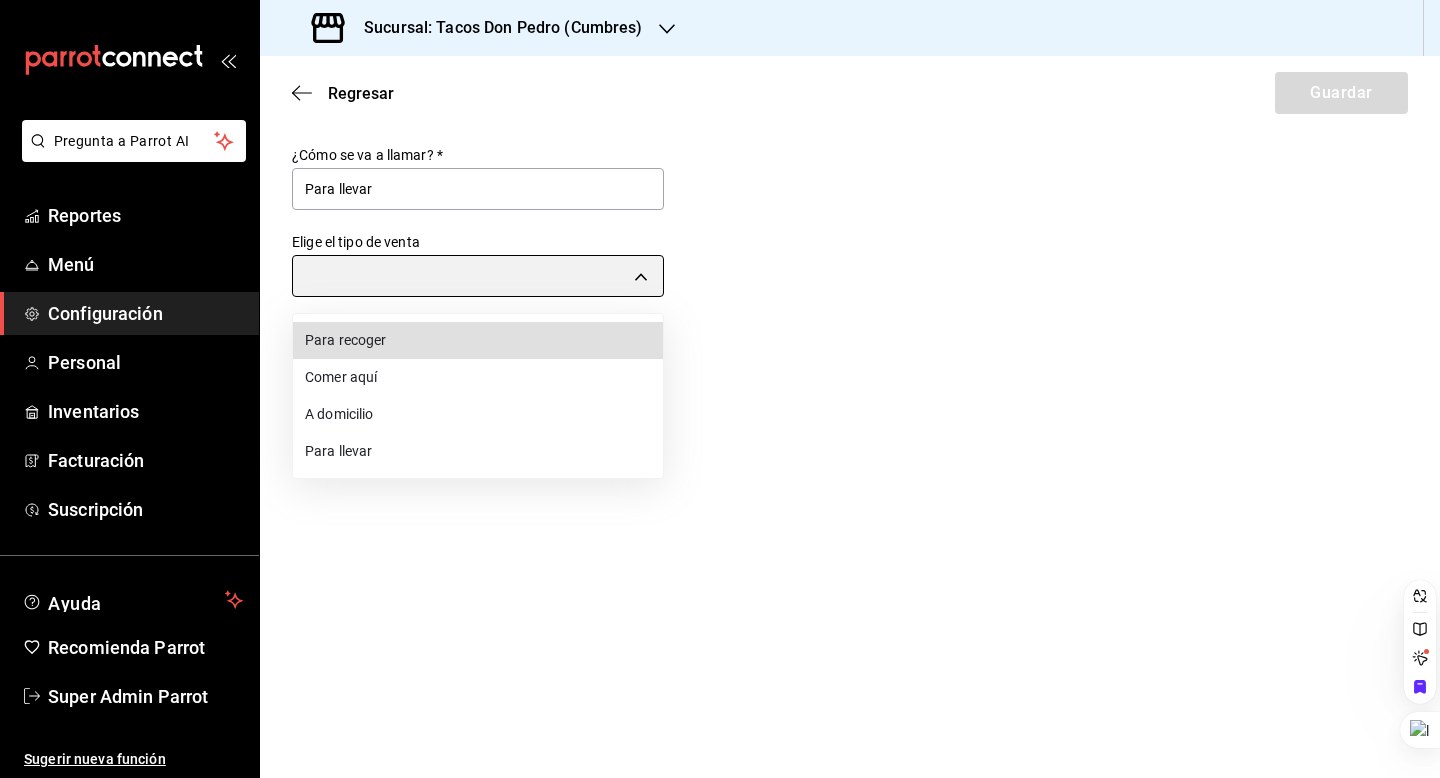 type on "TAKE_OUT" 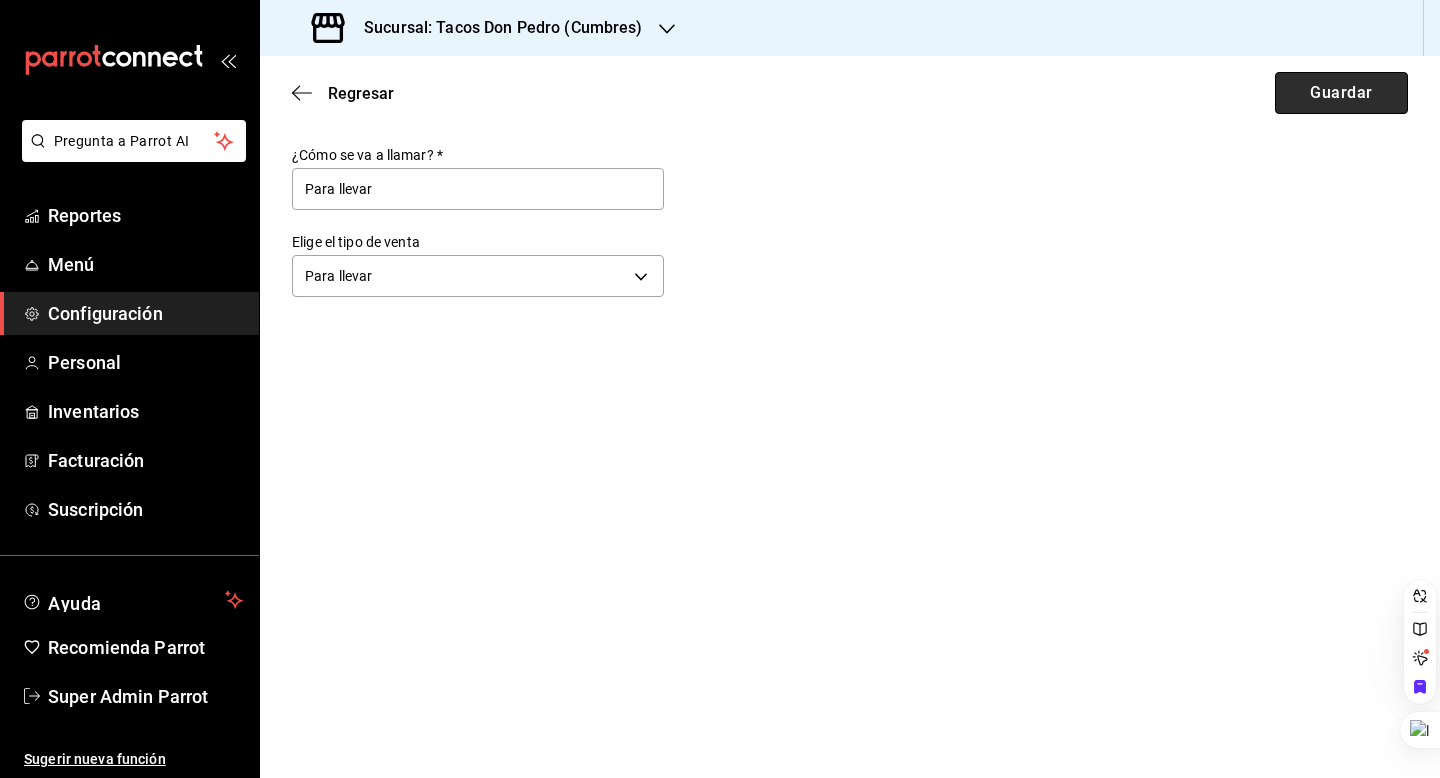 click on "Guardar" at bounding box center (1341, 93) 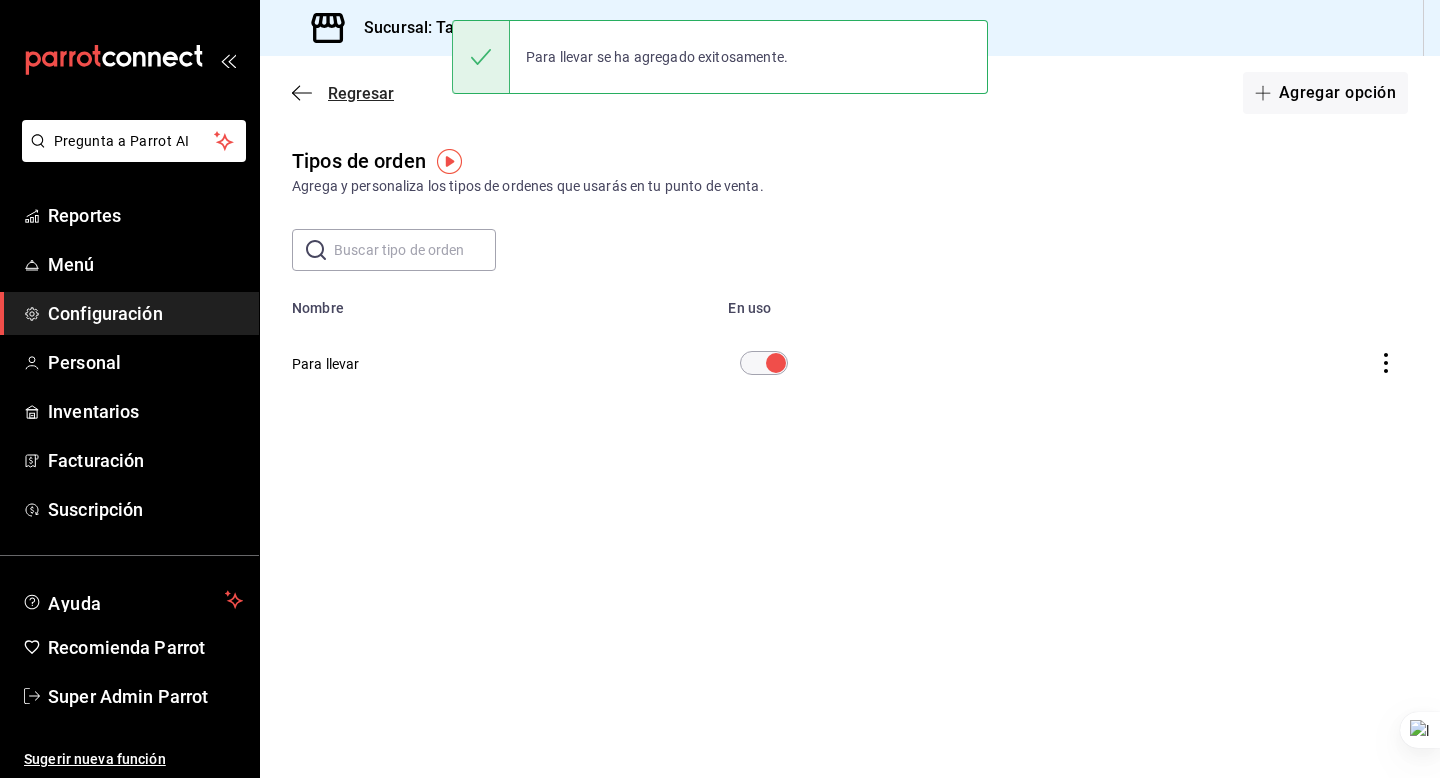 click 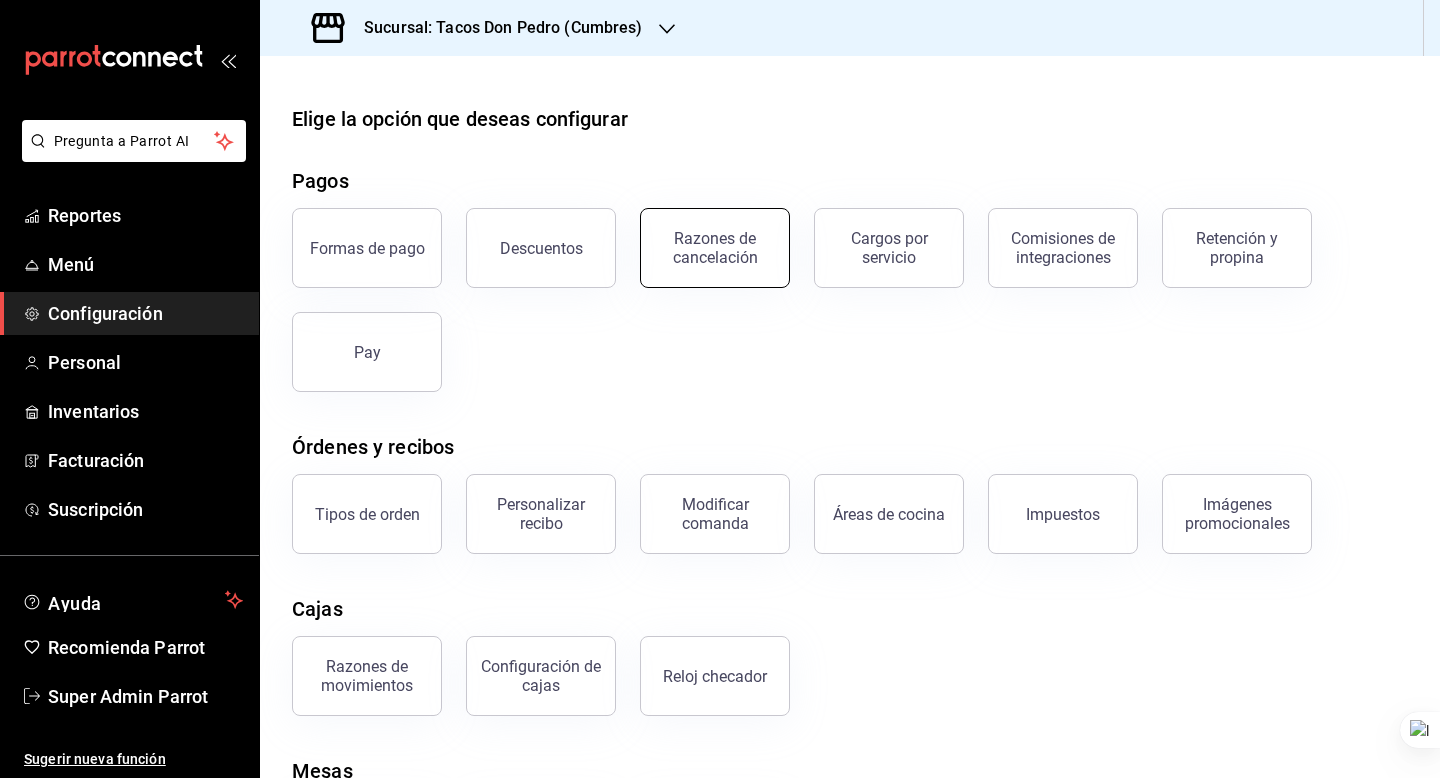 click on "Razones de cancelación" at bounding box center (715, 248) 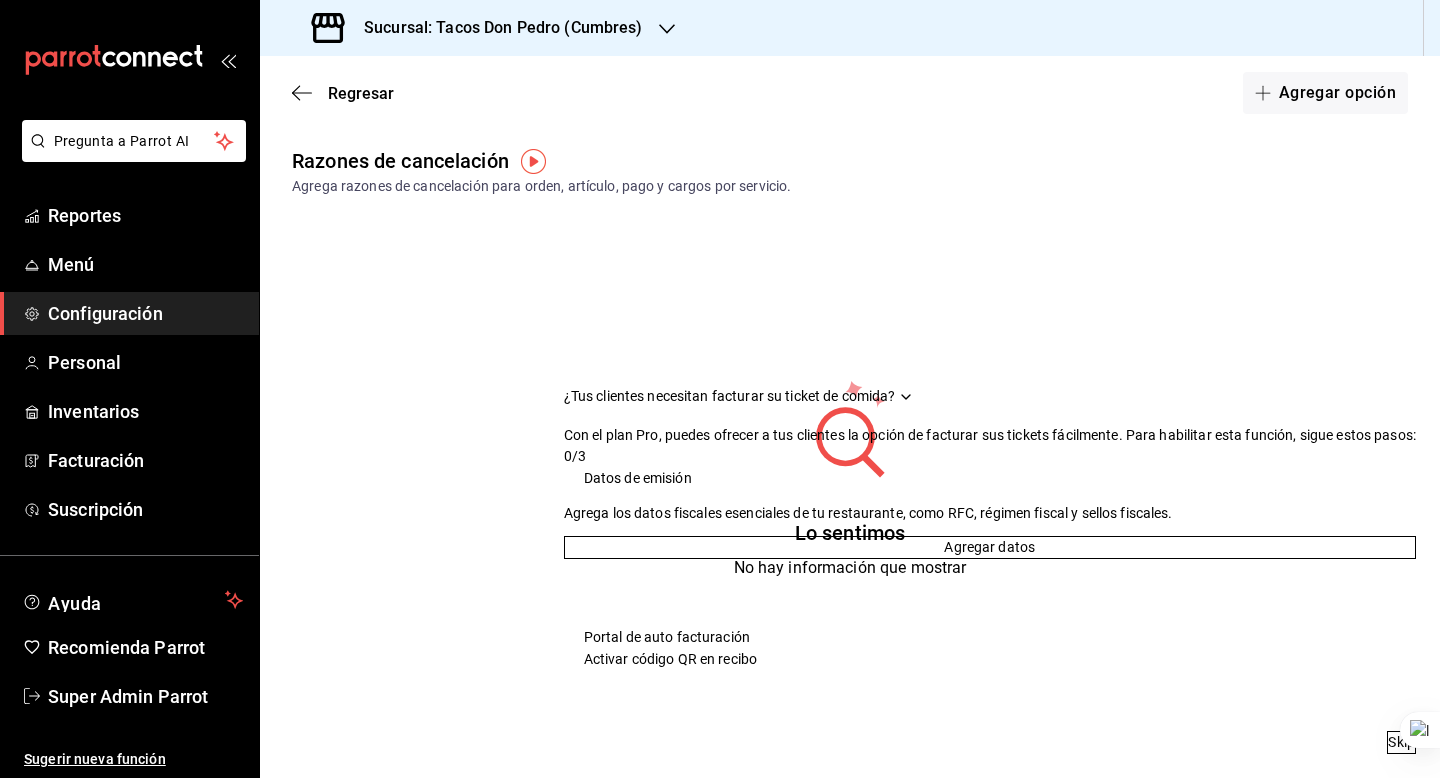 click 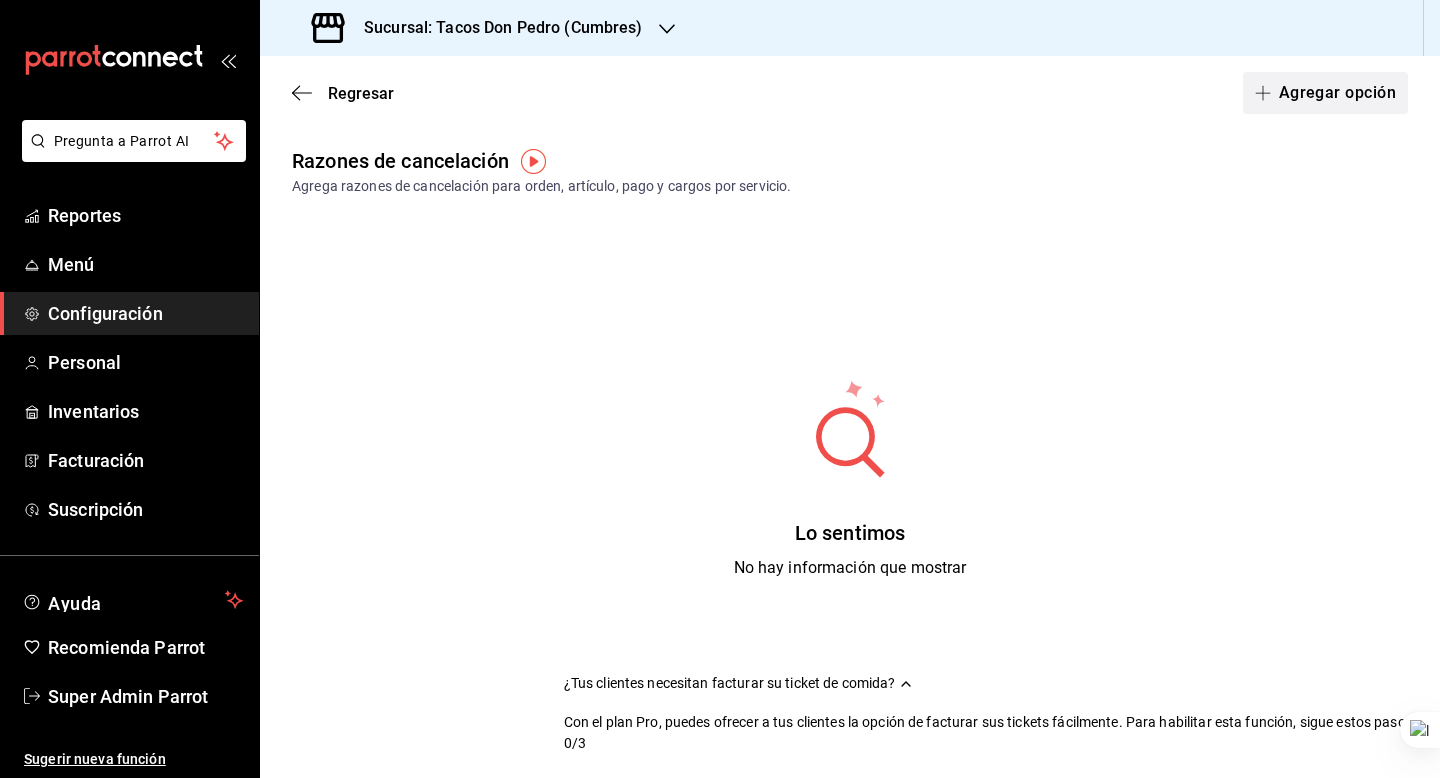 click on "Agregar opción" at bounding box center [1325, 93] 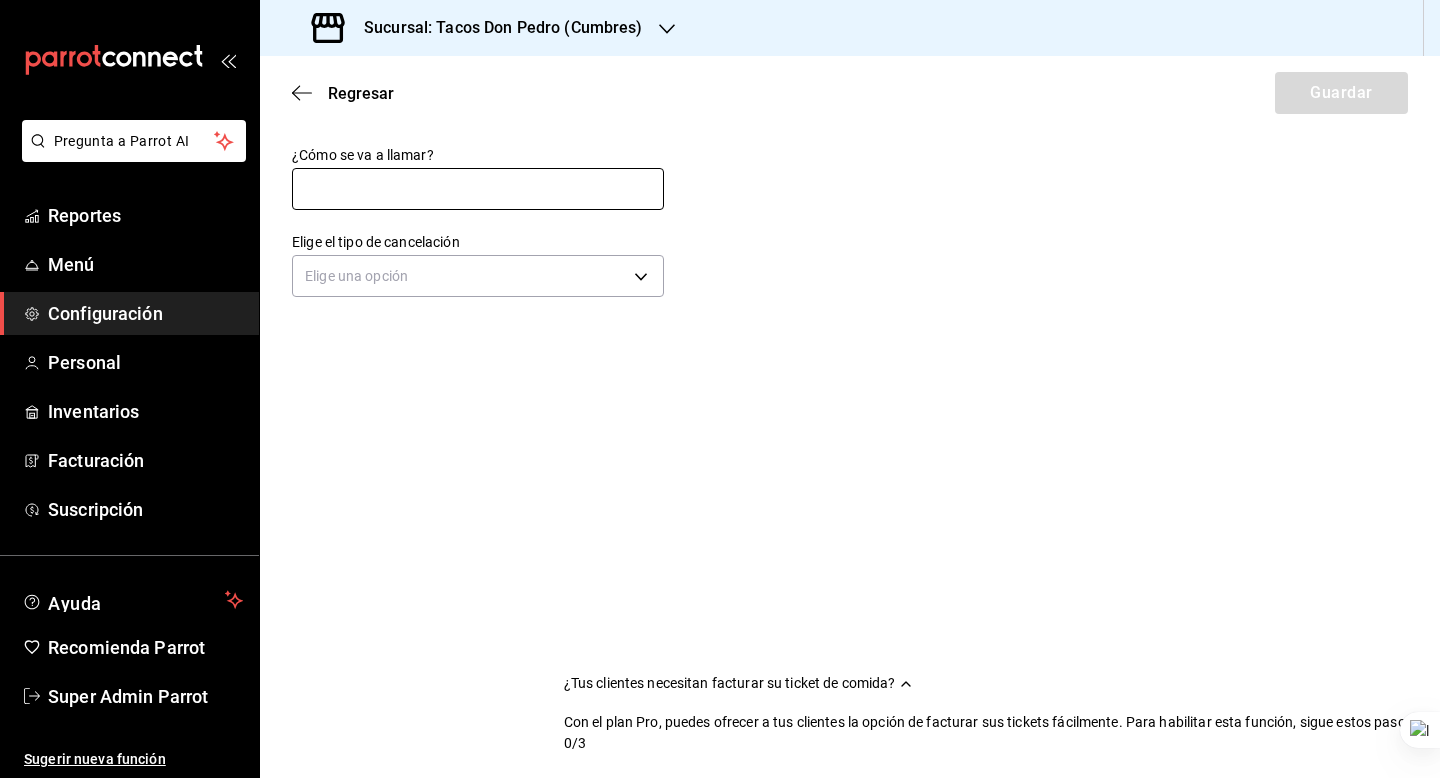 click at bounding box center [478, 189] 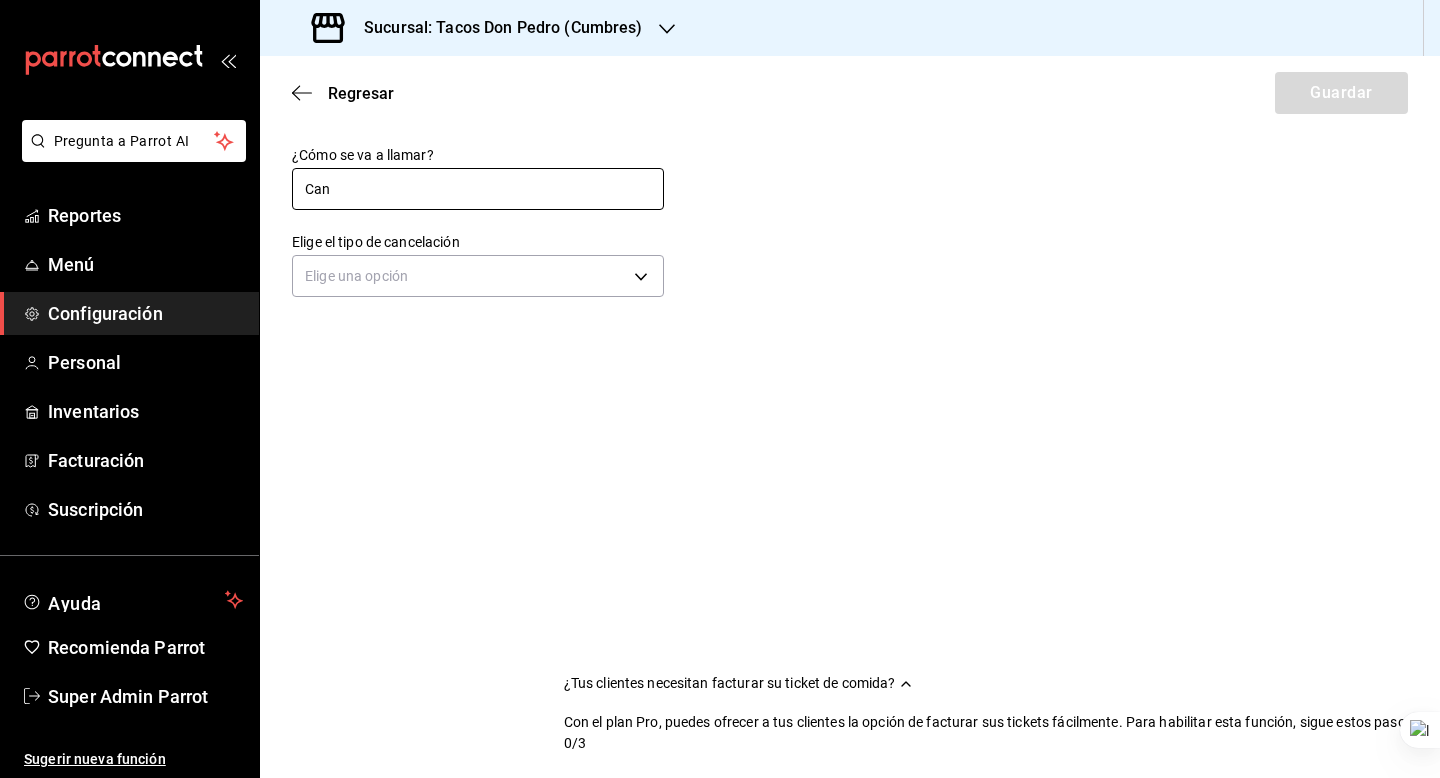 type on "Cancelación de orden" 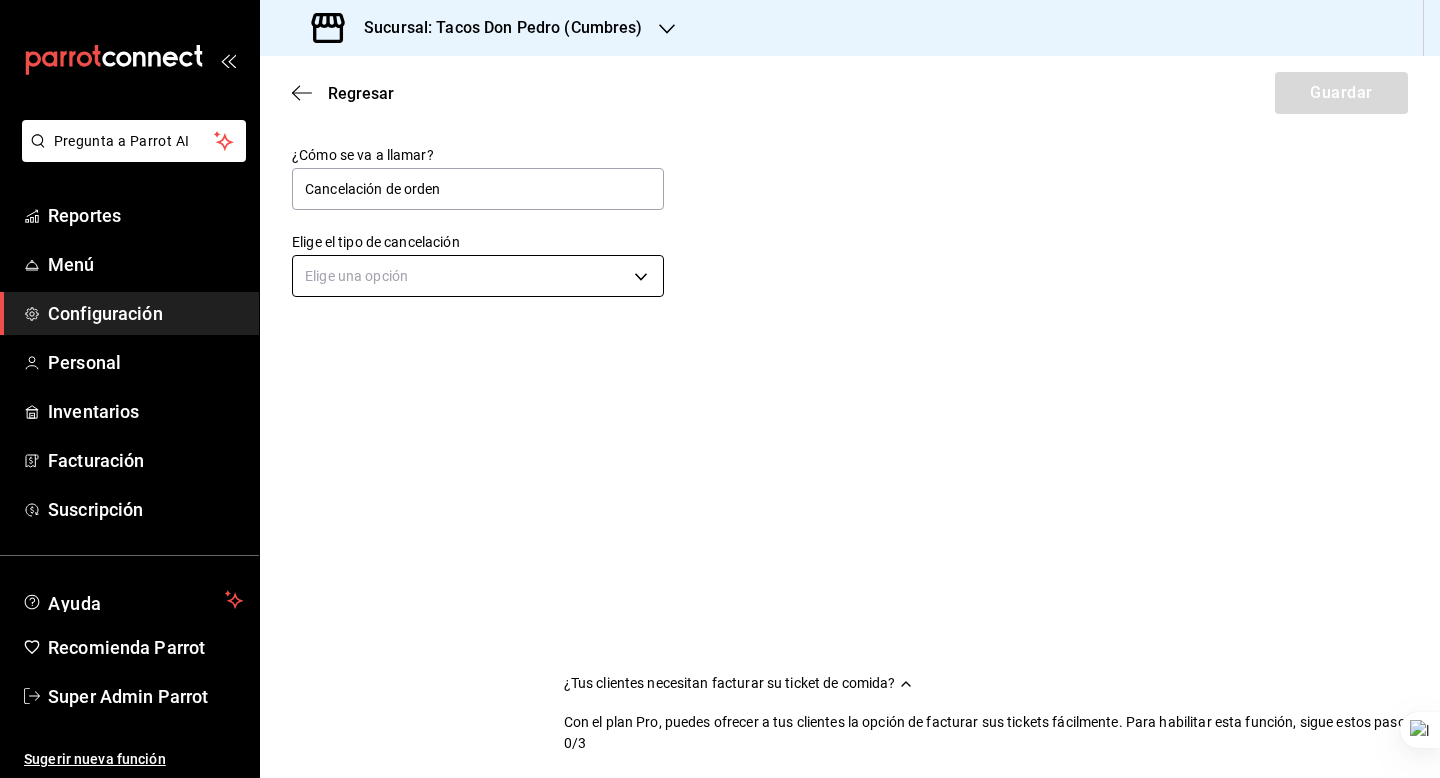 click on "Pregunta a Parrot AI Reportes   Menú   Configuración   Personal   Inventarios   Facturación   Suscripción   Ayuda Recomienda Parrot   Super Admin Parrot   Sugerir nueva función   Sucursal: Tacos Don Pedro (Cumbres) Regresar Guardar ¿Cómo se va a llamar? Cancelación de orden Elige el tipo de cancelación Elige una opción ¿Tus clientes necesitan facturar su ticket de comida? Con el plan Pro, puedes ofrecer a tus clientes la opción de facturar sus tickets fácilmente. Para habilitar esta función, sigue estos pasos: 0/3 Datos de emisión Agrega los datos fiscales esenciales de tu restaurante, como RFC, régimen fiscal y sellos fiscales. Agregar datos Portal de auto facturación Configura tu portal para que los clientes generen sus facturas su ticket. Configura tu portal Activar código QR en recibo Activa el QR en el recibo desde configuración del portal. Ir a Personalizar recibo GANA 1 MES GRATIS EN TU SUSCRIPCIÓN AQUÍ Ver video tutorial Ir a video Ver video tutorial Ir a video Reportes   Menú" at bounding box center (720, 389) 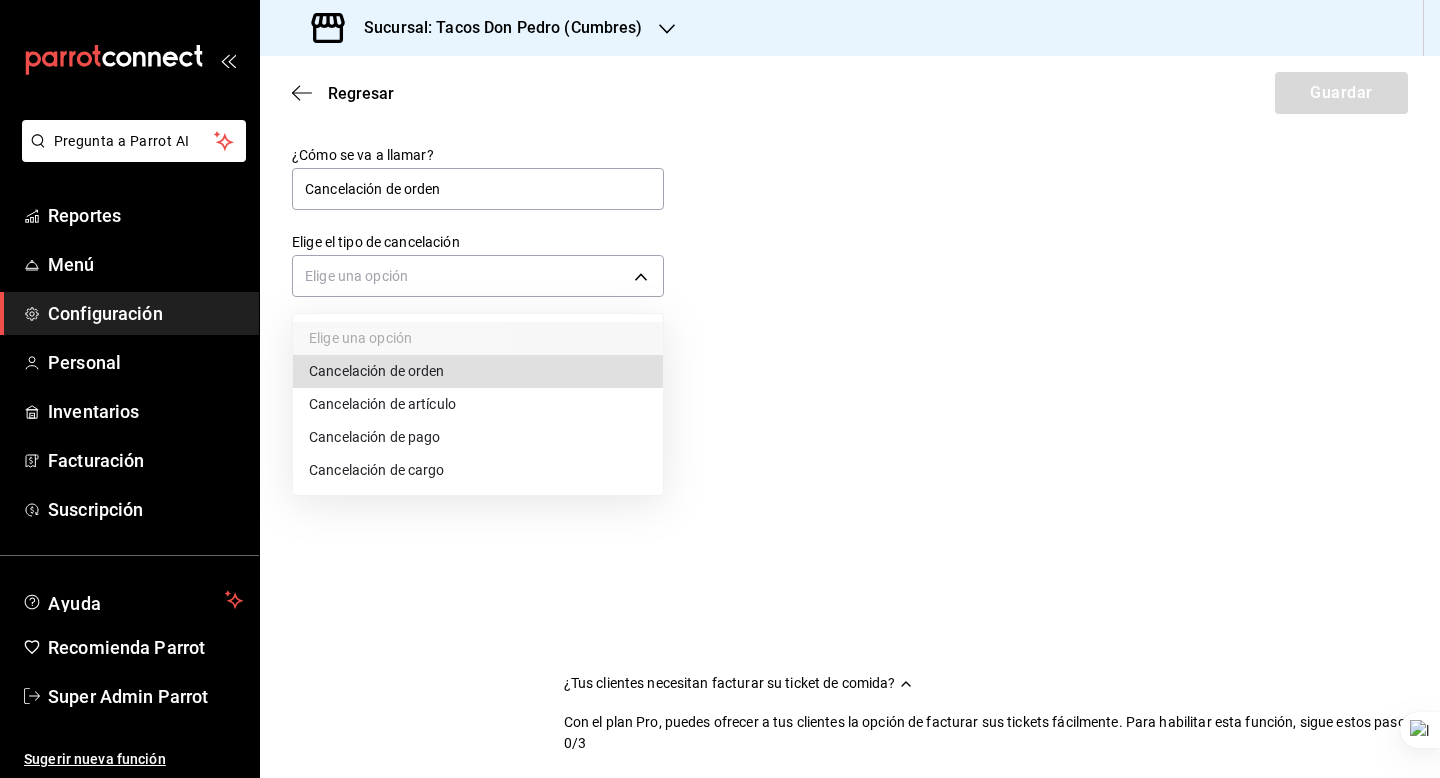 click on "Cancelación de orden" at bounding box center (478, 371) 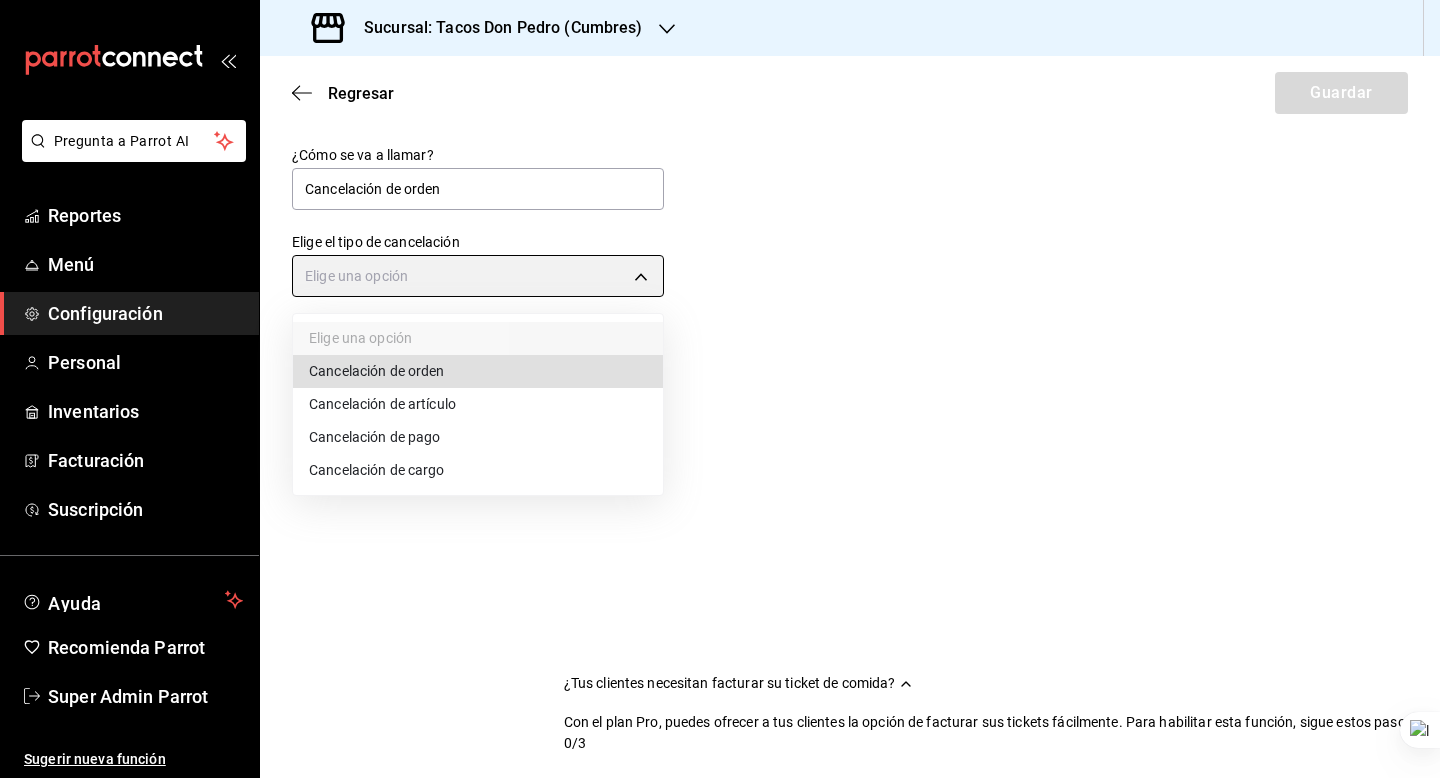 type on "ORDER" 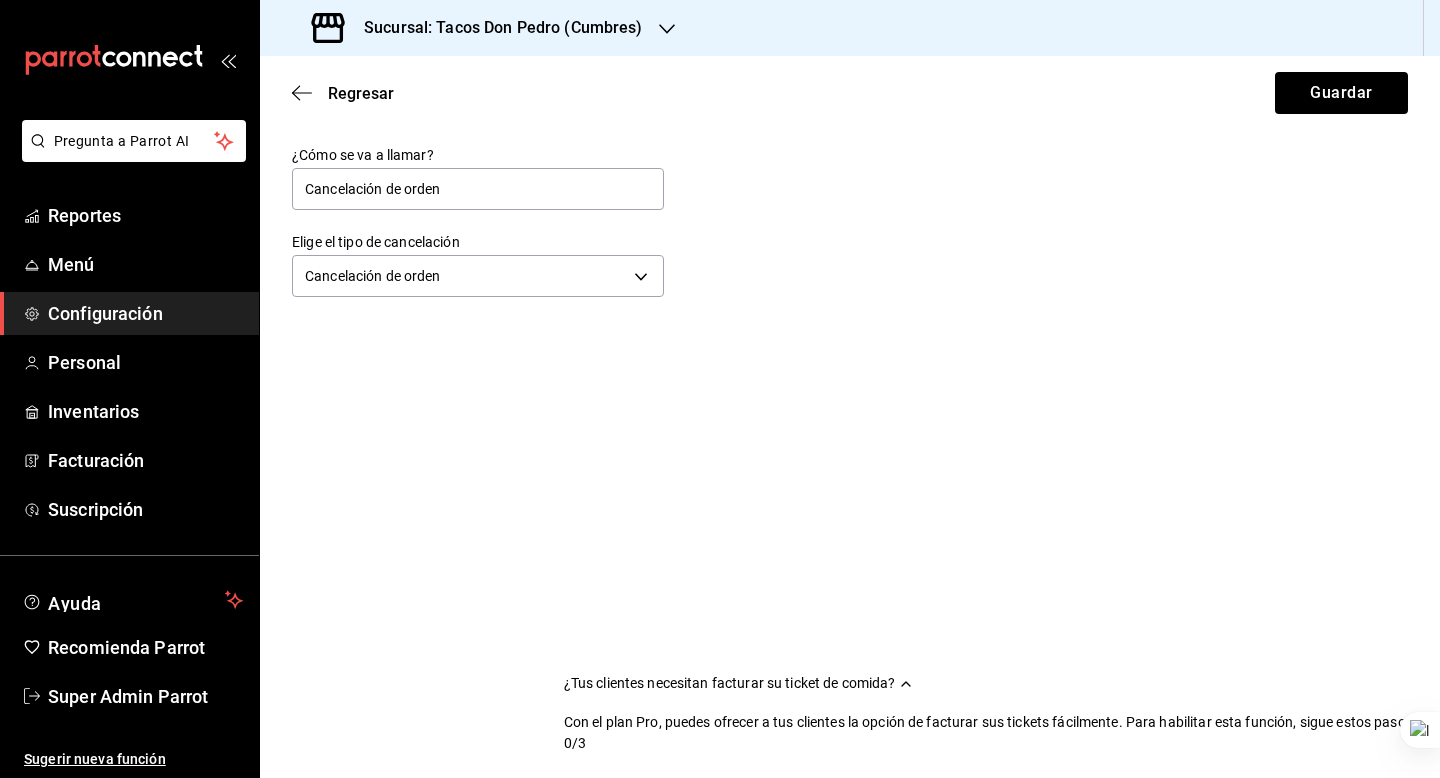 click on "¿Cómo se va a llamar? Cancelación de orden Elige el tipo de cancelación Cancelación de orden ORDER" at bounding box center [850, 224] 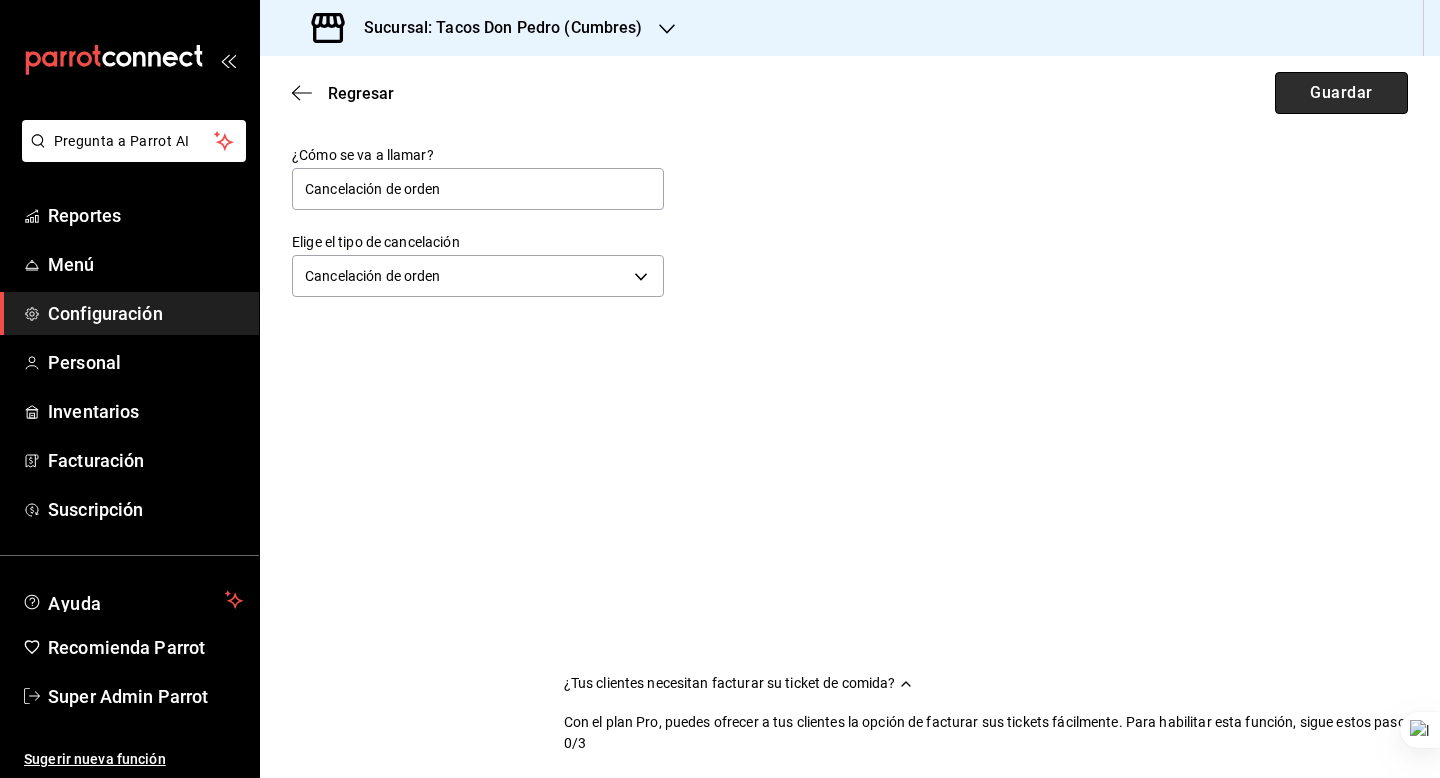 click on "Guardar" at bounding box center [1341, 93] 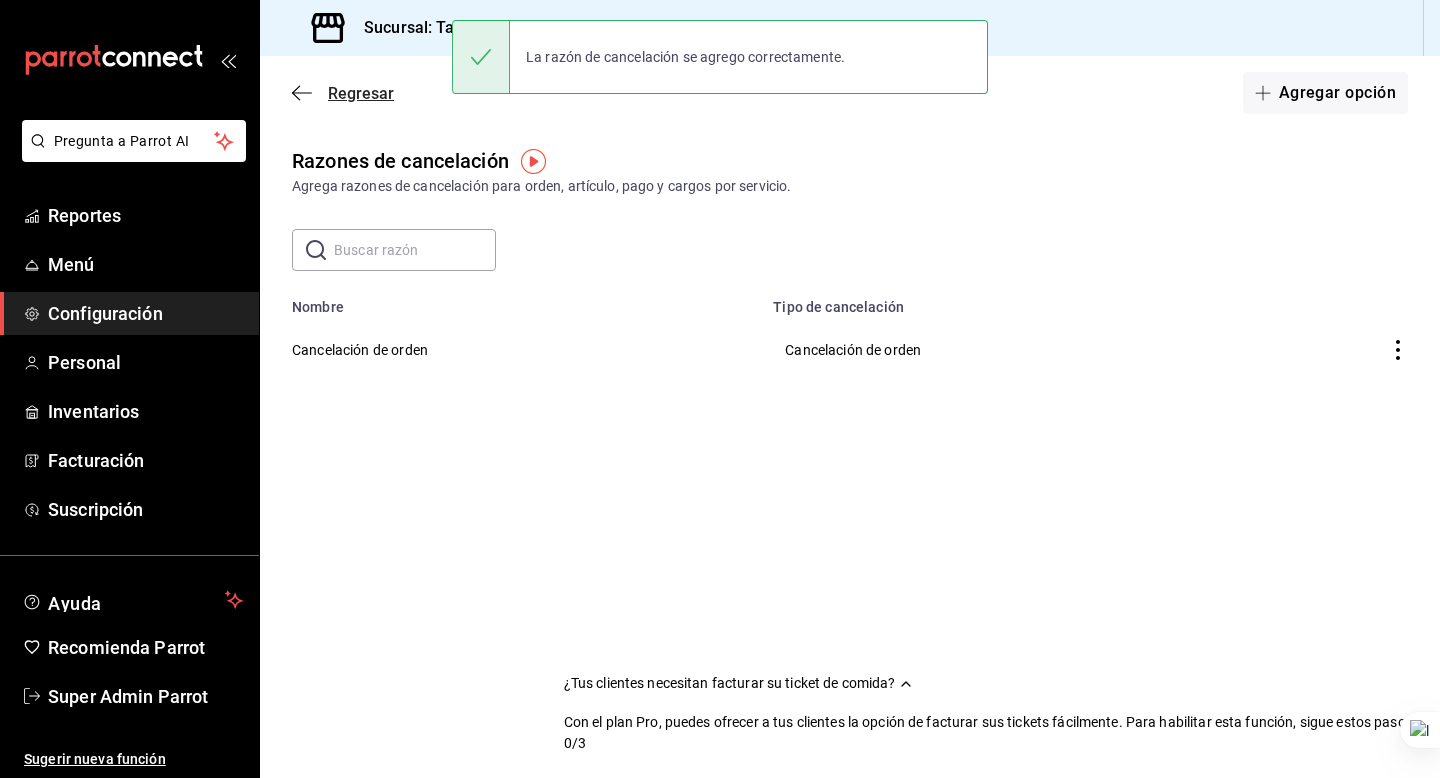 click 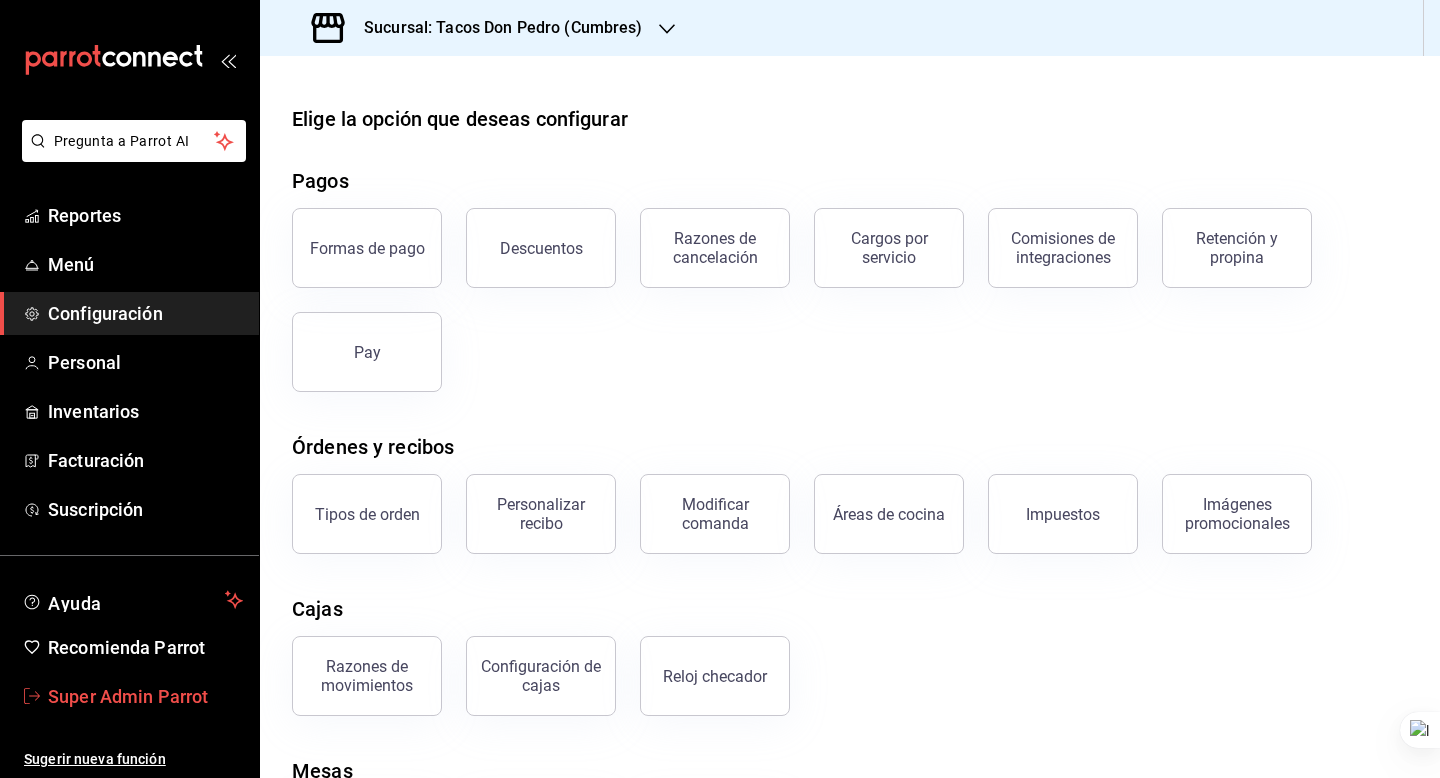 click on "Super Admin Parrot" at bounding box center [129, 696] 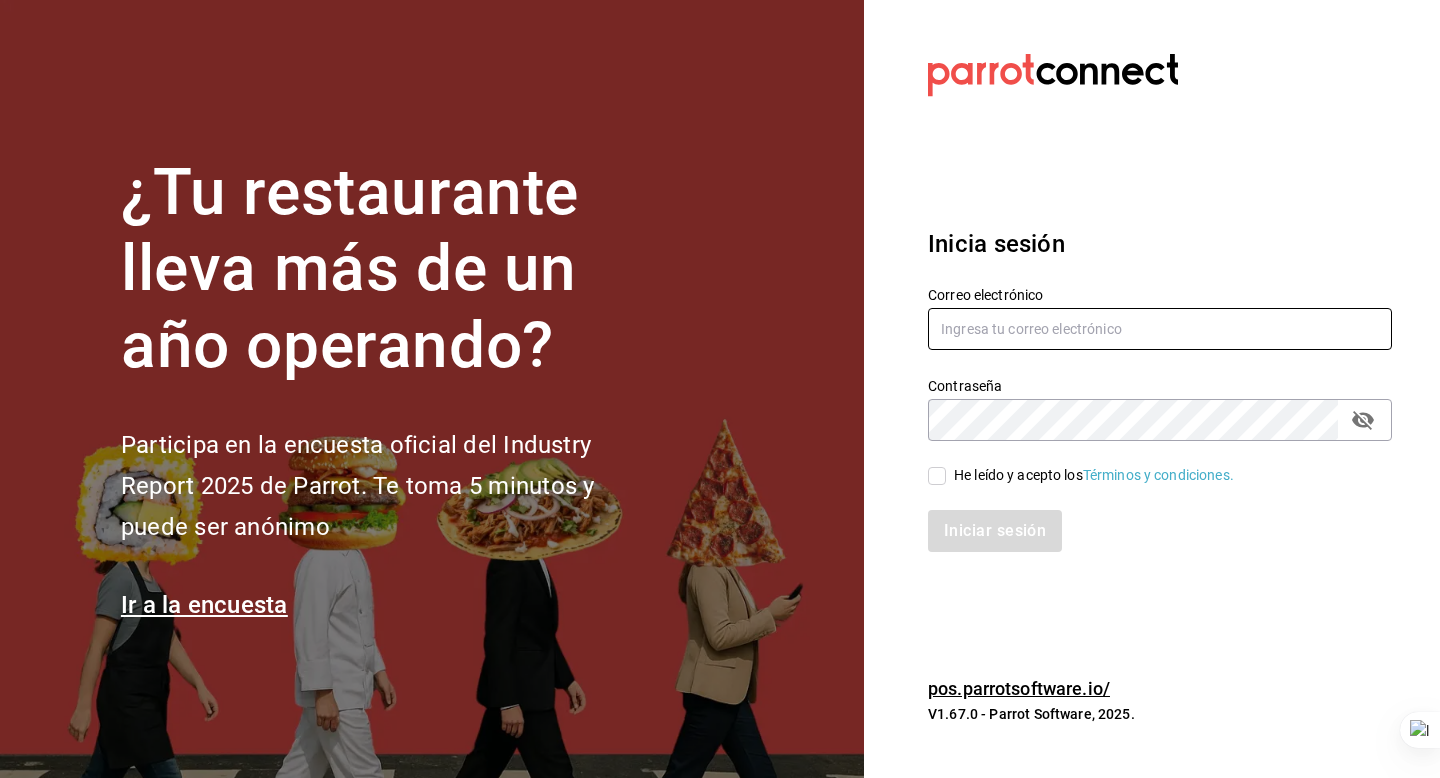 click at bounding box center (1160, 329) 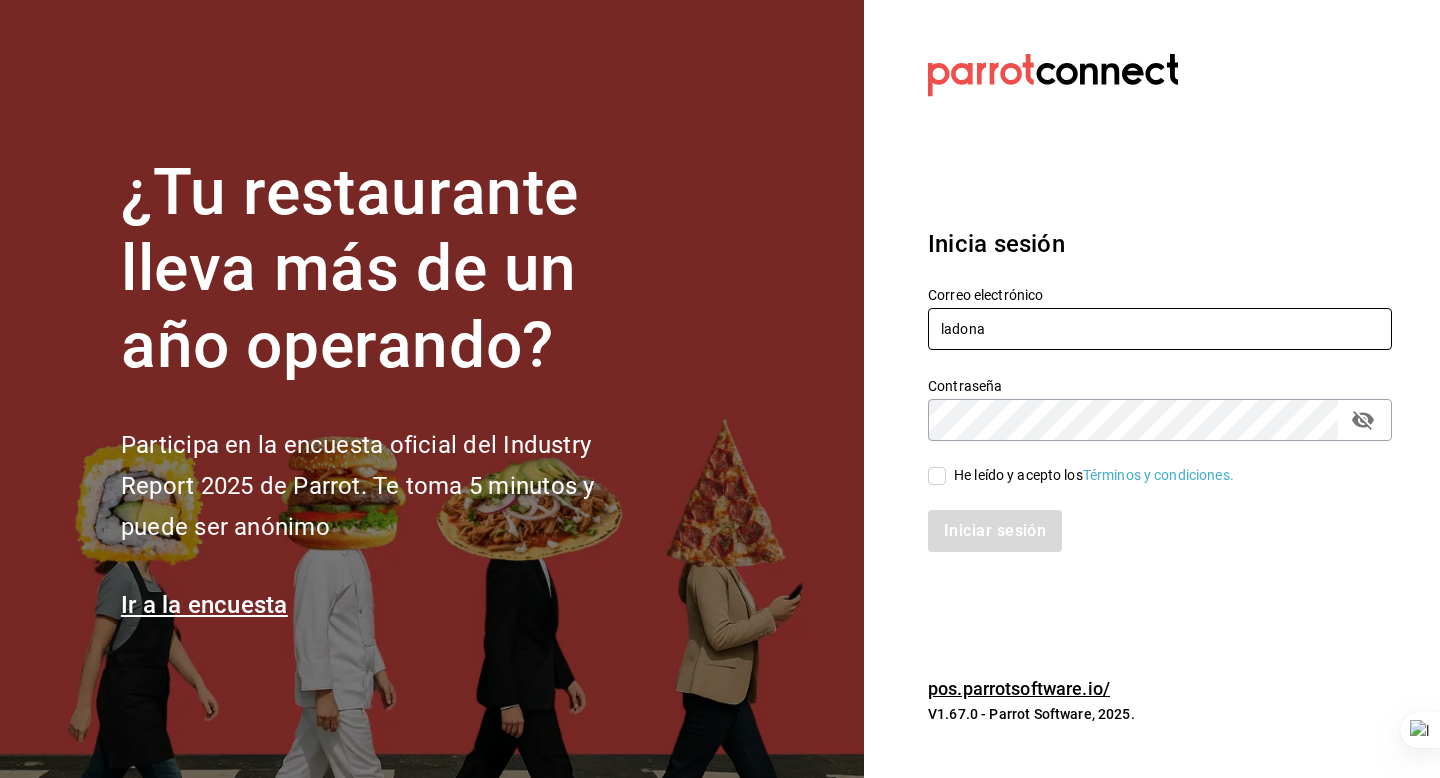 type on "ladona@comidamexicana.com" 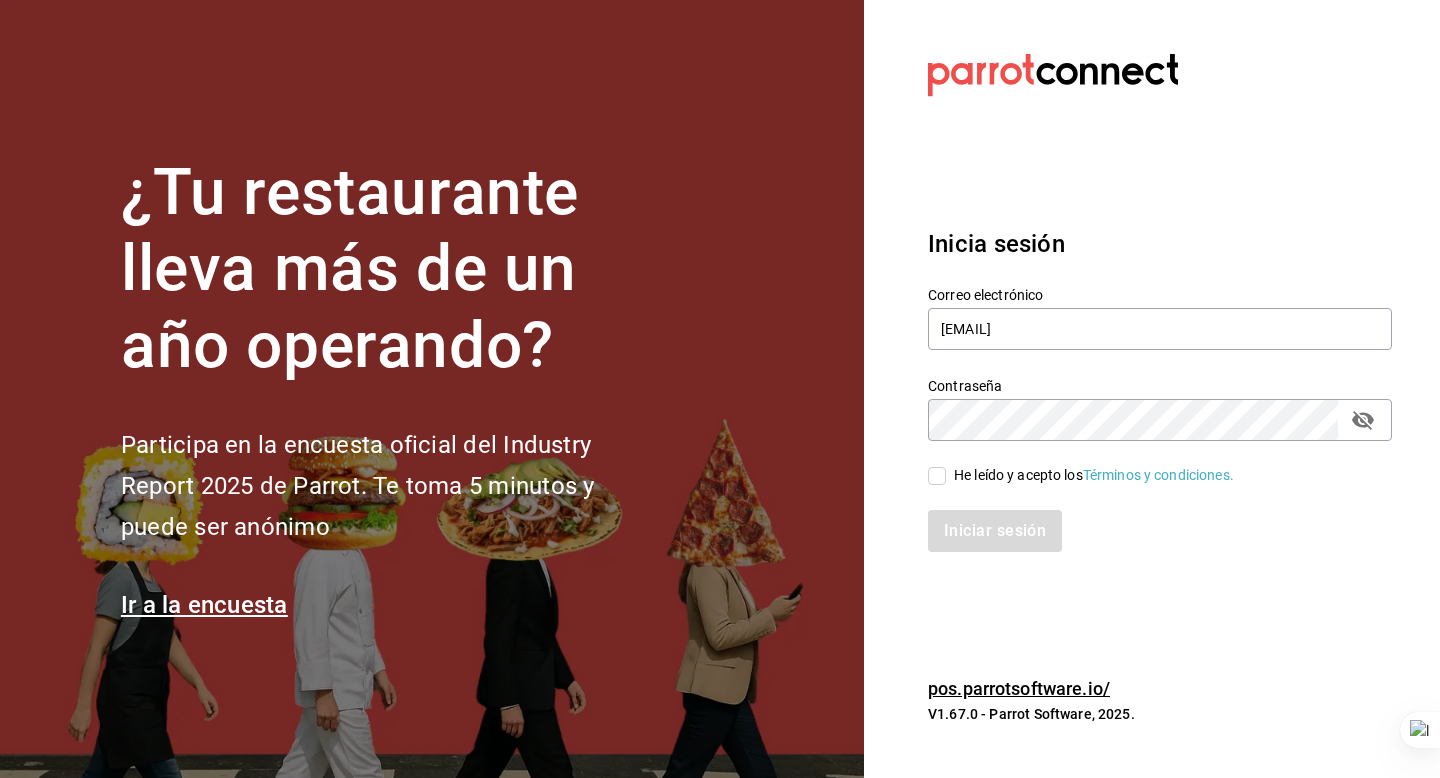 click on "He leído y acepto los  Términos y condiciones." at bounding box center (1090, 475) 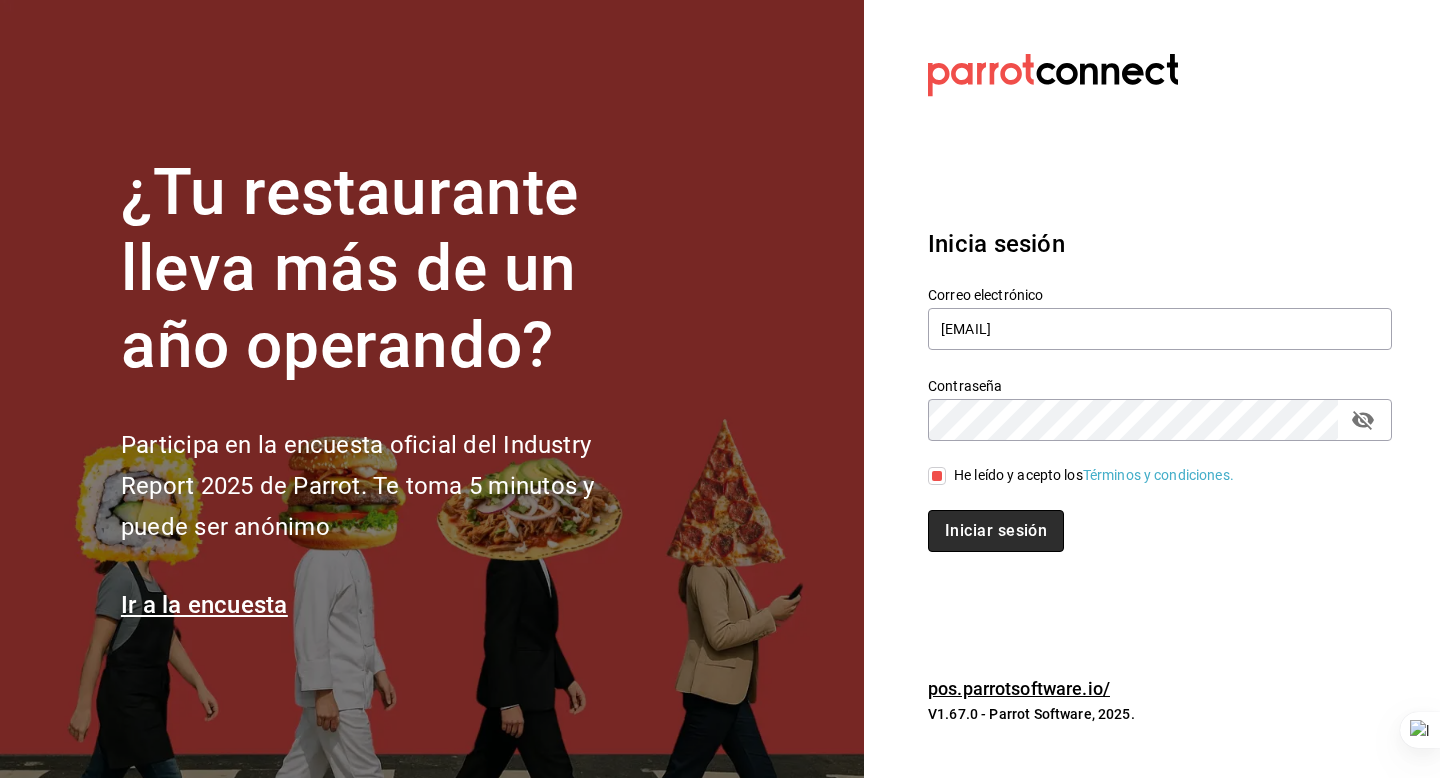 click on "Iniciar sesión" at bounding box center (996, 531) 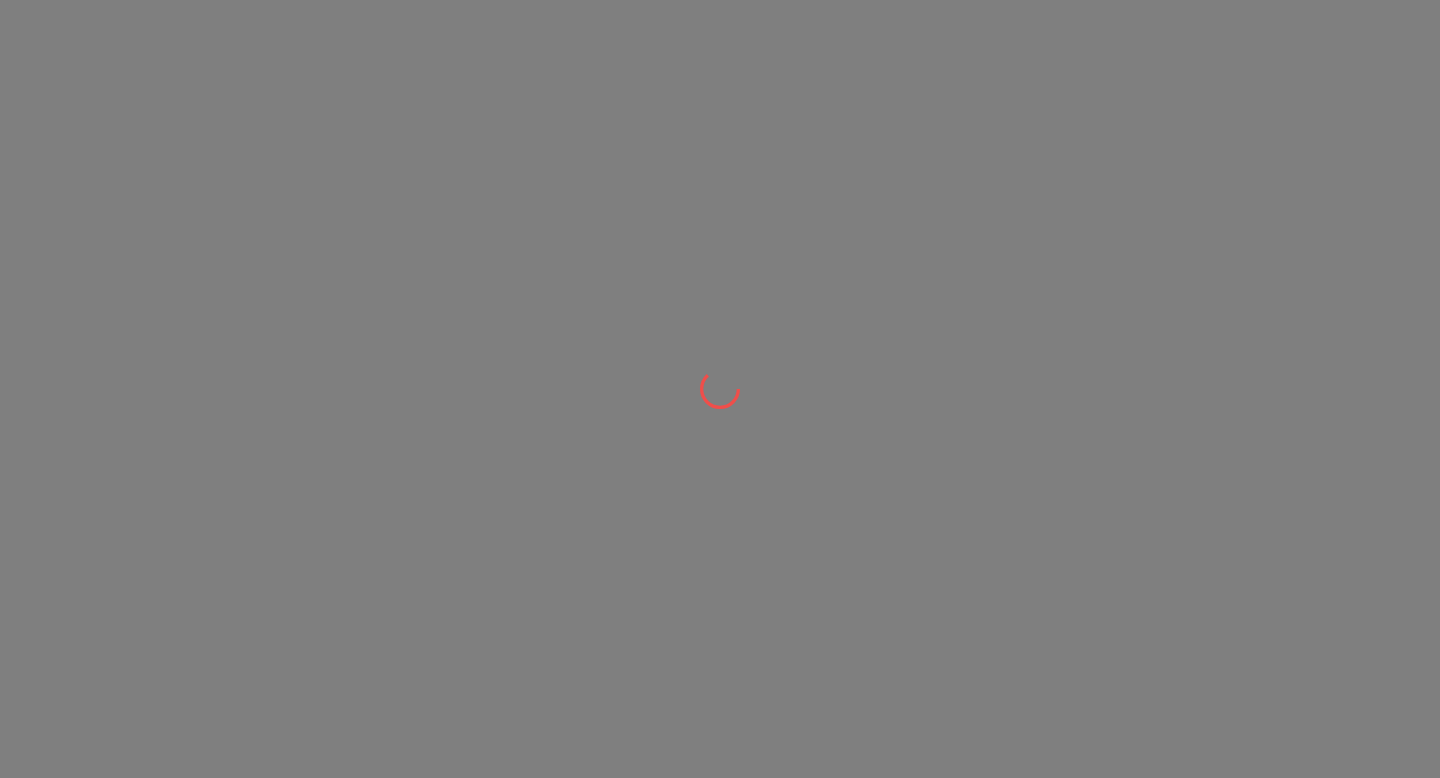 scroll, scrollTop: 0, scrollLeft: 0, axis: both 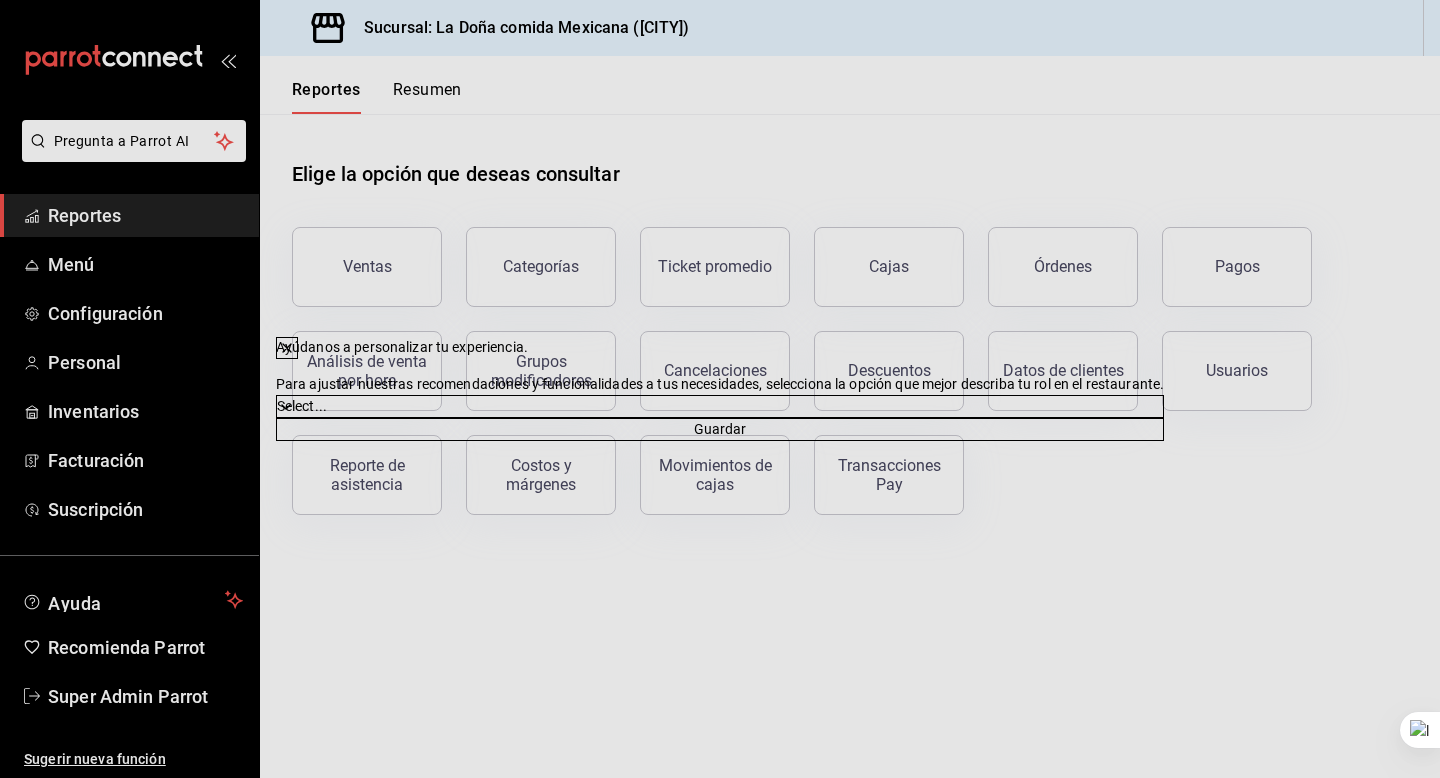 click 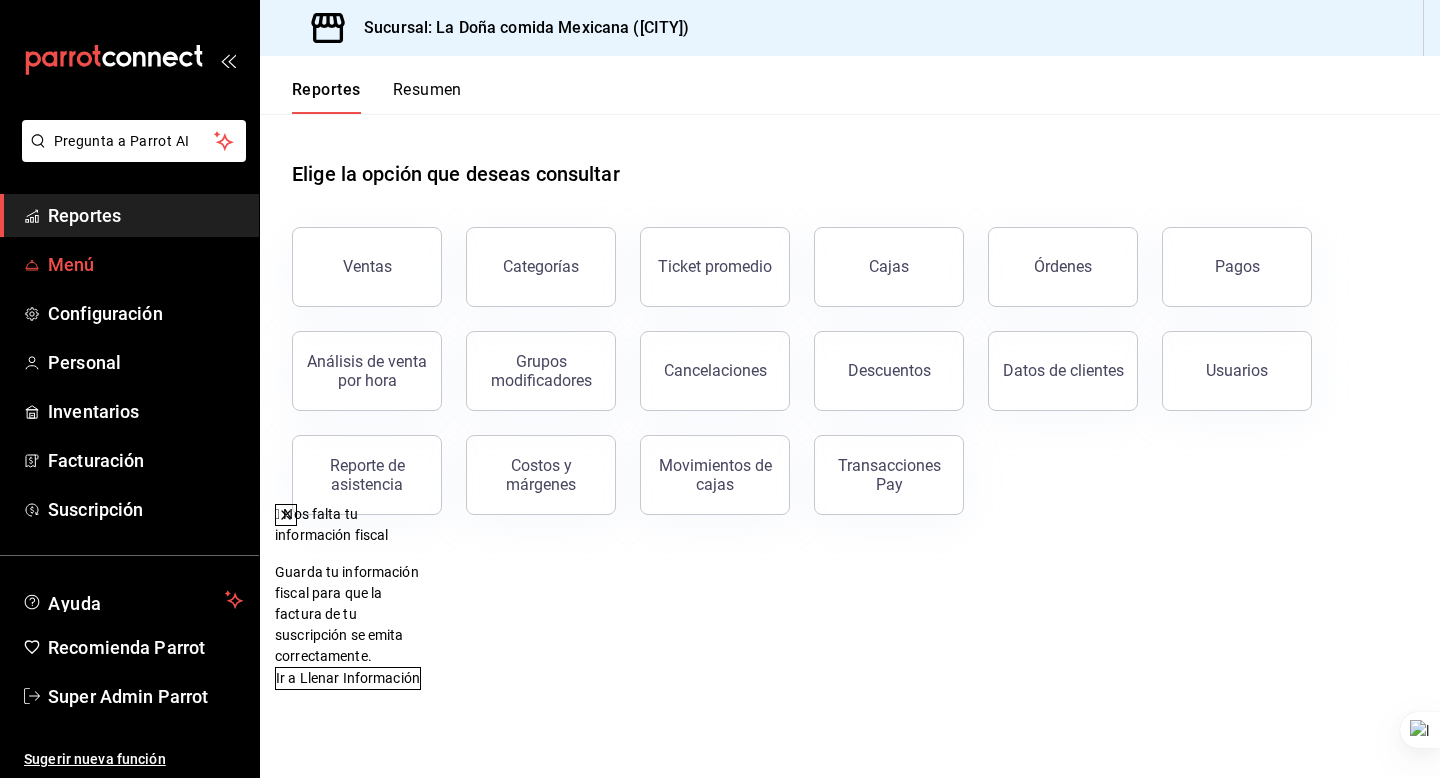 click on "Menú" at bounding box center [145, 264] 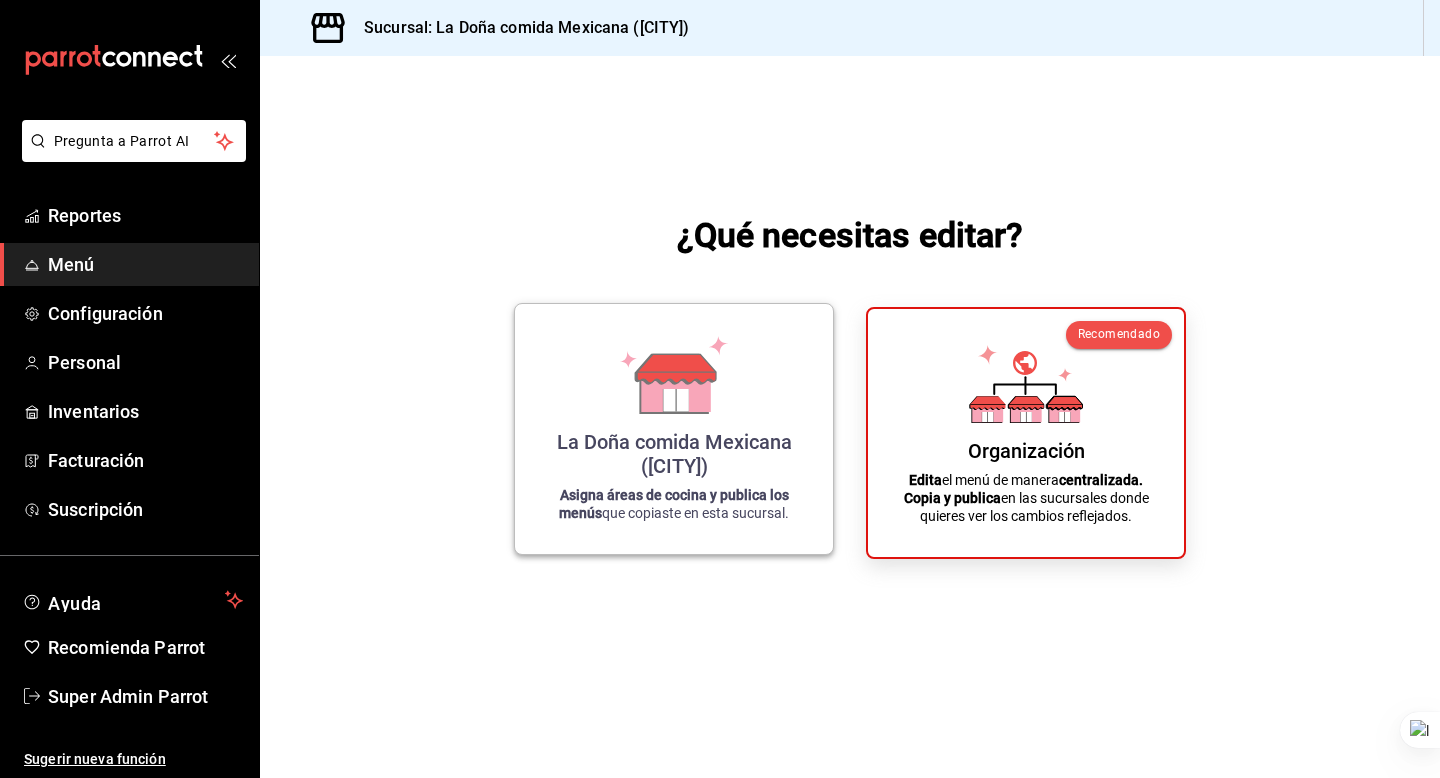 click 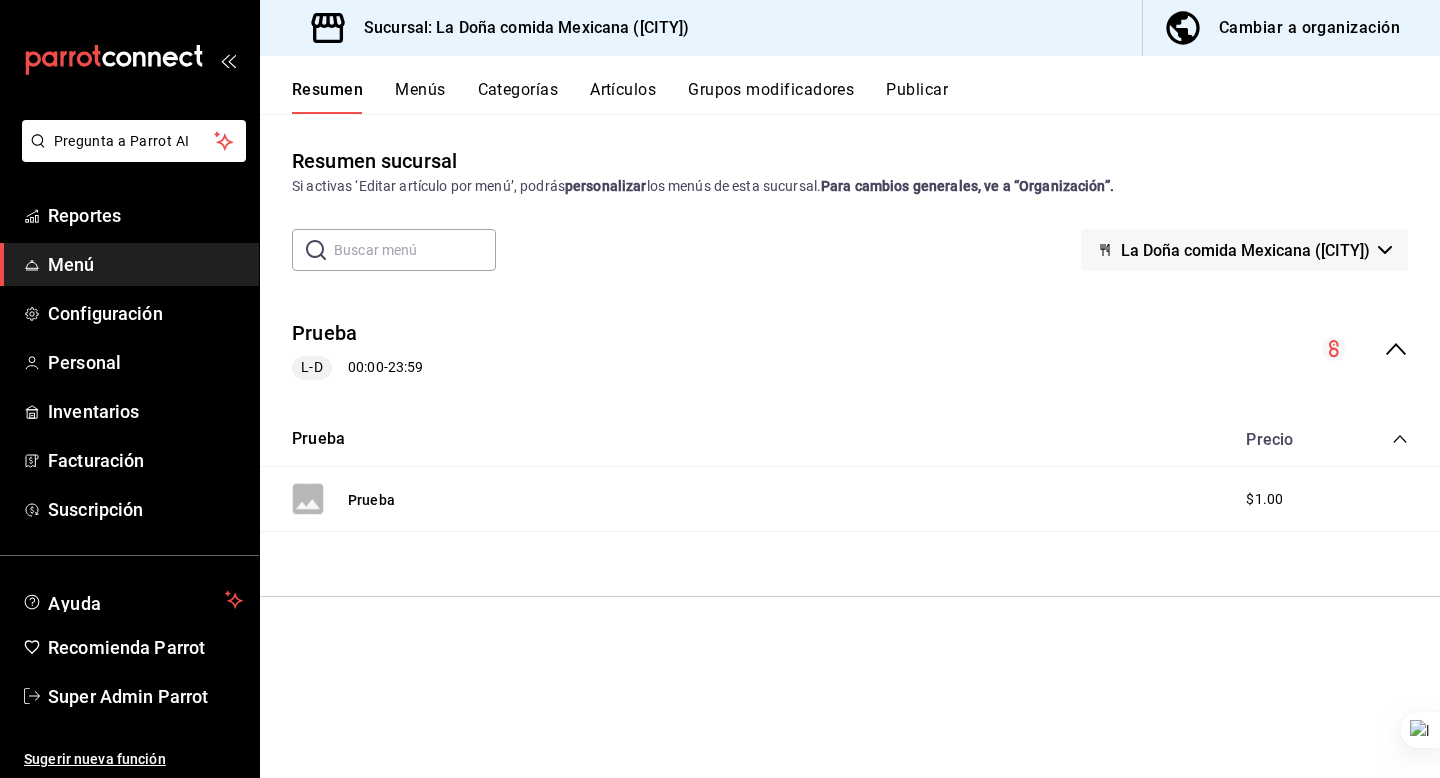 click on "Menús" at bounding box center [420, 97] 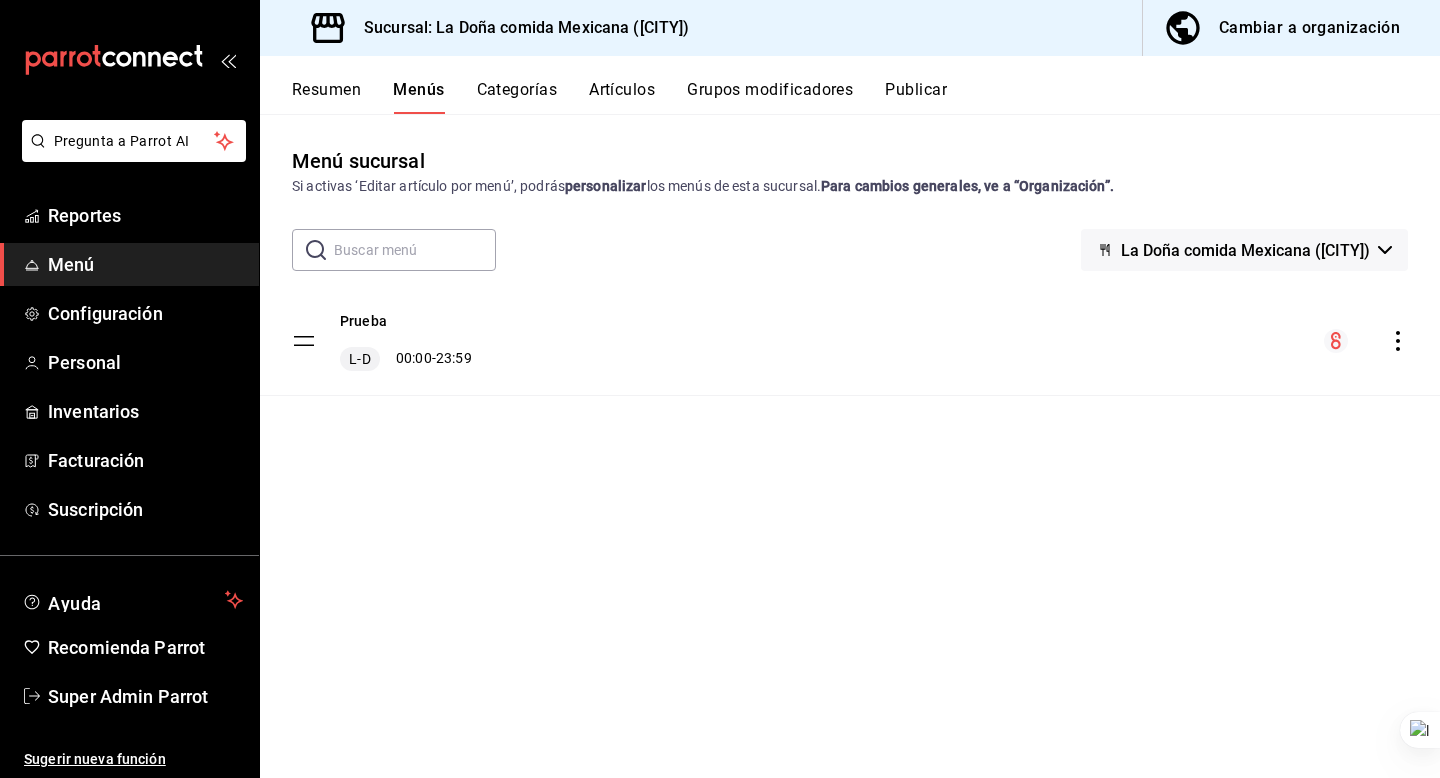 click 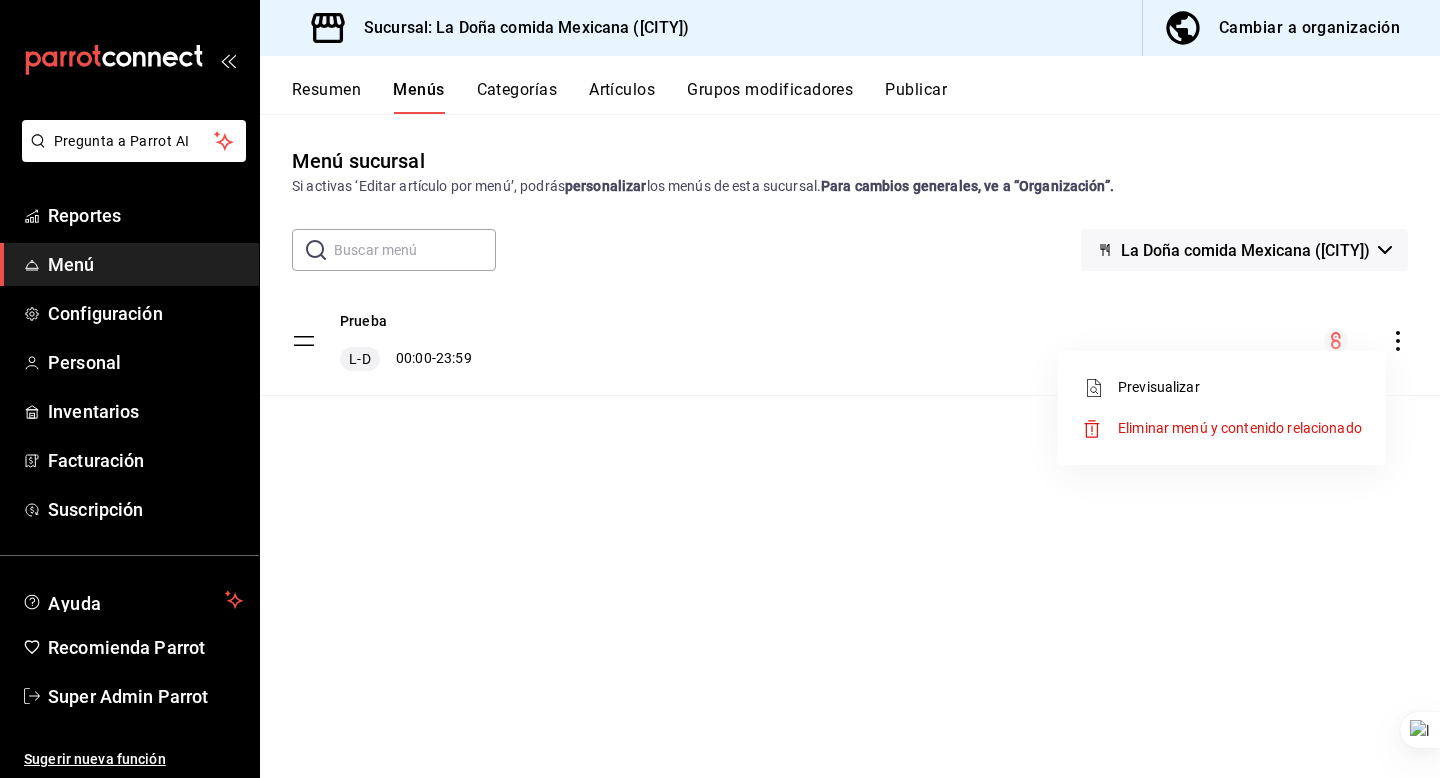click on "Eliminar menú y contenido relacionado" at bounding box center [1222, 428] 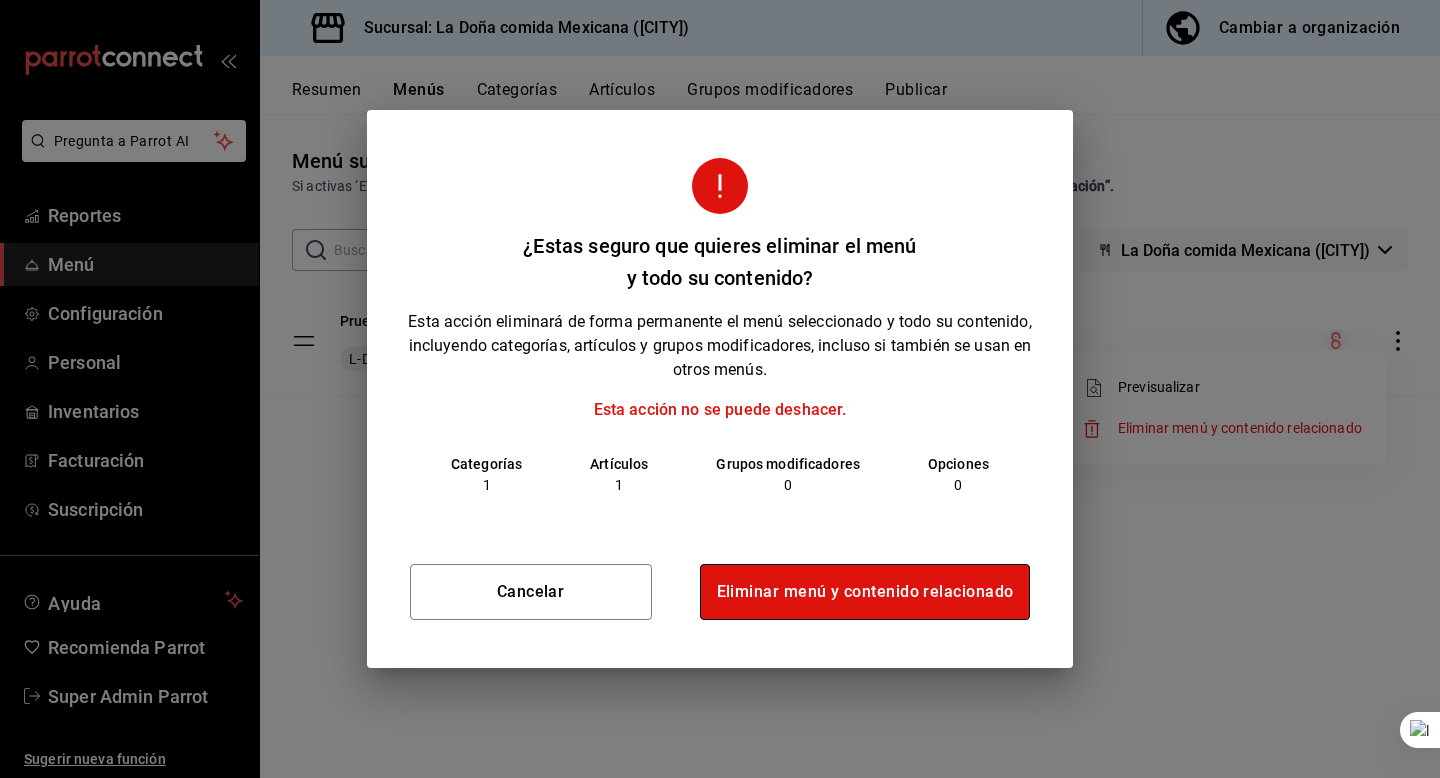 click on "Eliminar menú y contenido relacionado" at bounding box center [865, 592] 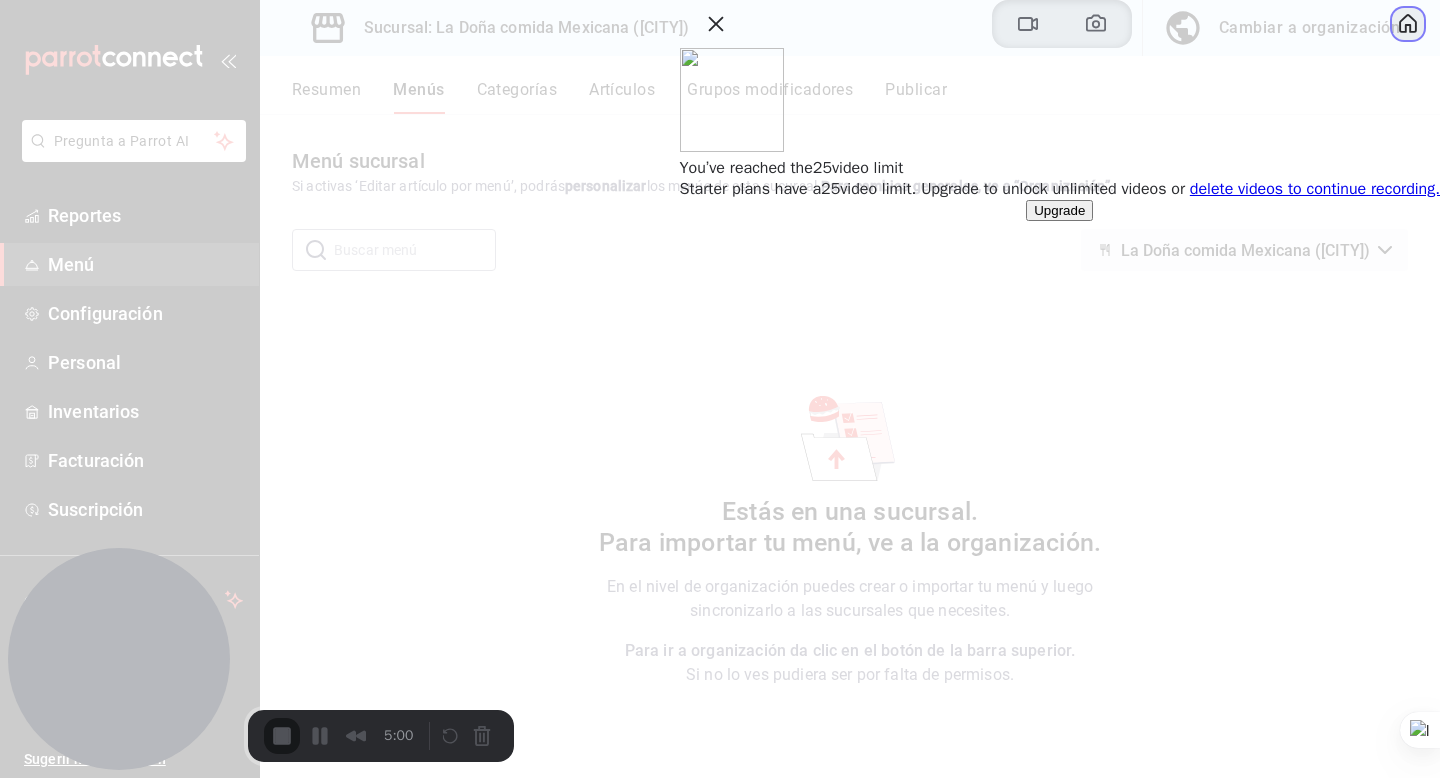 click at bounding box center (1408, 24) 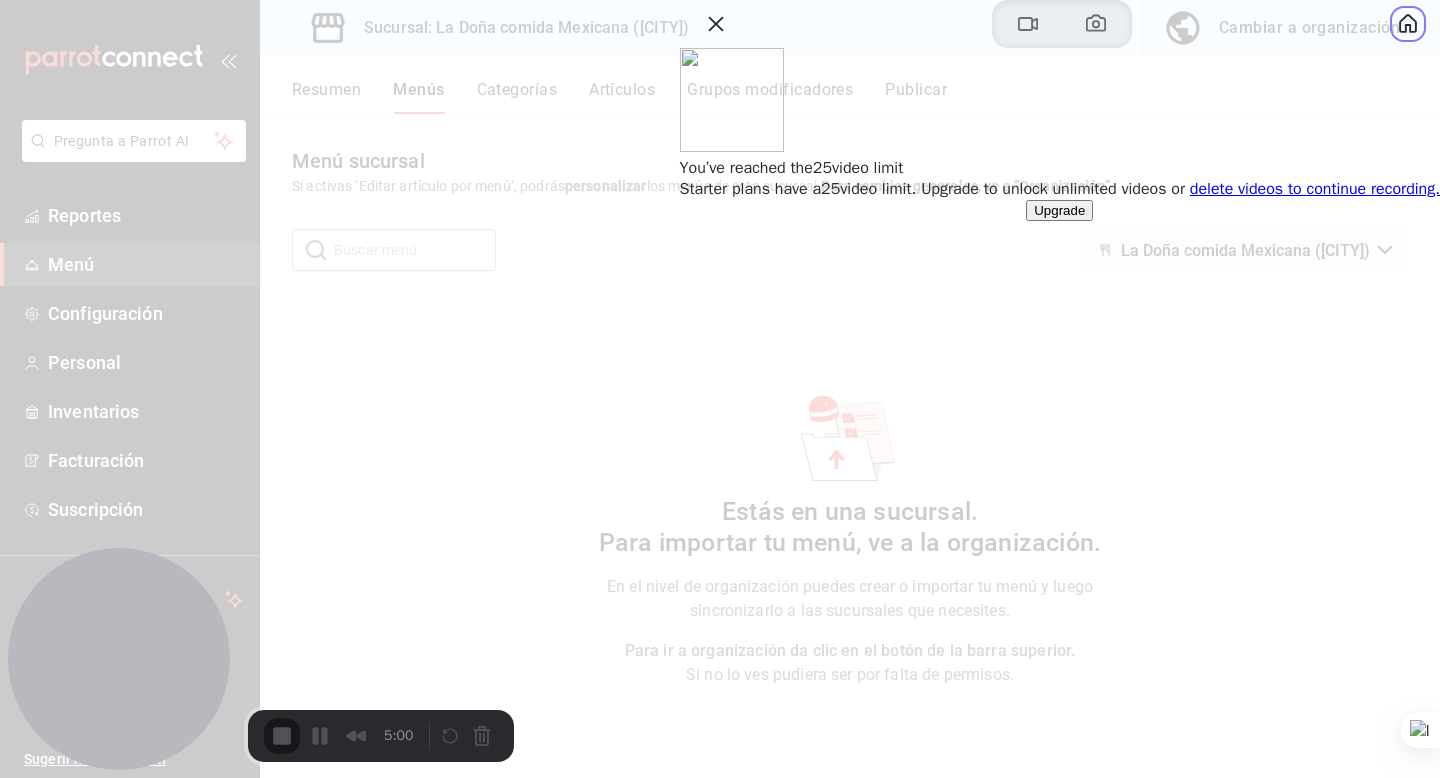 type 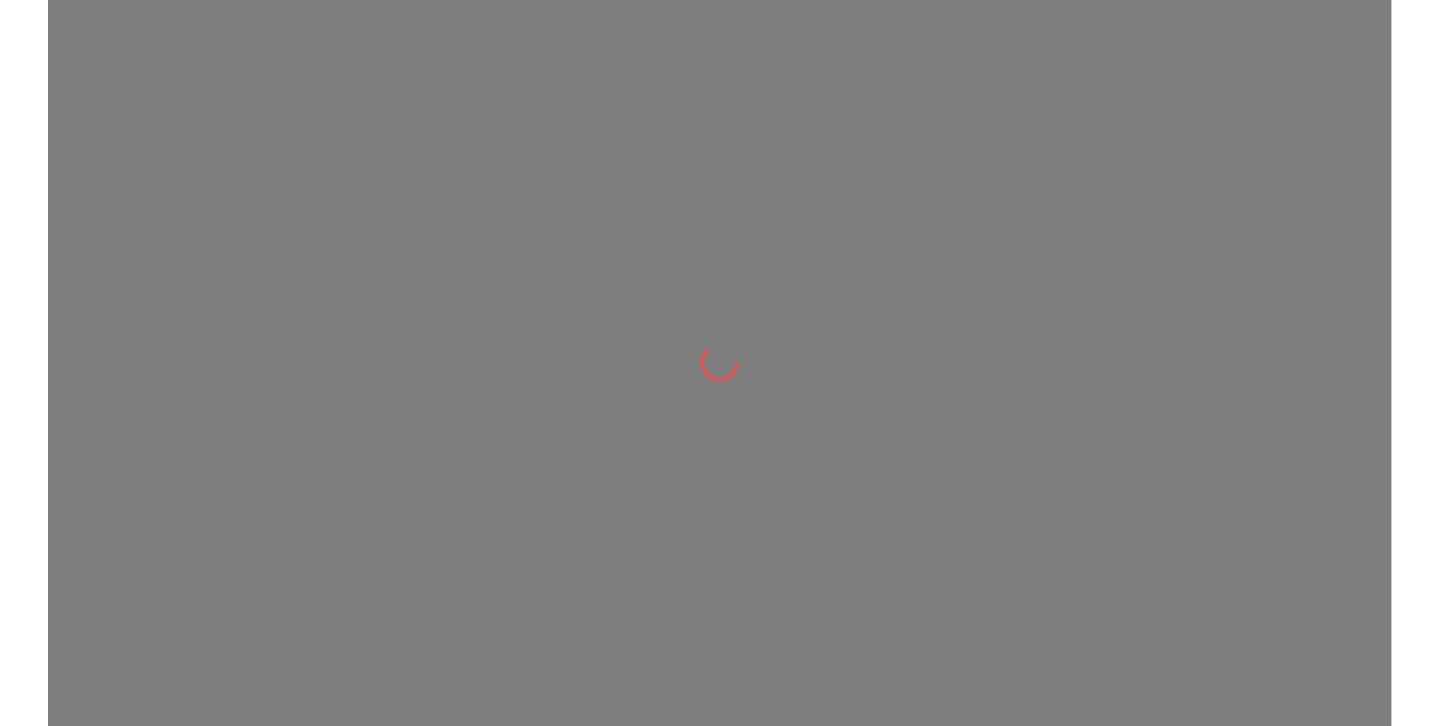 scroll, scrollTop: 0, scrollLeft: 0, axis: both 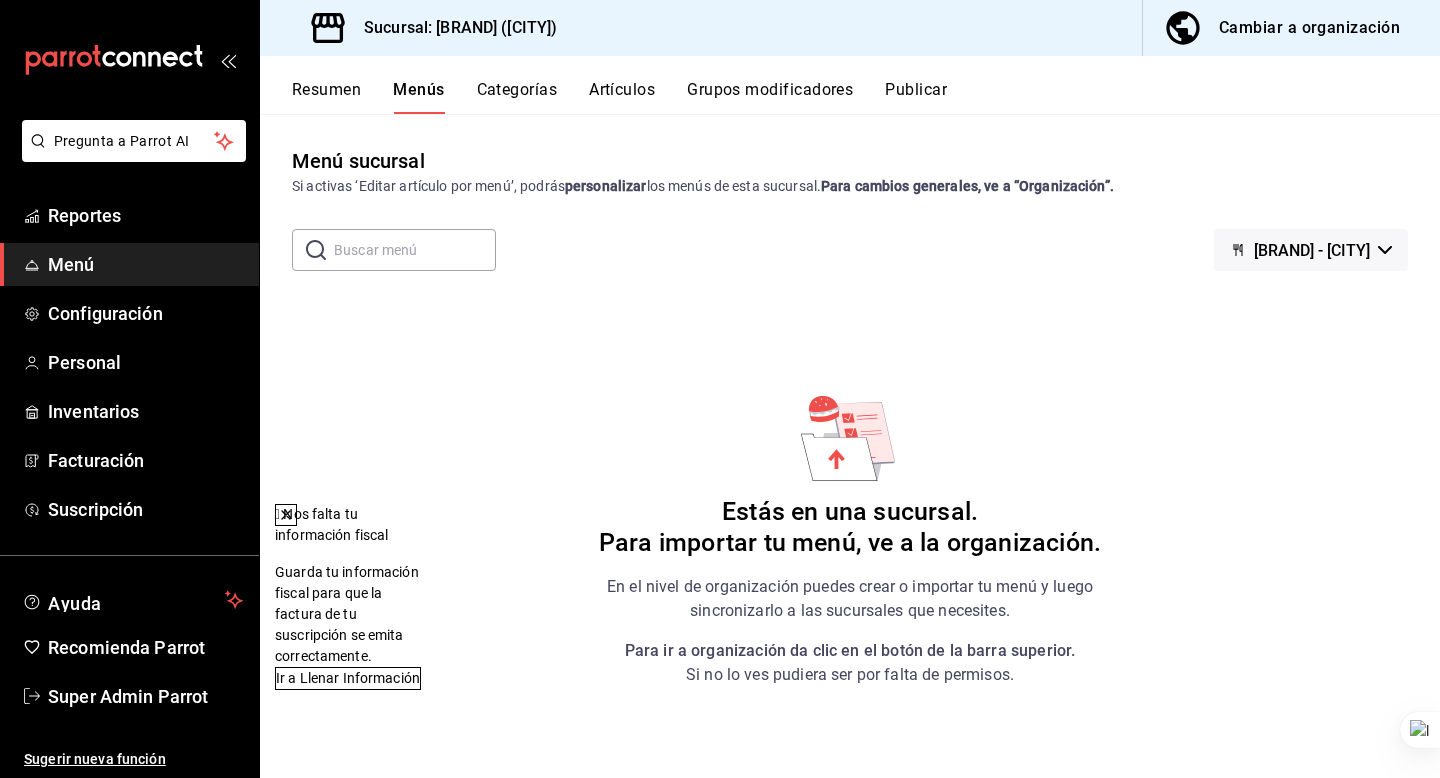 click at bounding box center [286, 515] 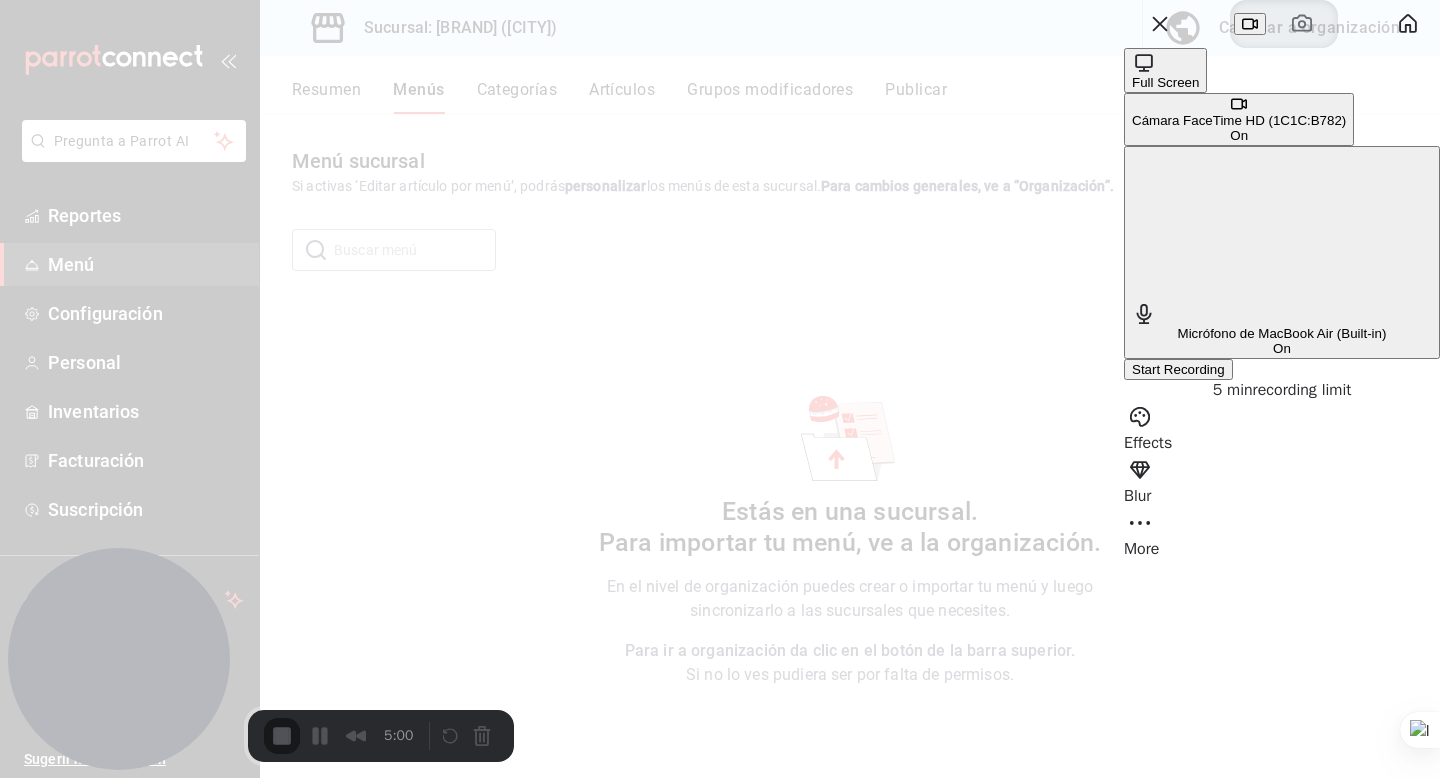 click on "Cámara FaceTime HD (1C1C:B782)" at bounding box center (1239, 120) 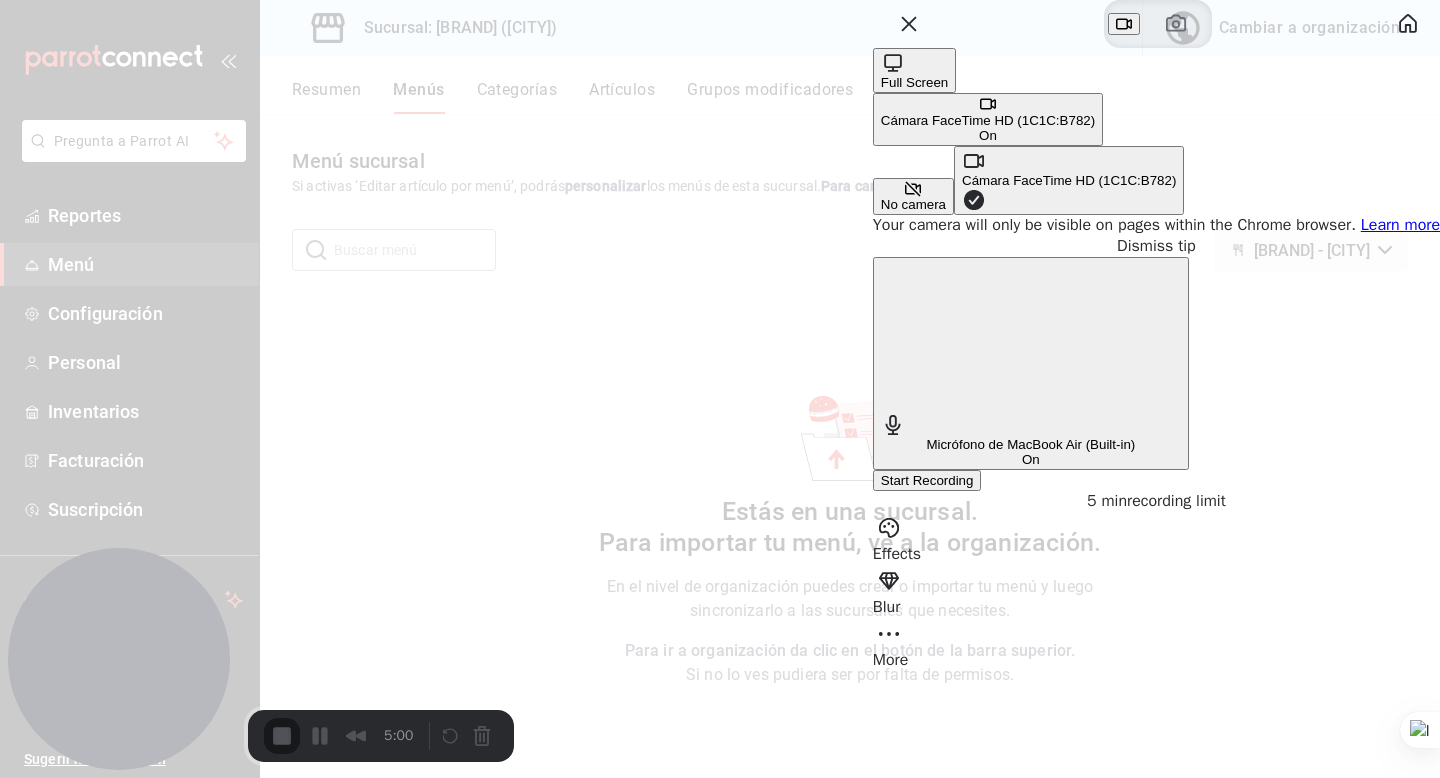 click on "No camera" at bounding box center (913, 204) 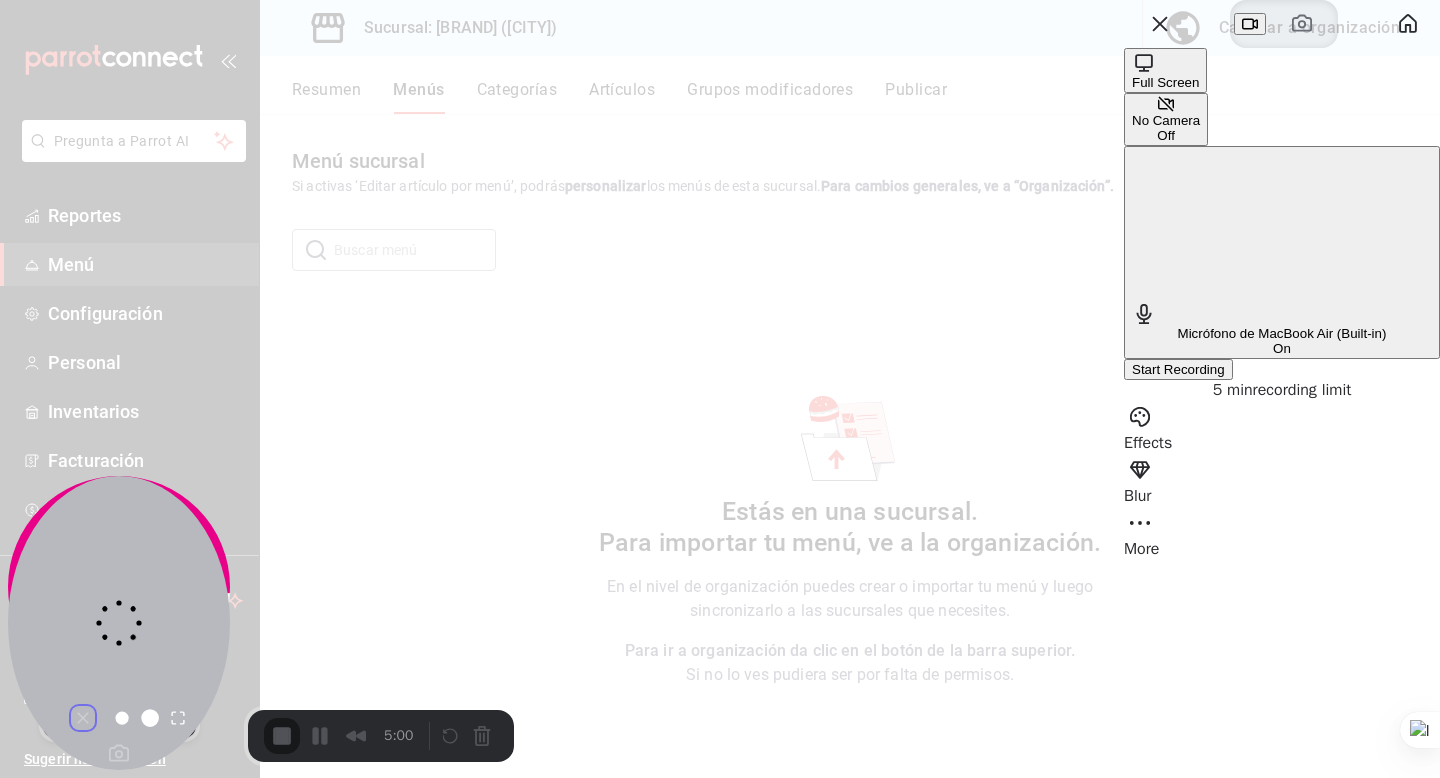 click at bounding box center (83, 718) 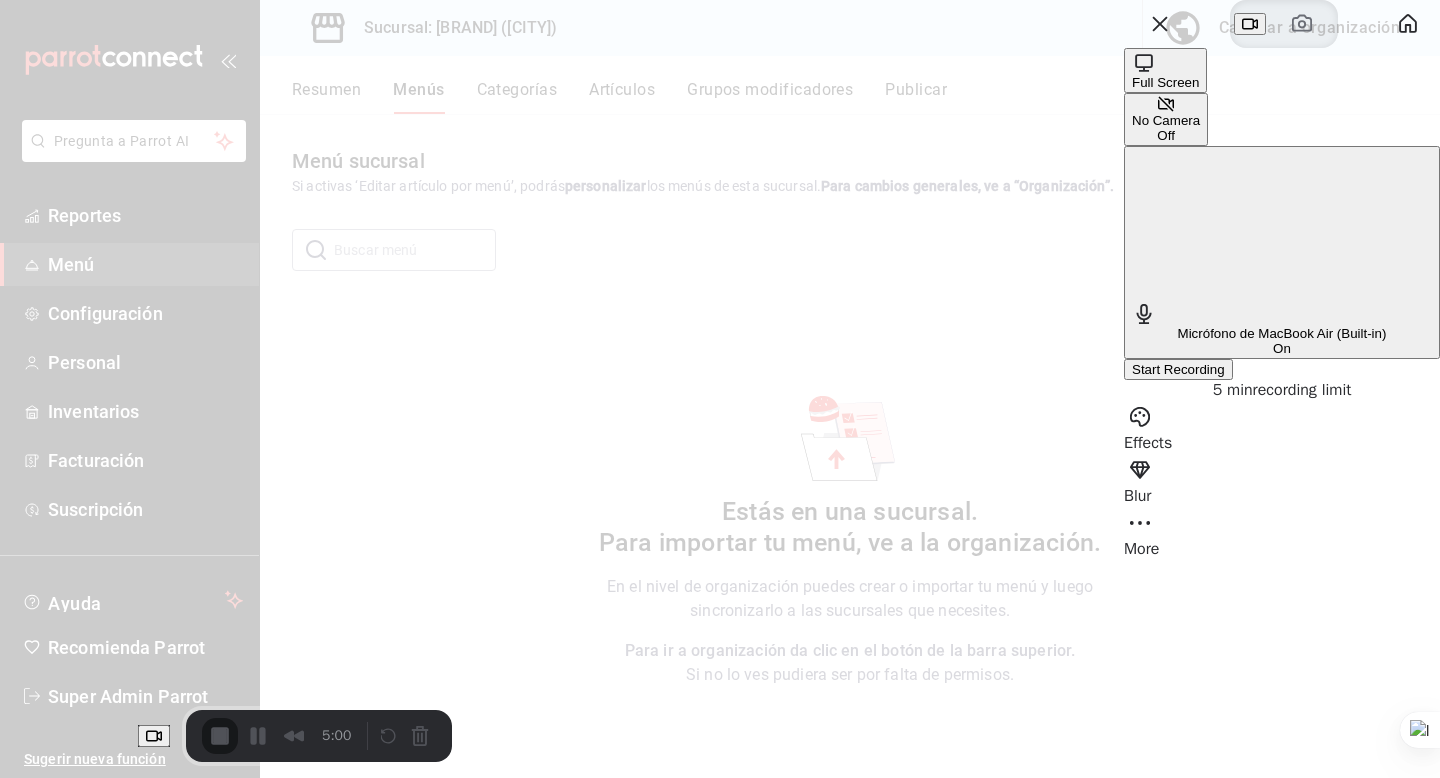 click on "Start Recording" at bounding box center (1178, 369) 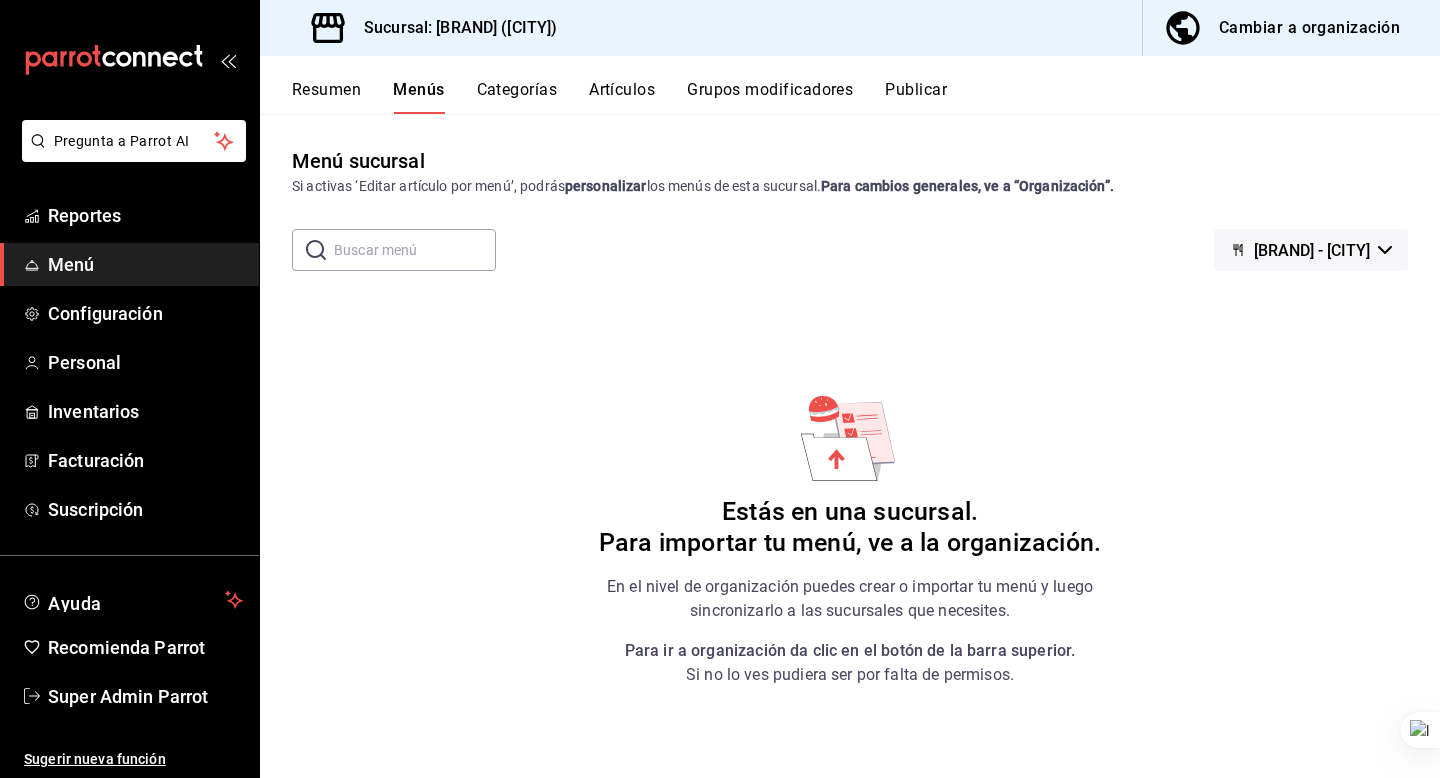 click on "Confirm what to share" at bounding box center [720, 870] 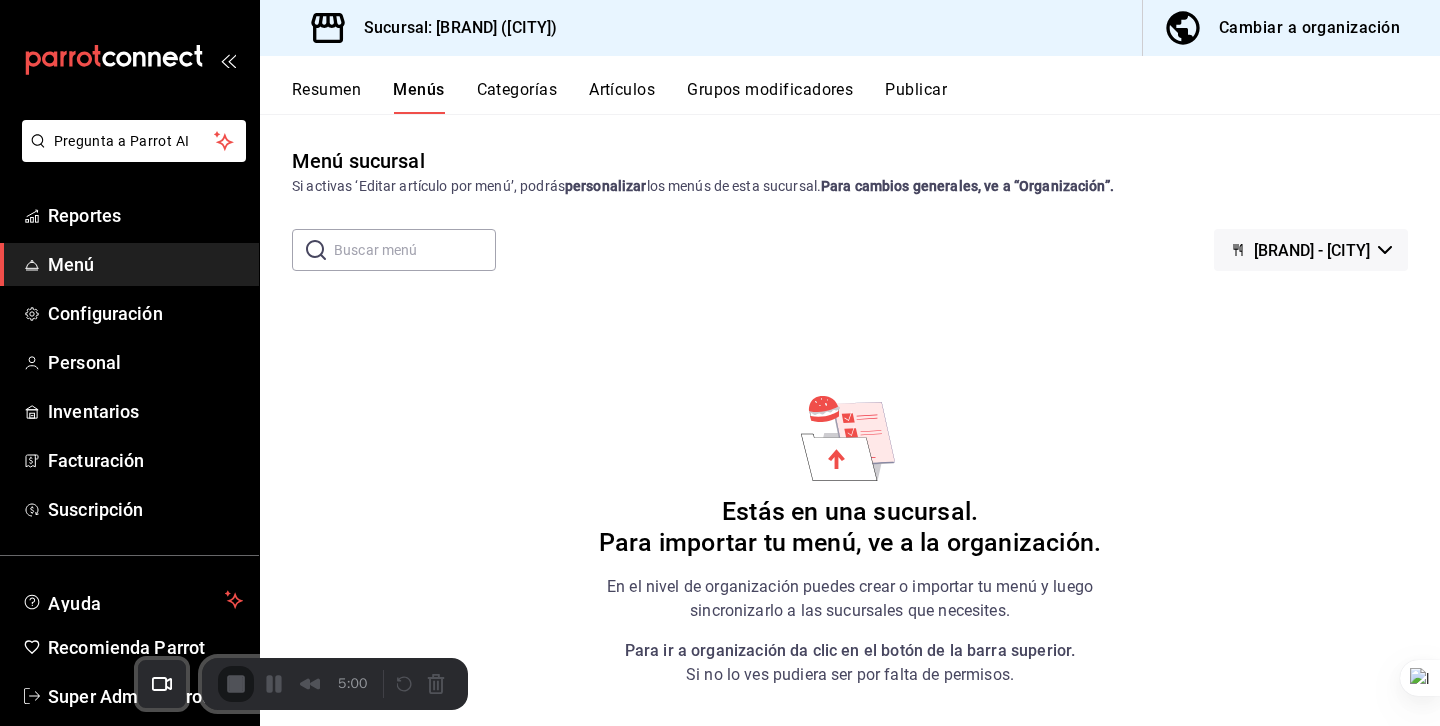 click on "Start Recording" at bounding box center (54, 778) 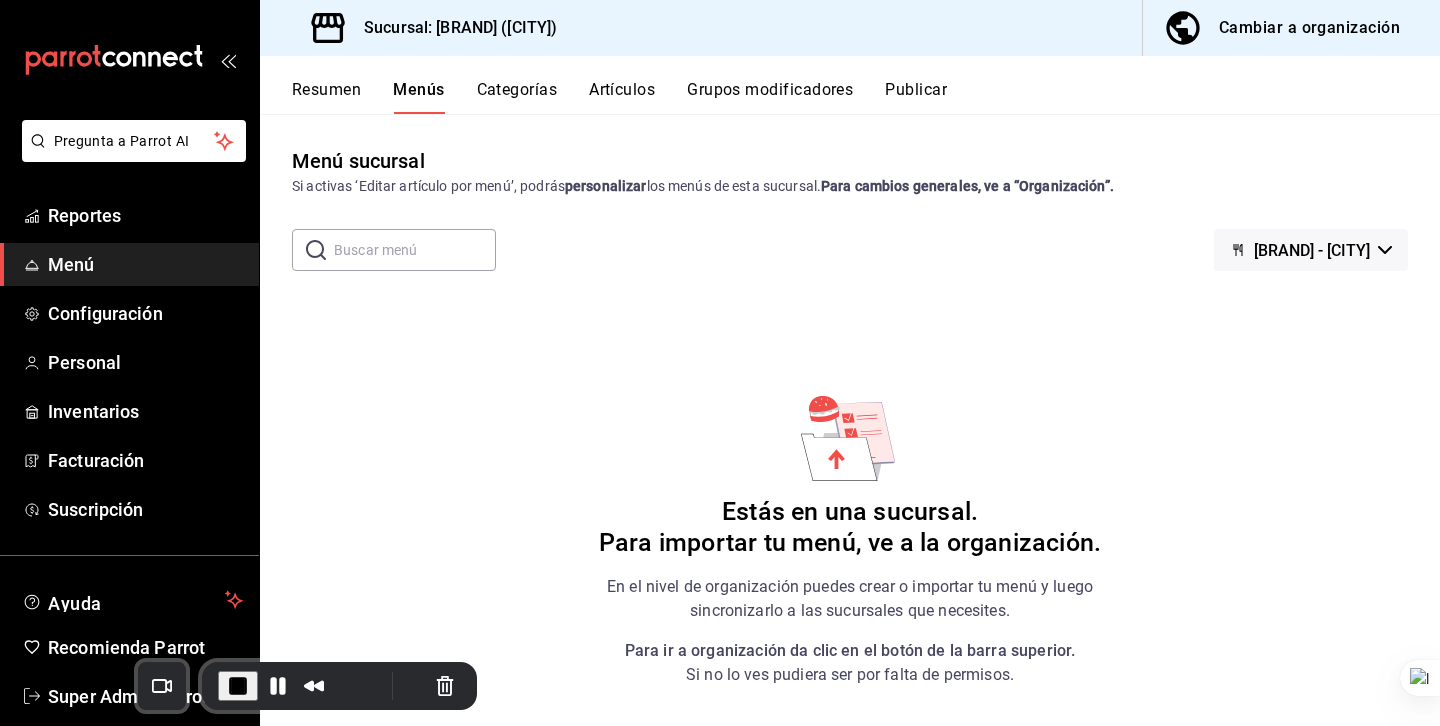 click on "Organización - [BRAND] ([CITY]) Estás en una sucursal. Para importar tu menú, ve a la organización. En el nivel de organización puedes crear o importar tu menú y luego sincronizarlo a las sucursales que necesites. Para ir a organización da clic en el botón de la barra superior. Si no lo ves pudiera ser por falta de permisos." at bounding box center [850, 435] 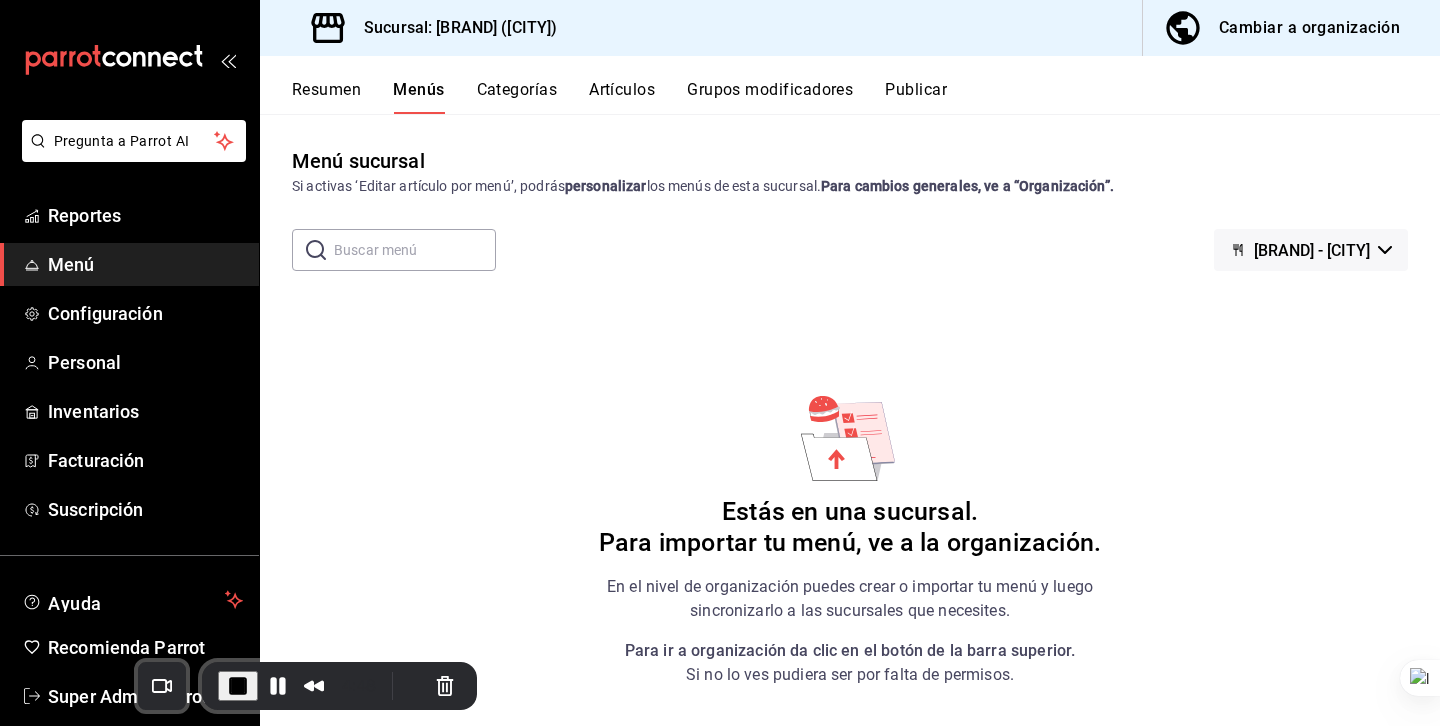 click on "Cambiar a organización" at bounding box center (1309, 28) 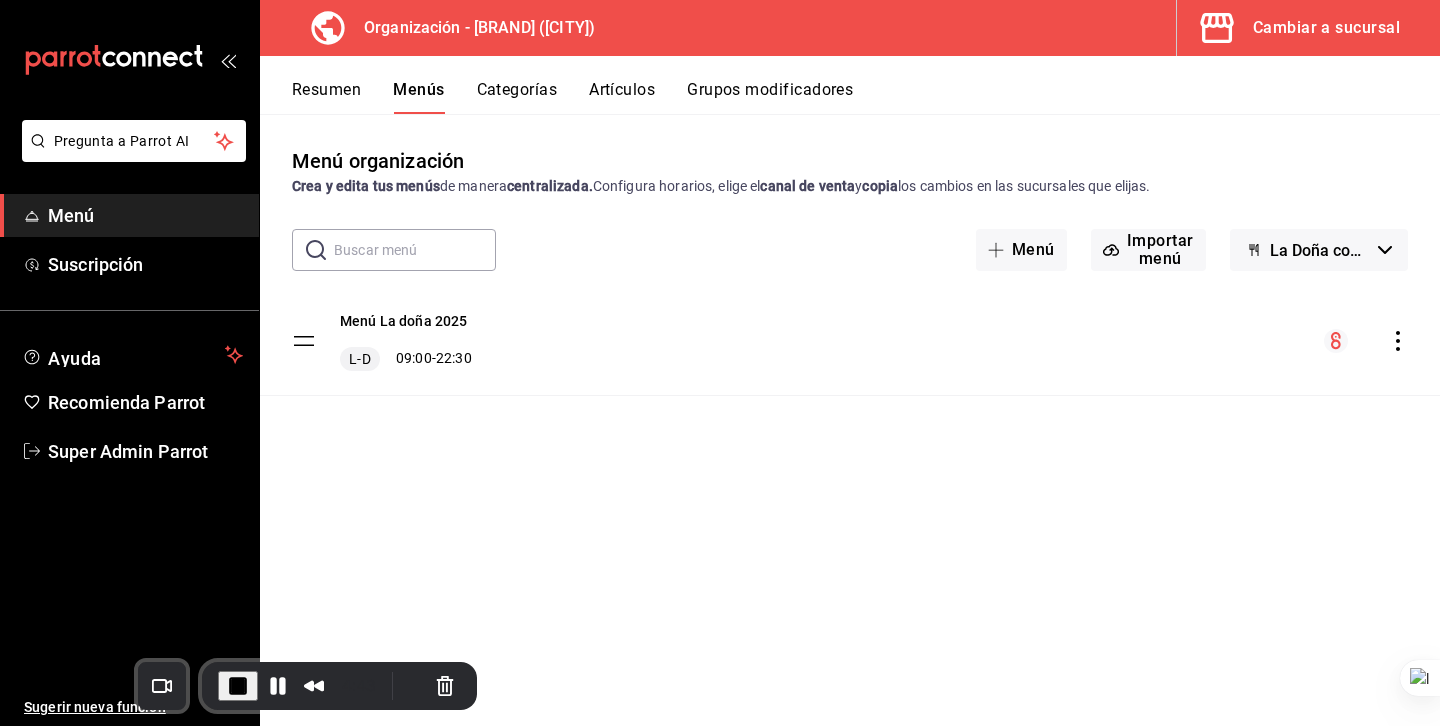 click on "La Doña comida Mexicana - Borrador" at bounding box center [1320, 250] 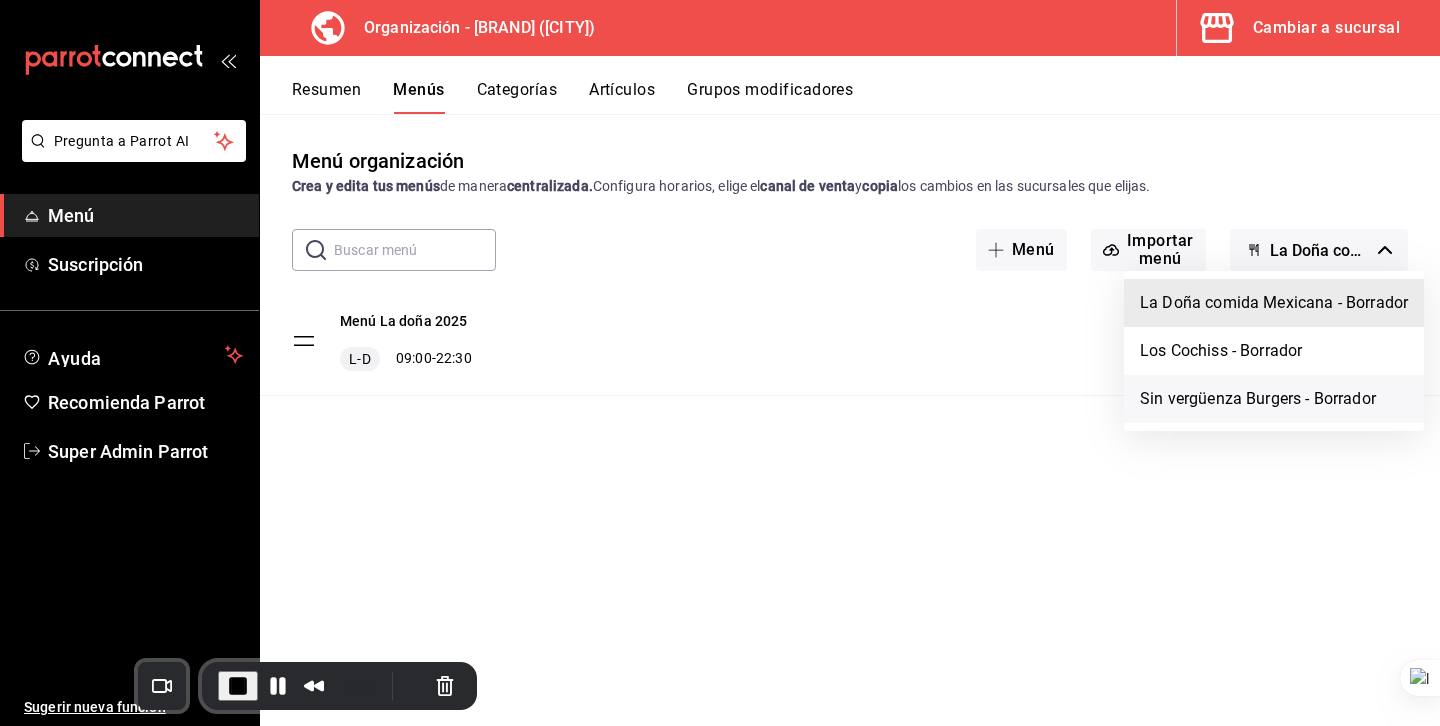 click on "Sin vergüenza Burgers - Borrador" at bounding box center [1274, 399] 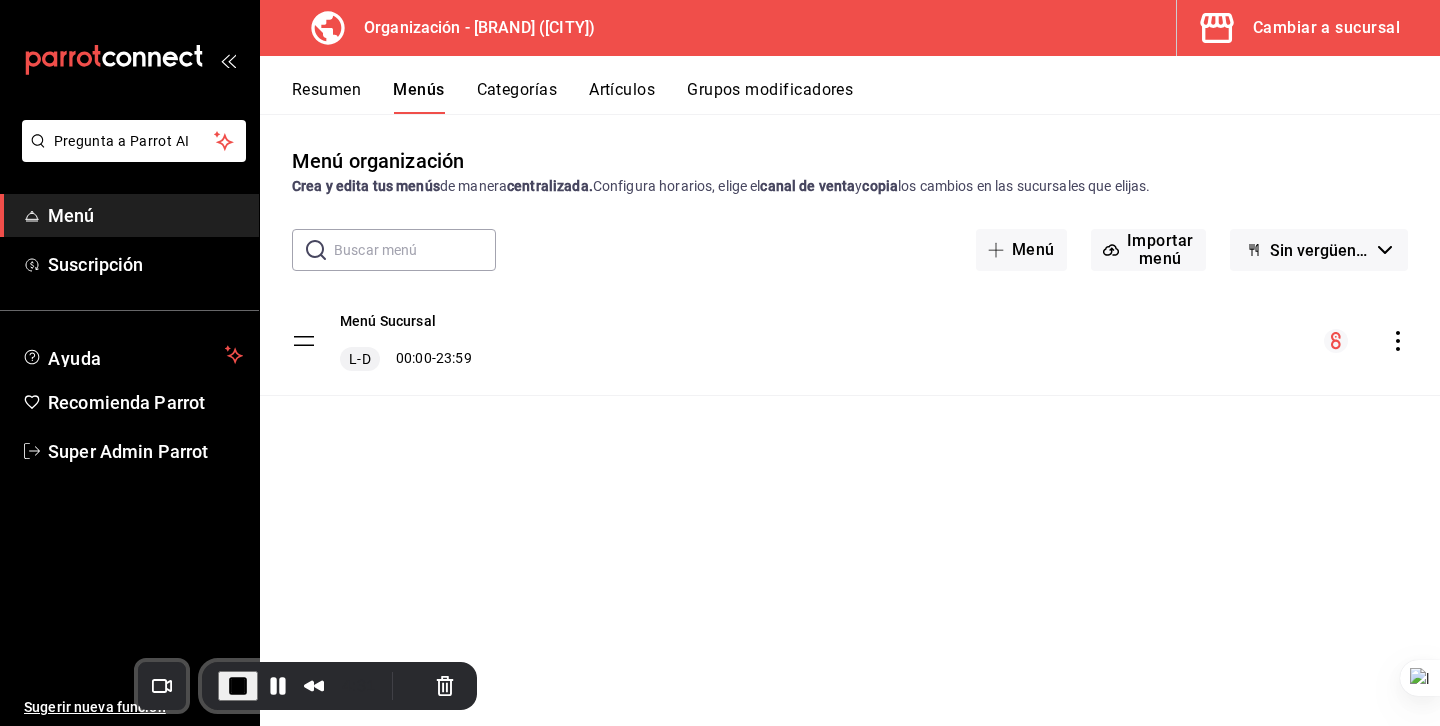 click 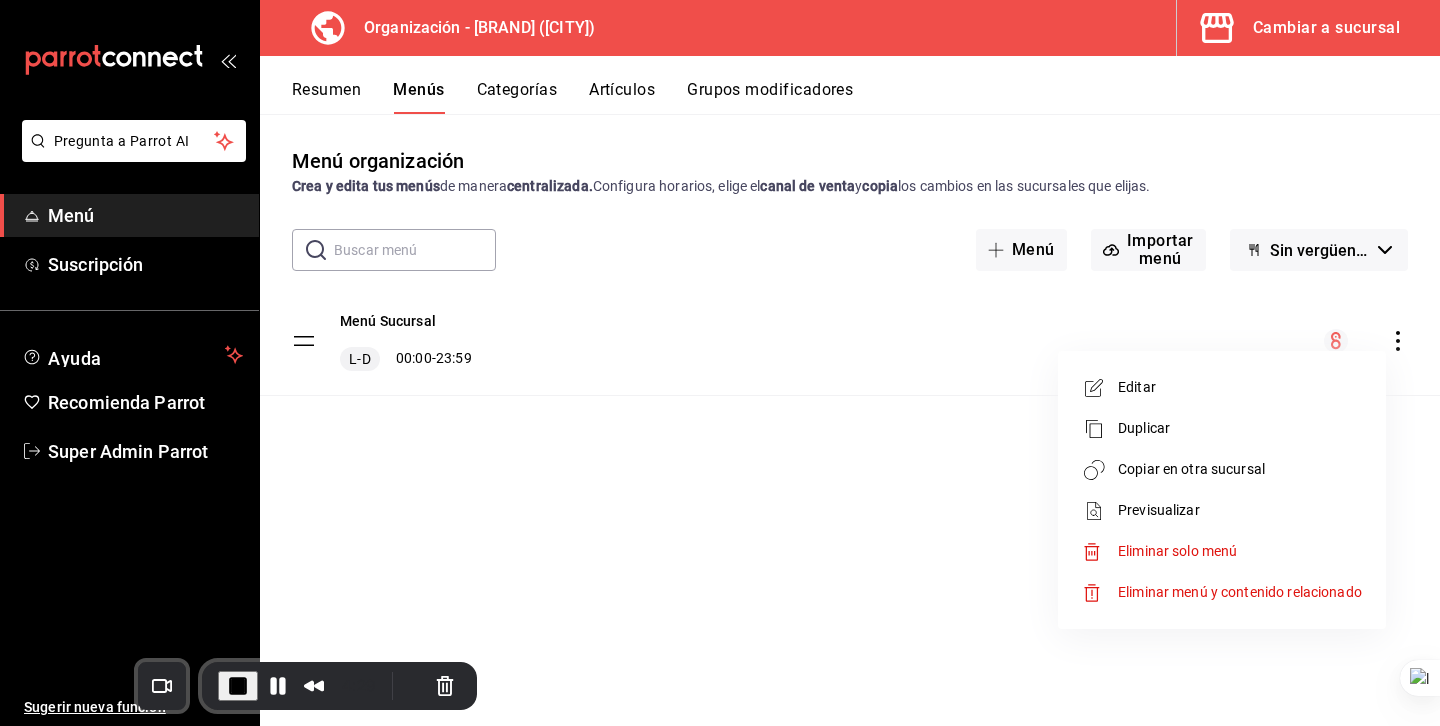 click on "Copiar en otra sucursal" at bounding box center [1240, 469] 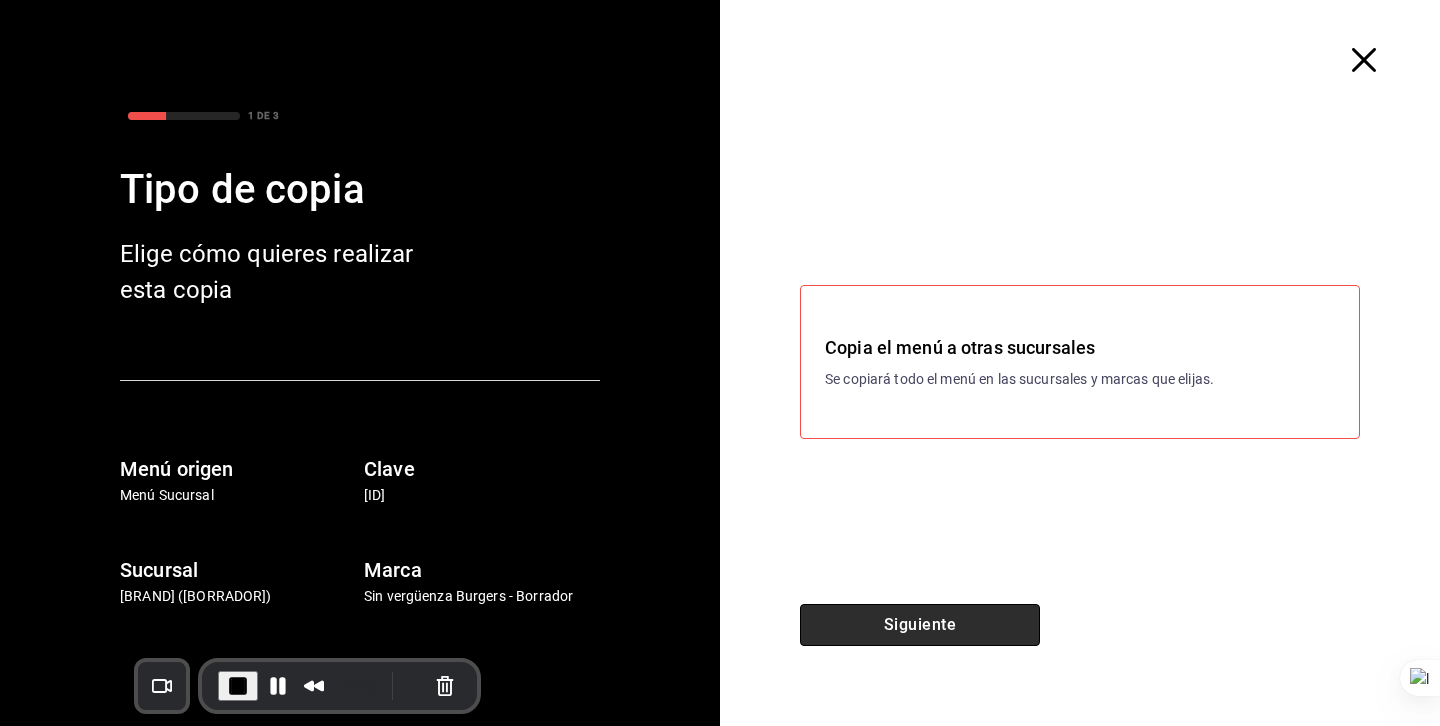 click on "Siguiente" at bounding box center [920, 625] 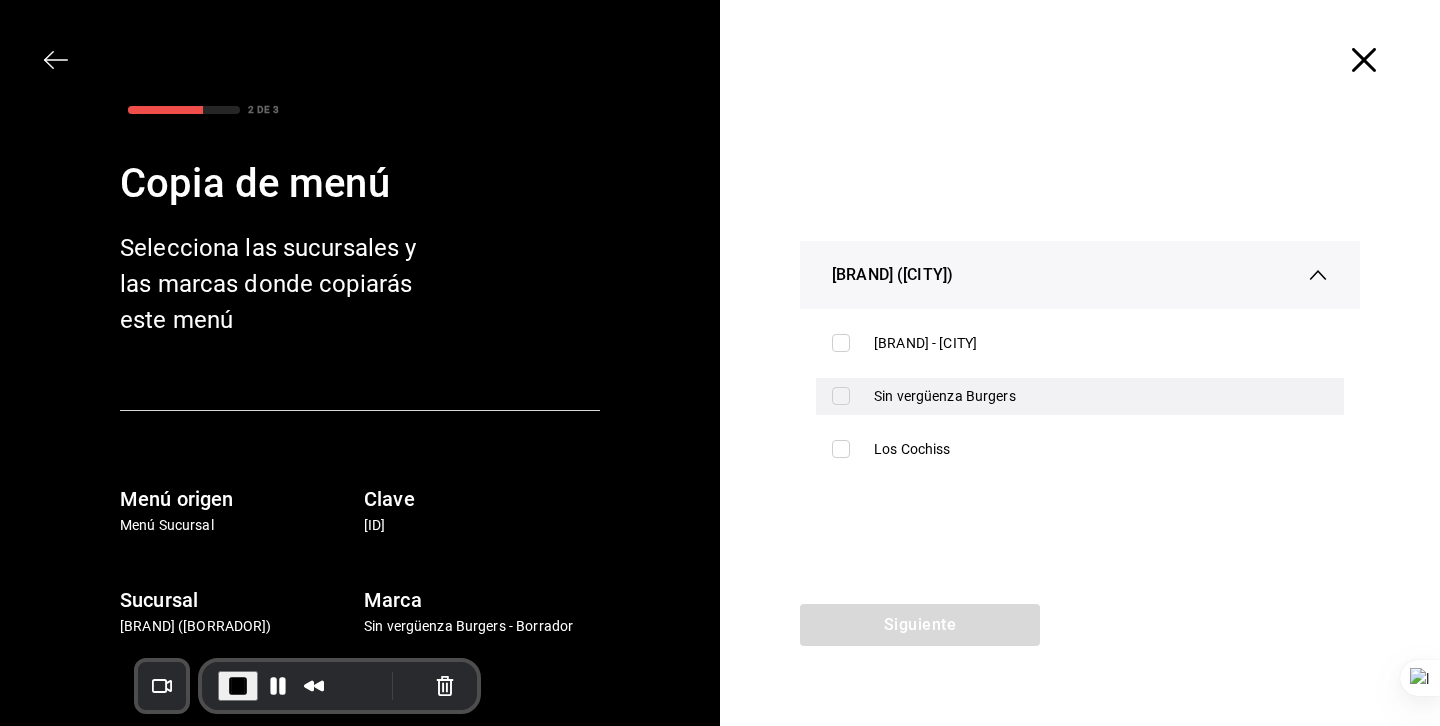 click at bounding box center (841, 396) 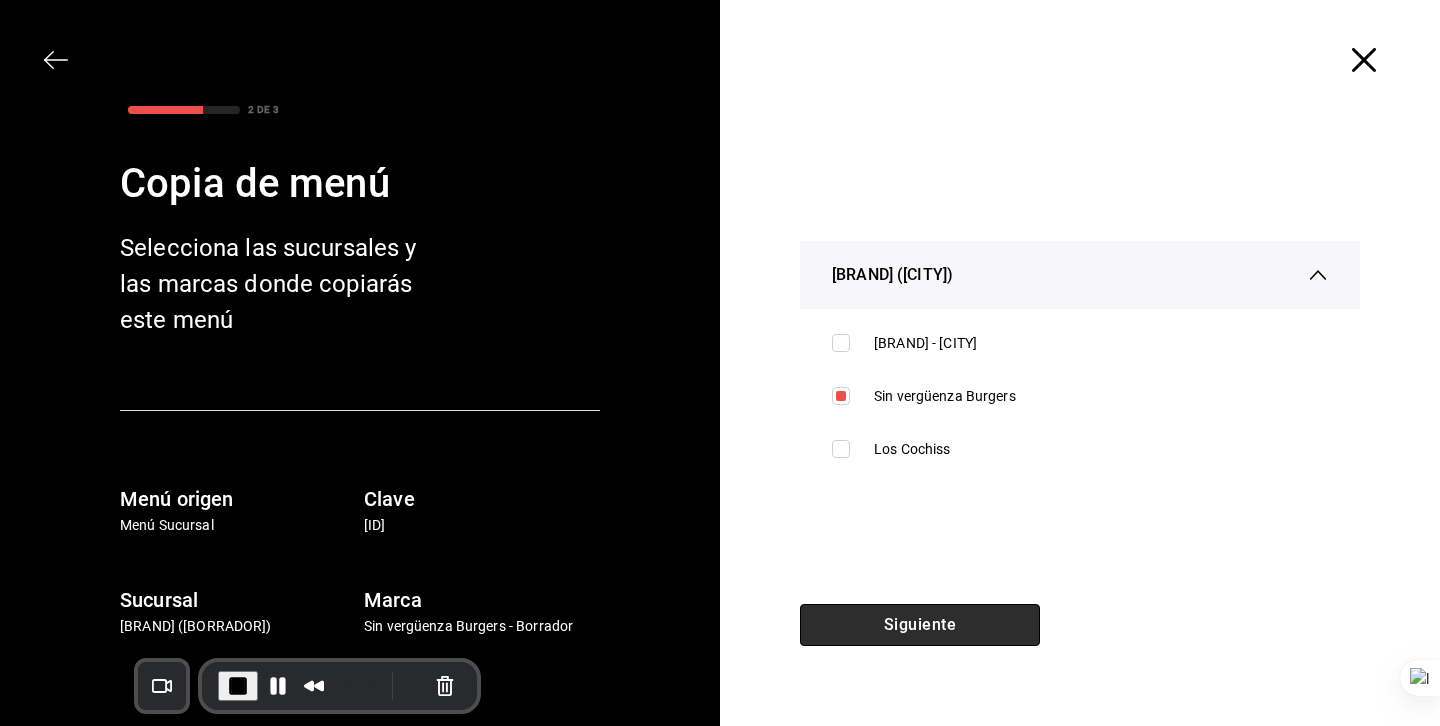 click on "Siguiente" at bounding box center (920, 625) 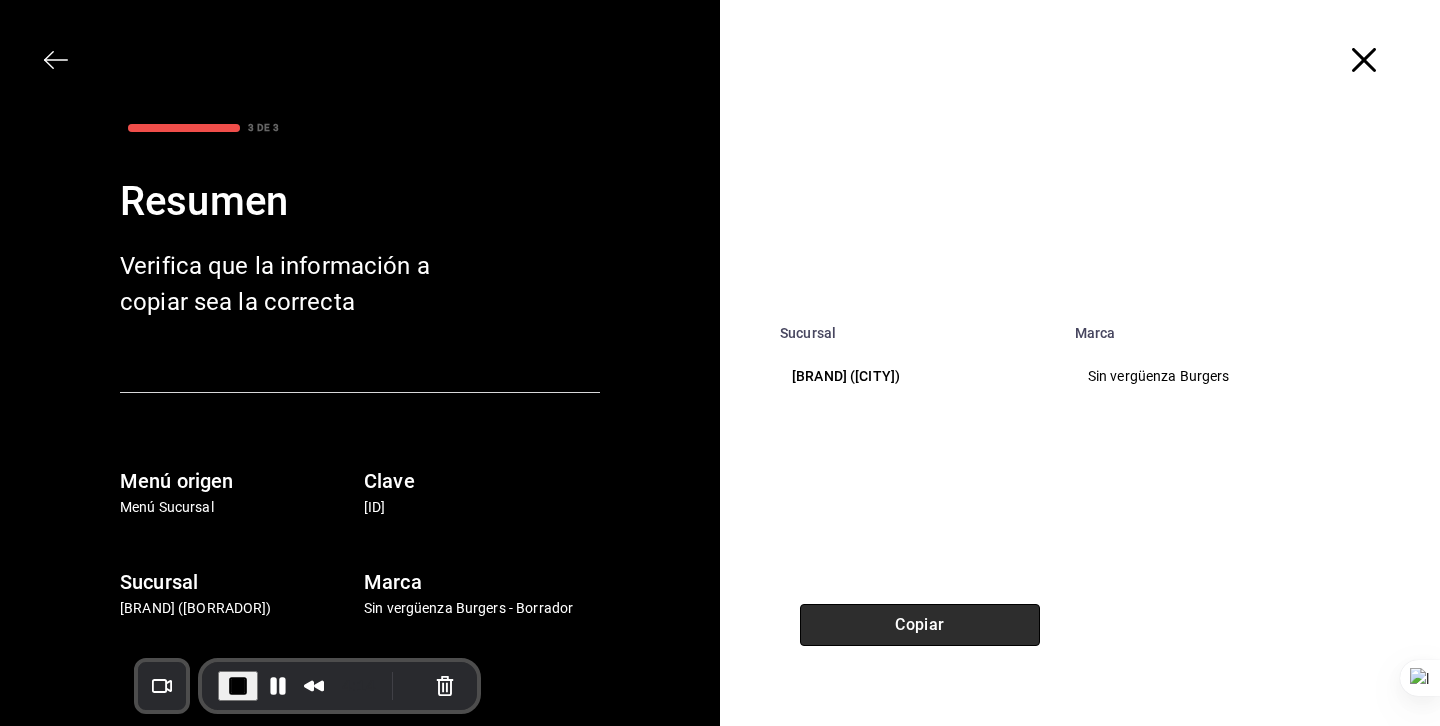 click on "Copiar" at bounding box center [920, 625] 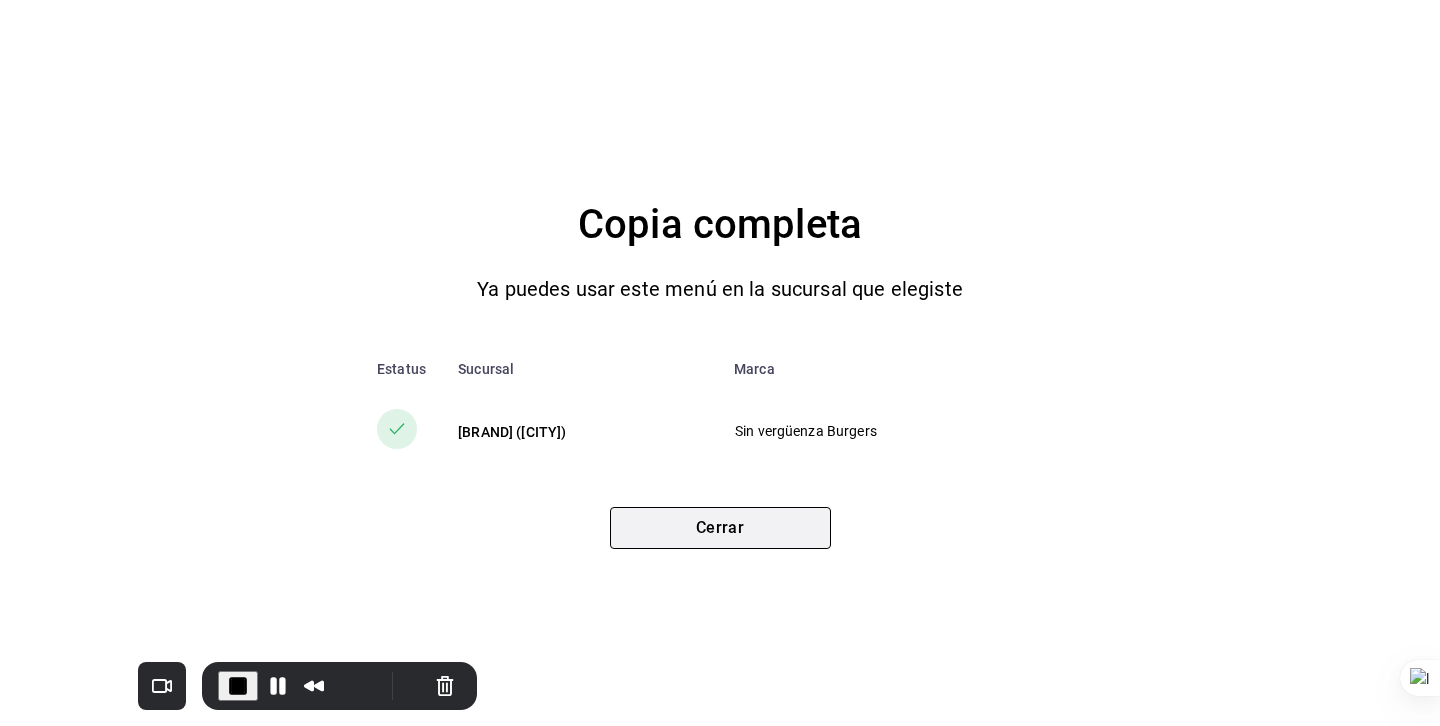 click on "Cerrar" at bounding box center (720, 528) 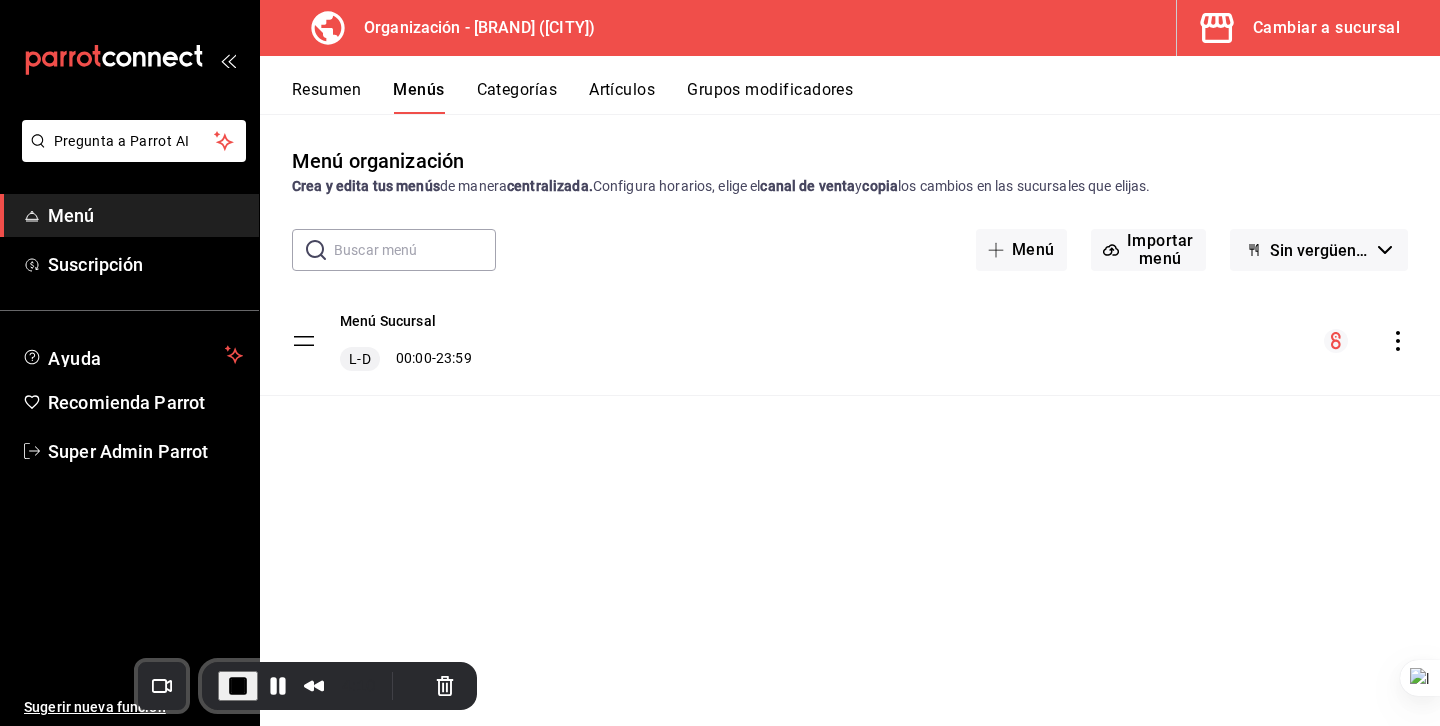 click on "Sin vergüenza Burgers - Borrador" at bounding box center (1319, 250) 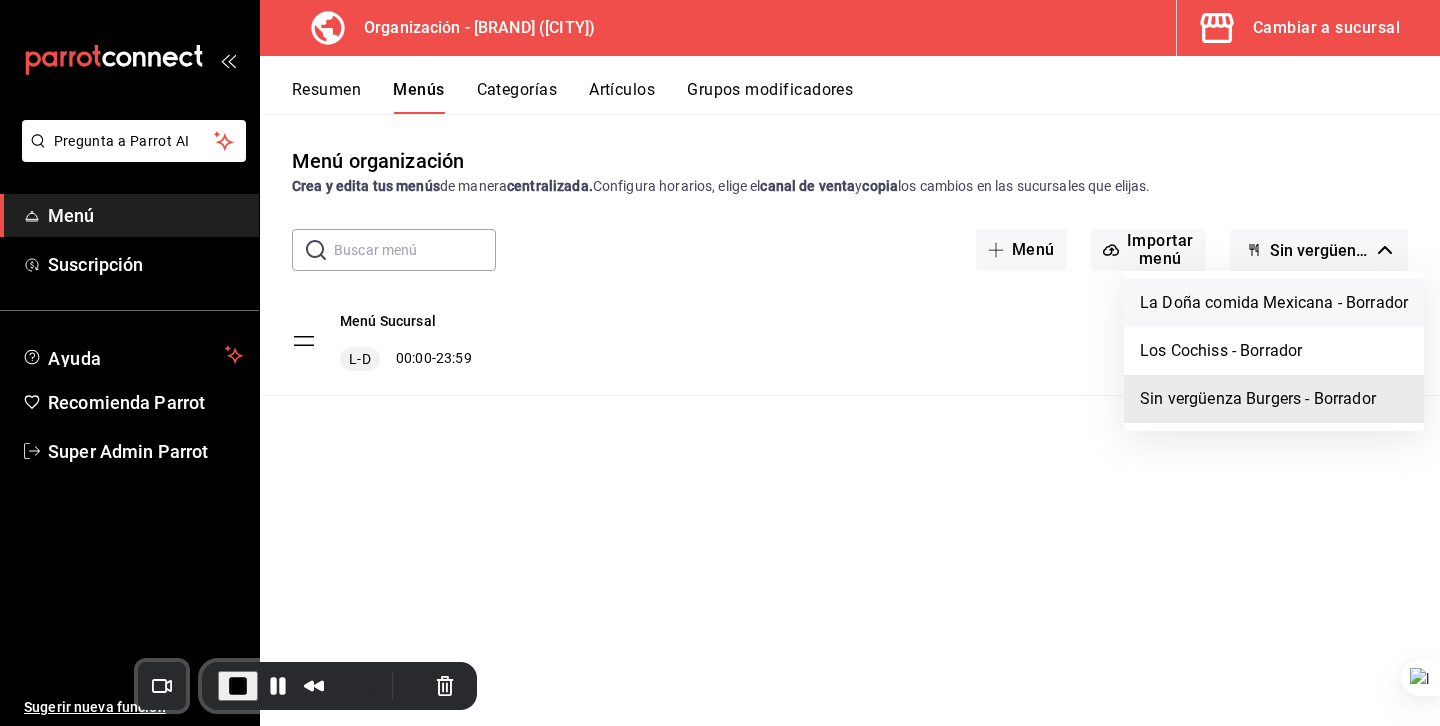click on "La Doña comida Mexicana - Borrador" at bounding box center [1274, 303] 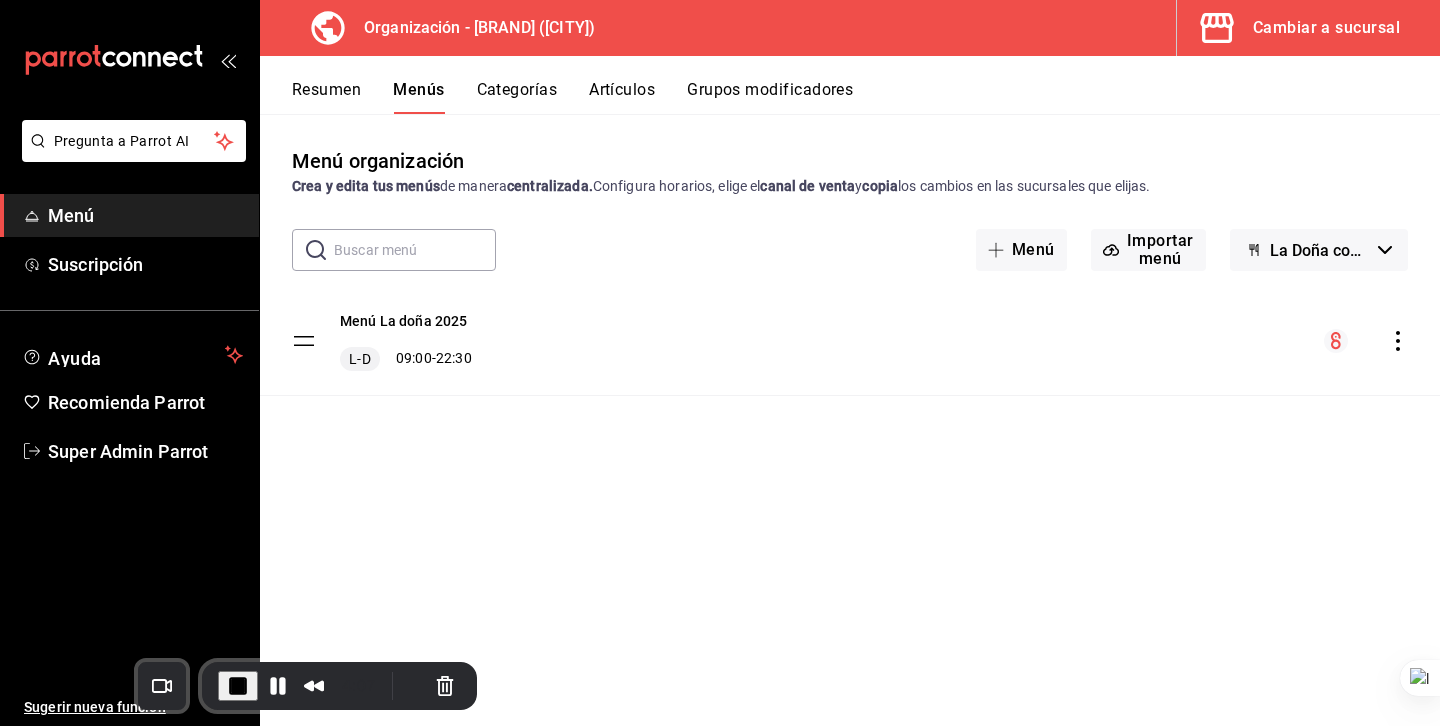 click 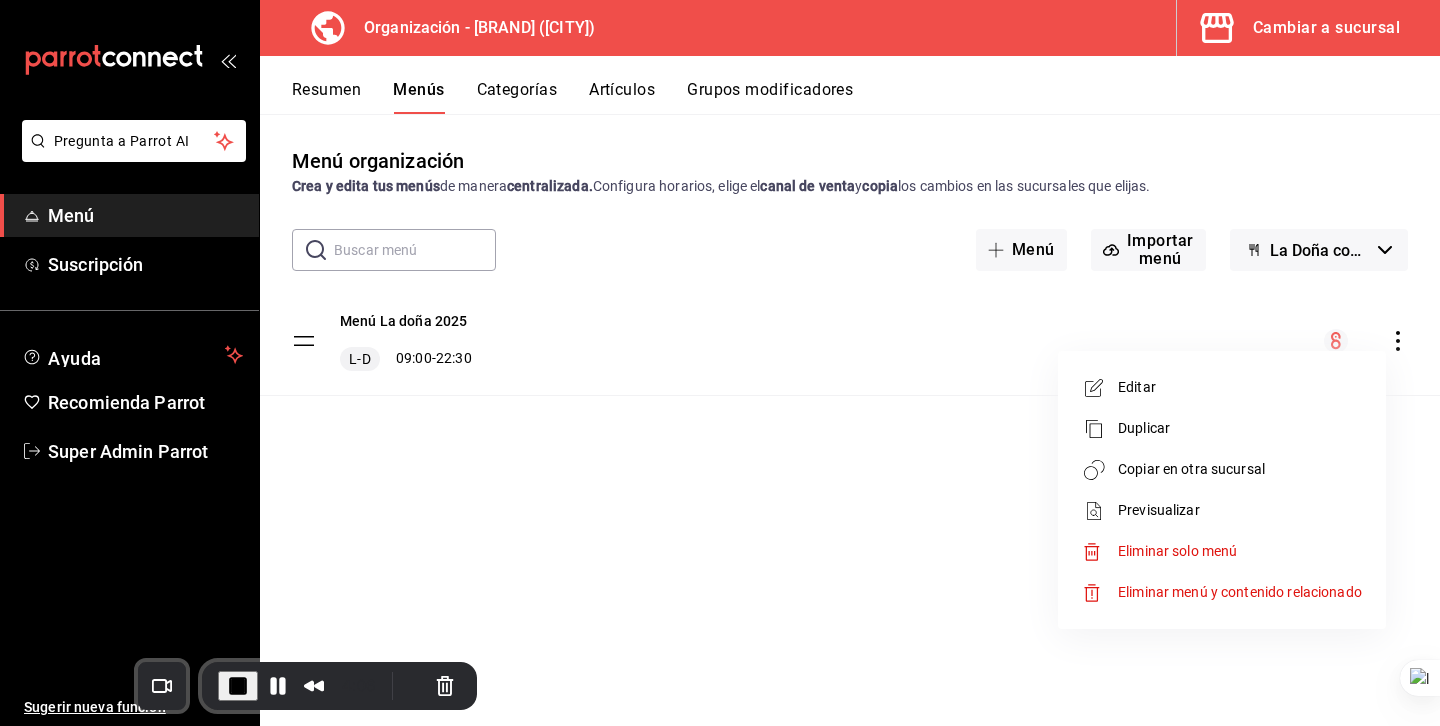 click on "Copiar en otra sucursal" at bounding box center (1240, 469) 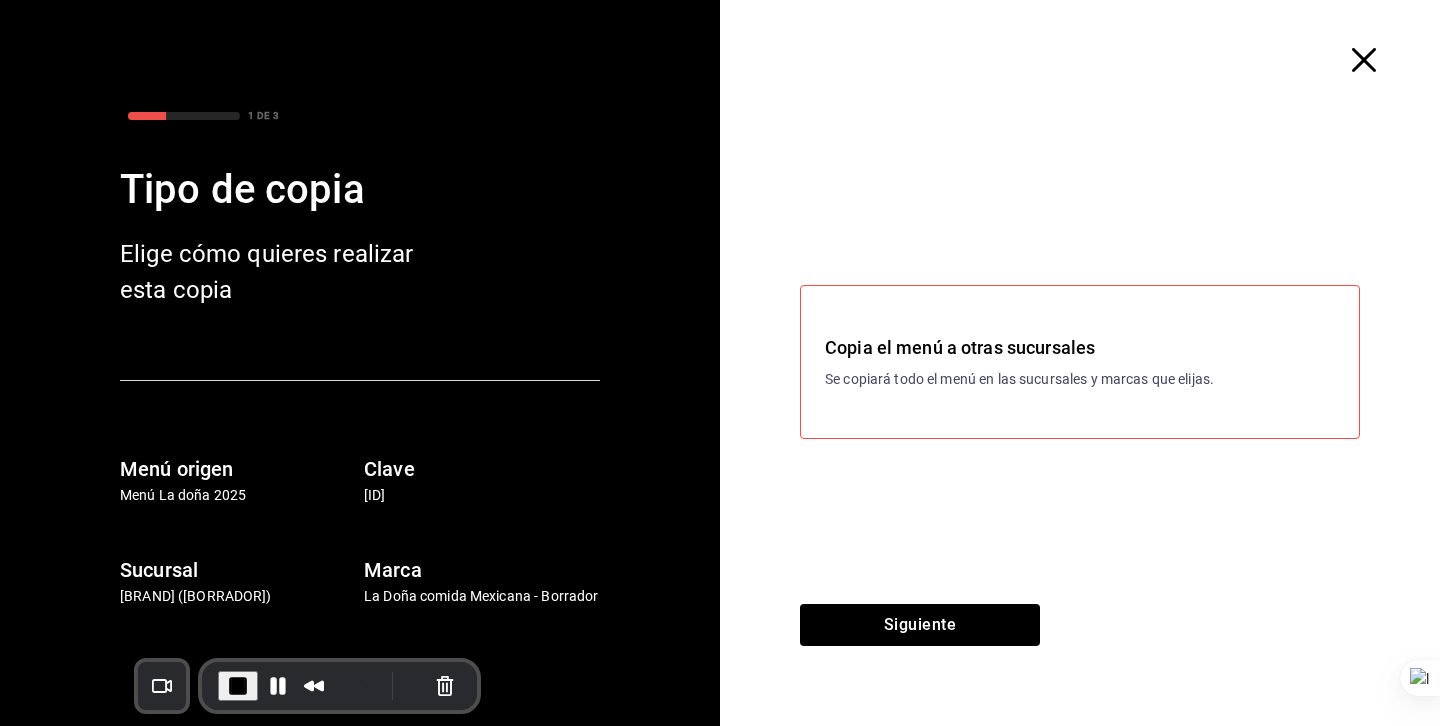 click on "Siguiente" at bounding box center (920, 665) 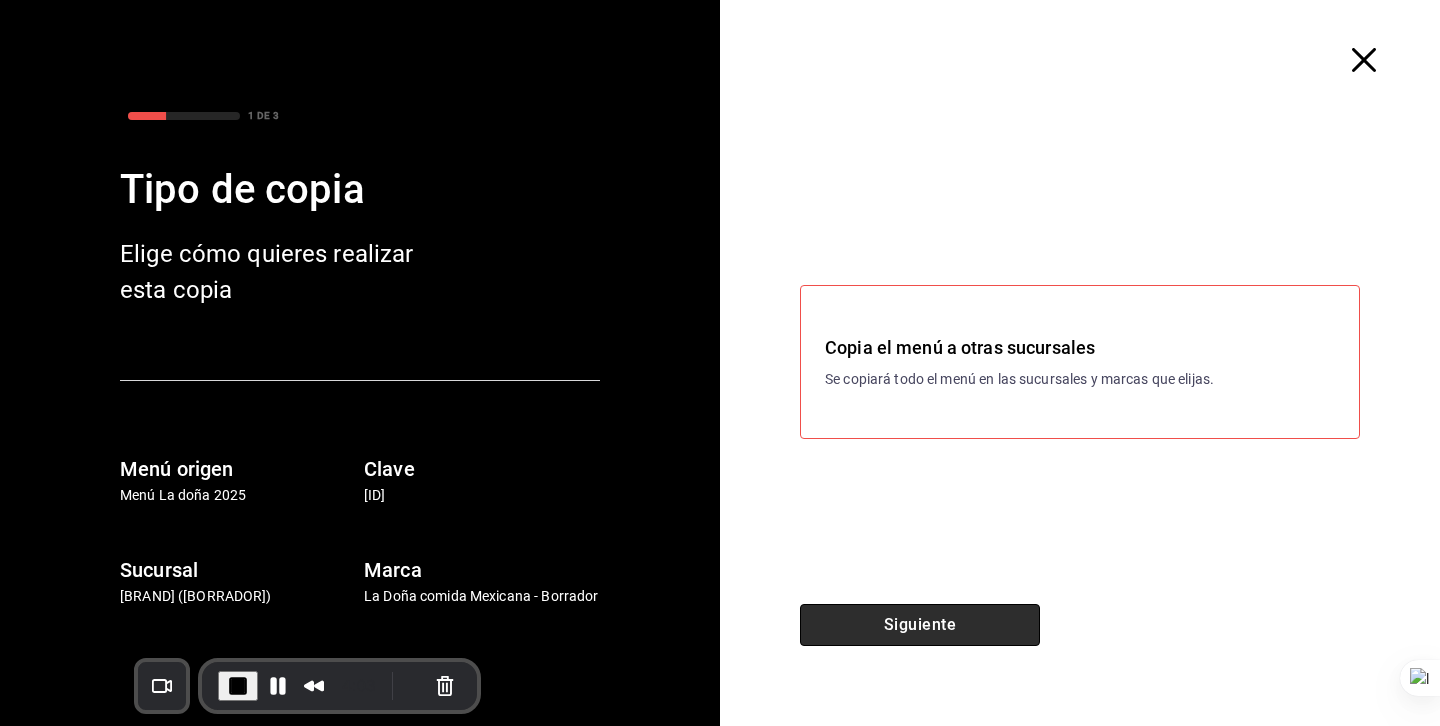 click on "Siguiente" at bounding box center (920, 625) 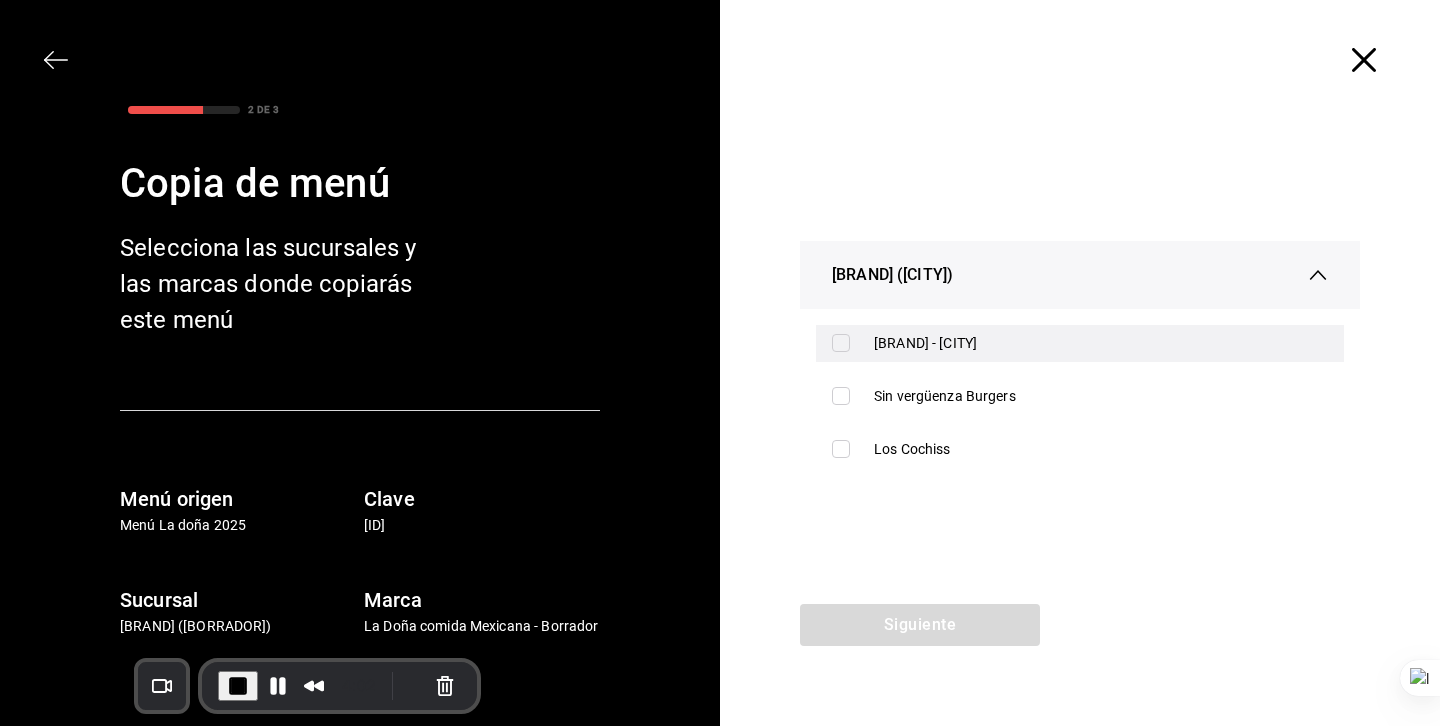click on "[BRAND] - [CITY]" at bounding box center [1101, 343] 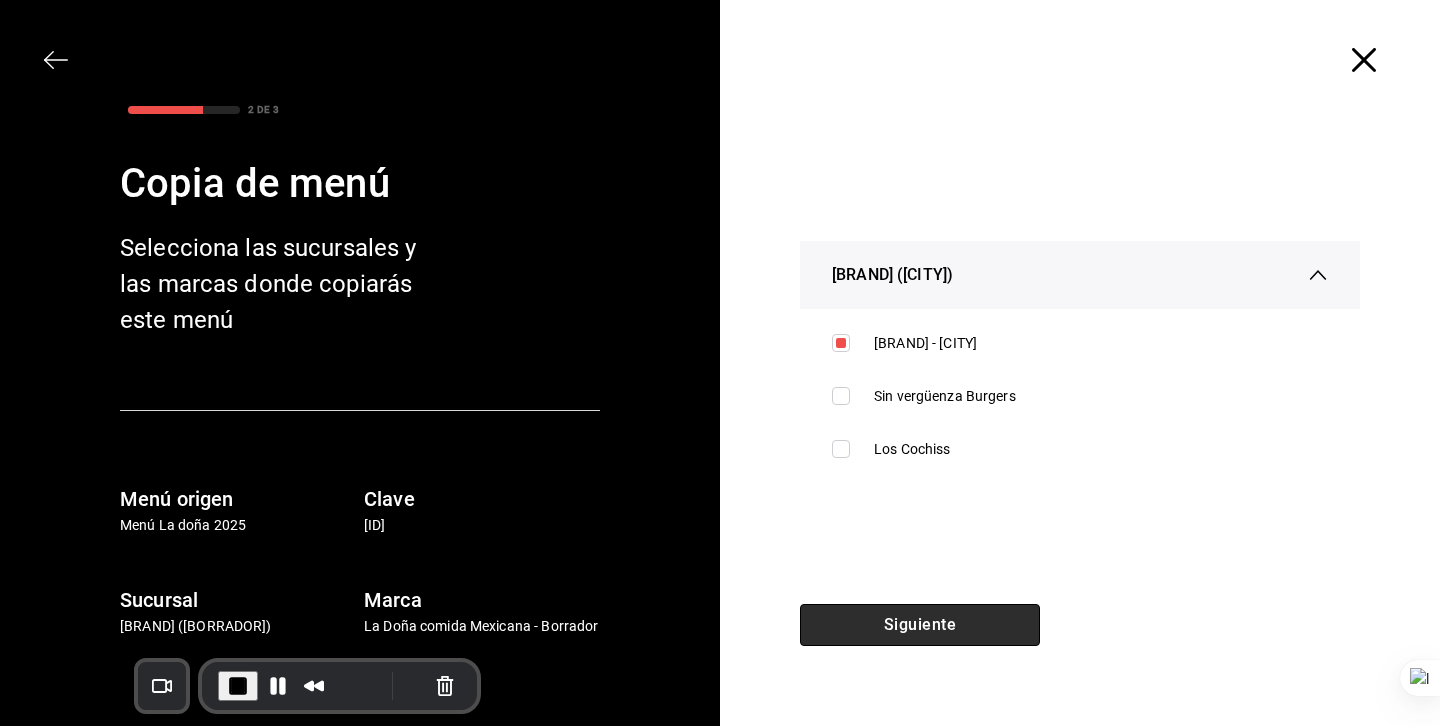 click on "Siguiente" at bounding box center (920, 625) 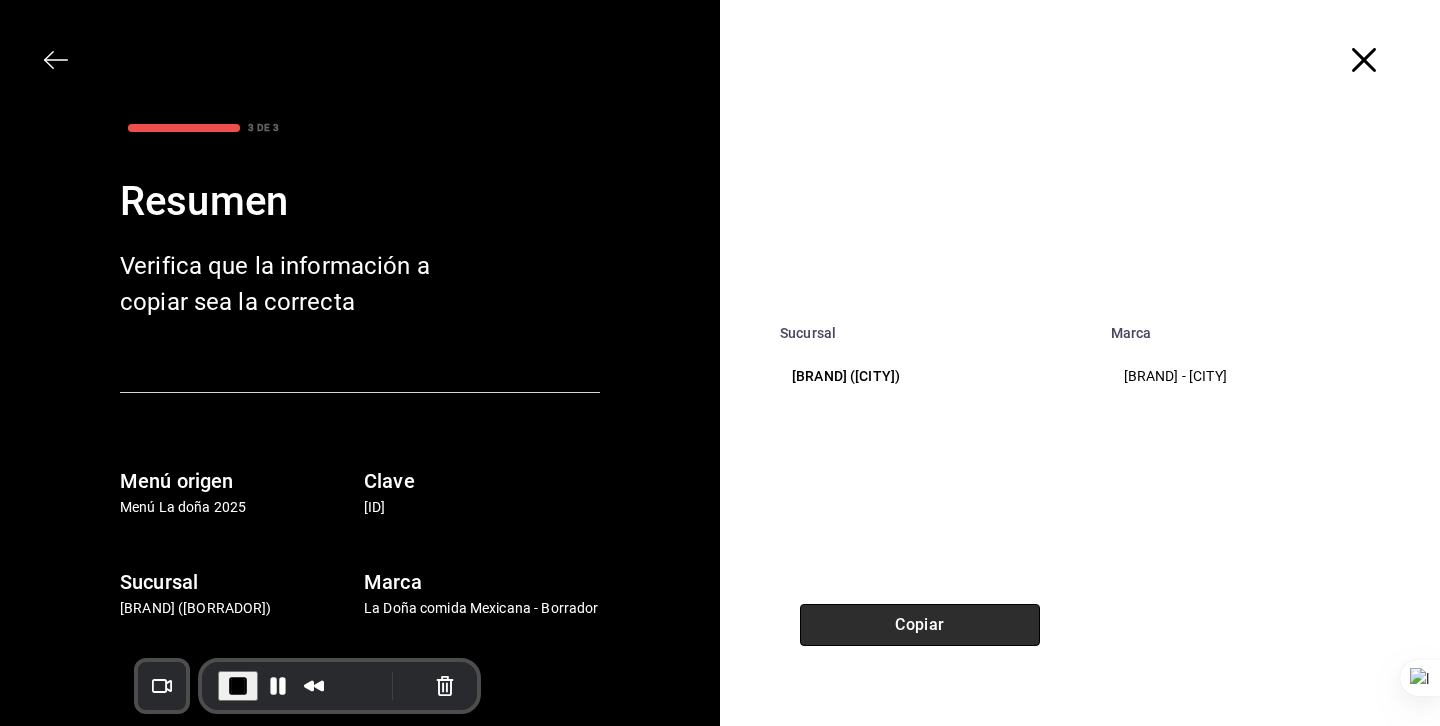 click on "Copiar" at bounding box center [920, 625] 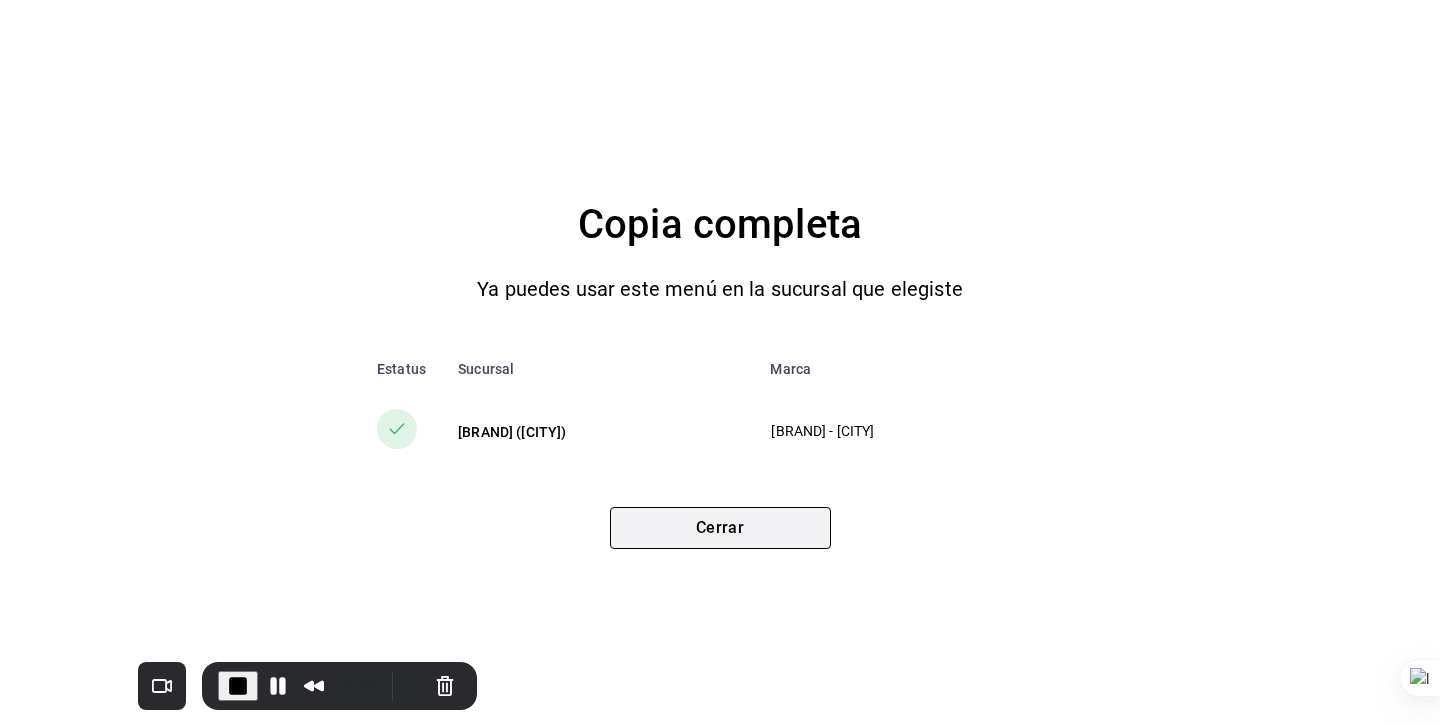 click on "Cerrar" at bounding box center (720, 528) 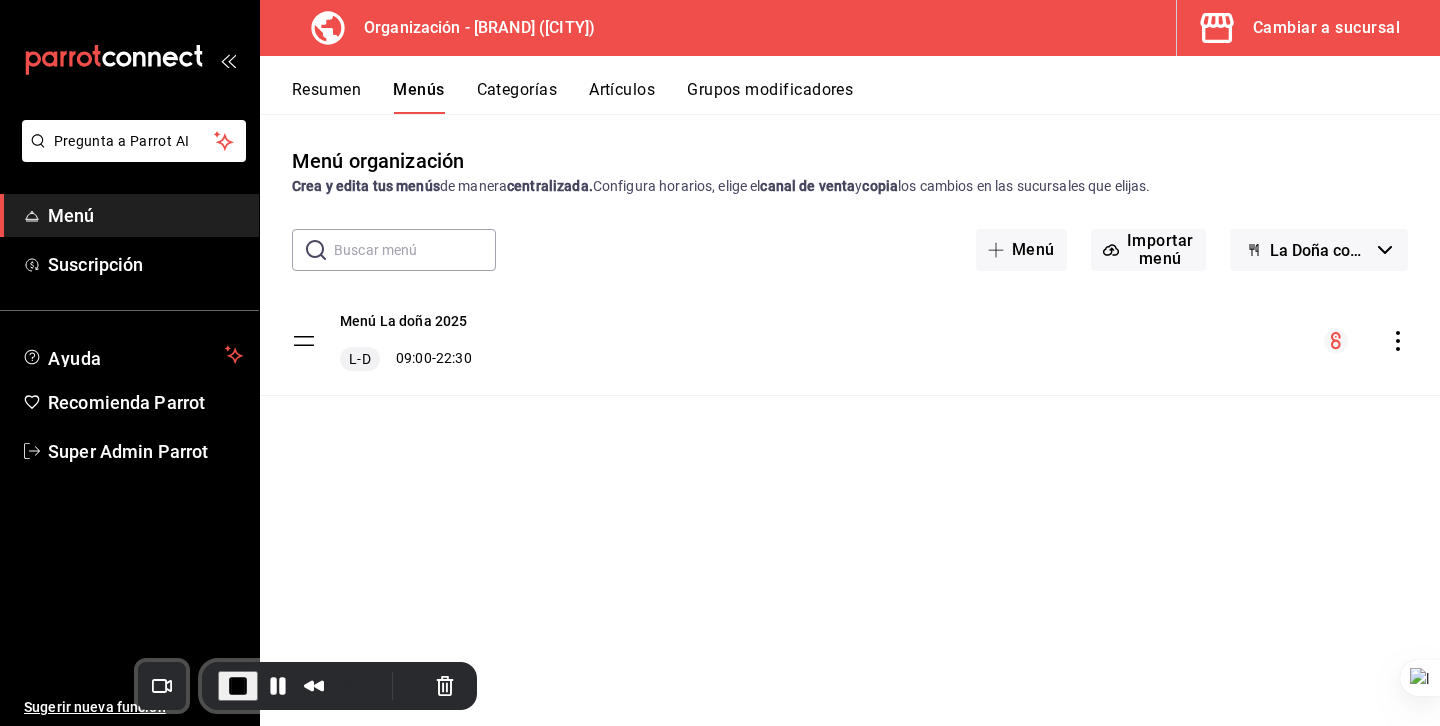 click 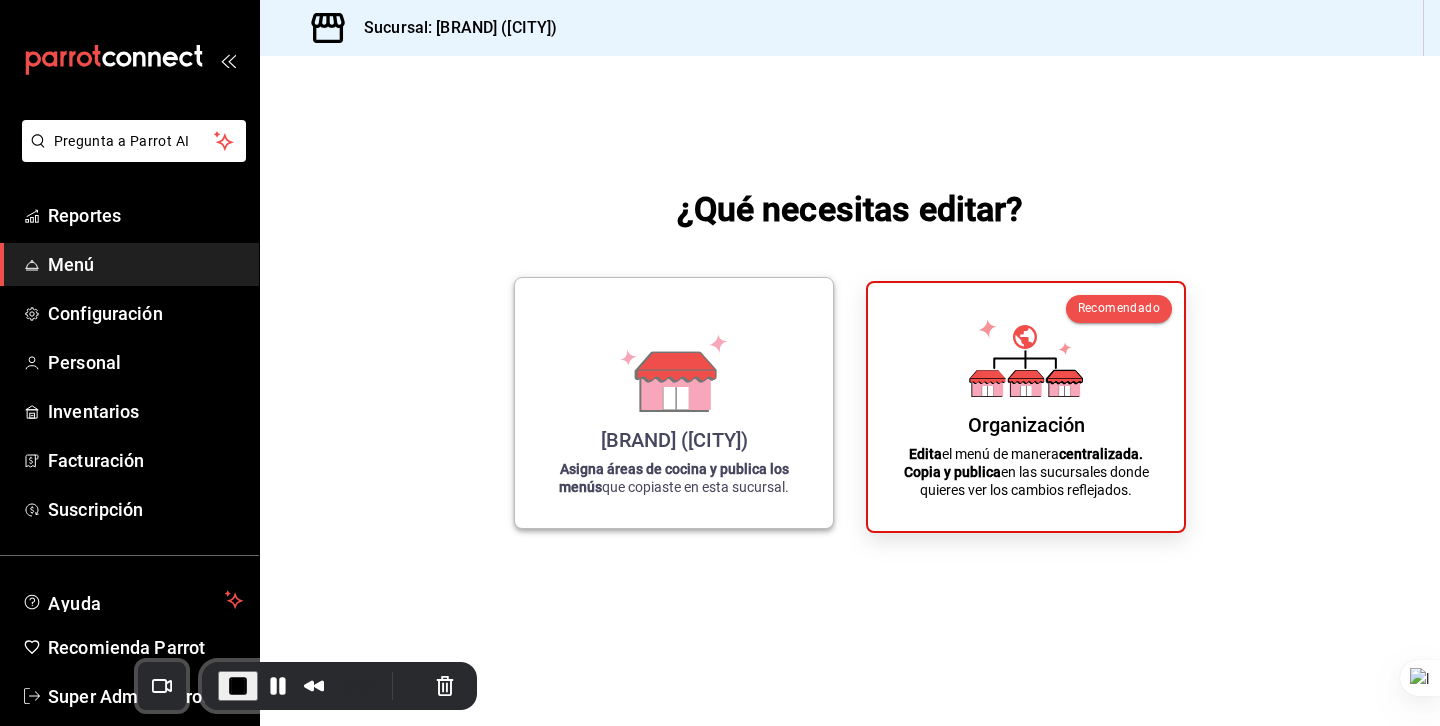 click 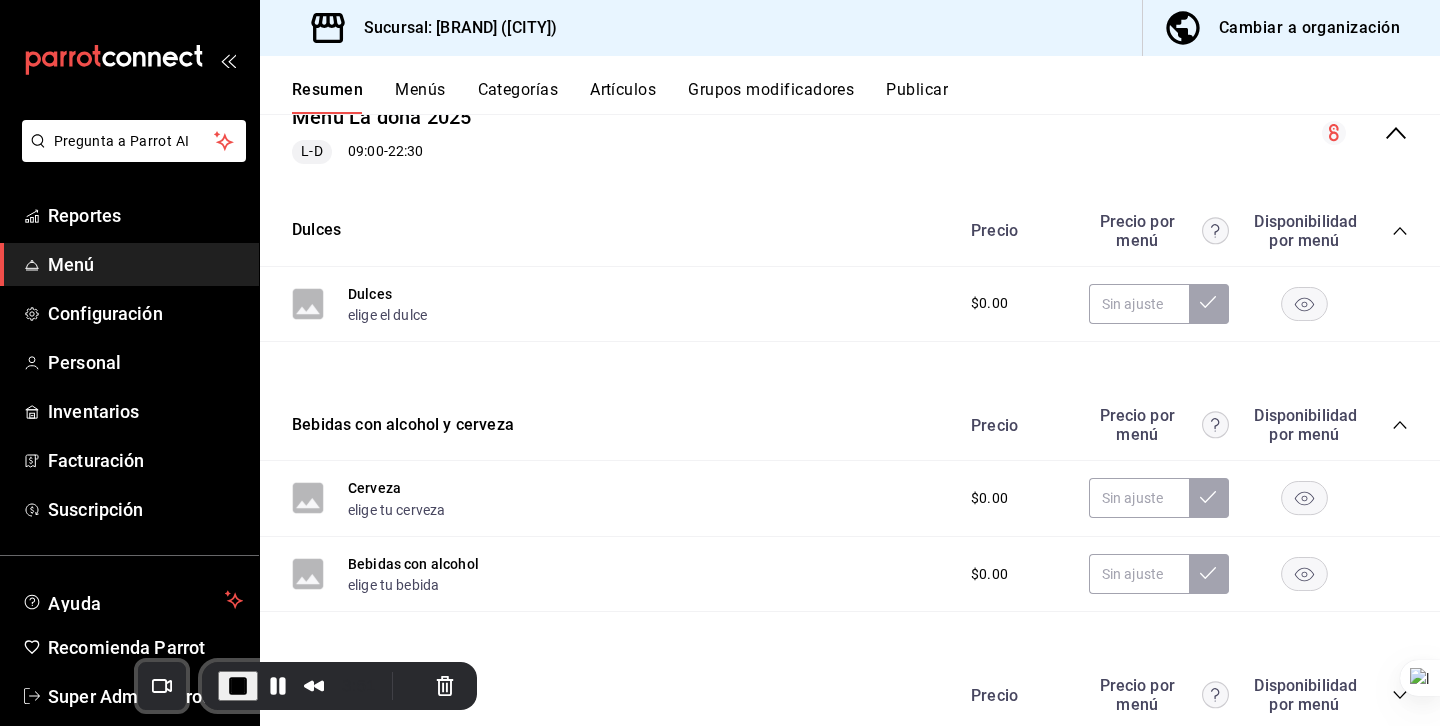scroll, scrollTop: 0, scrollLeft: 0, axis: both 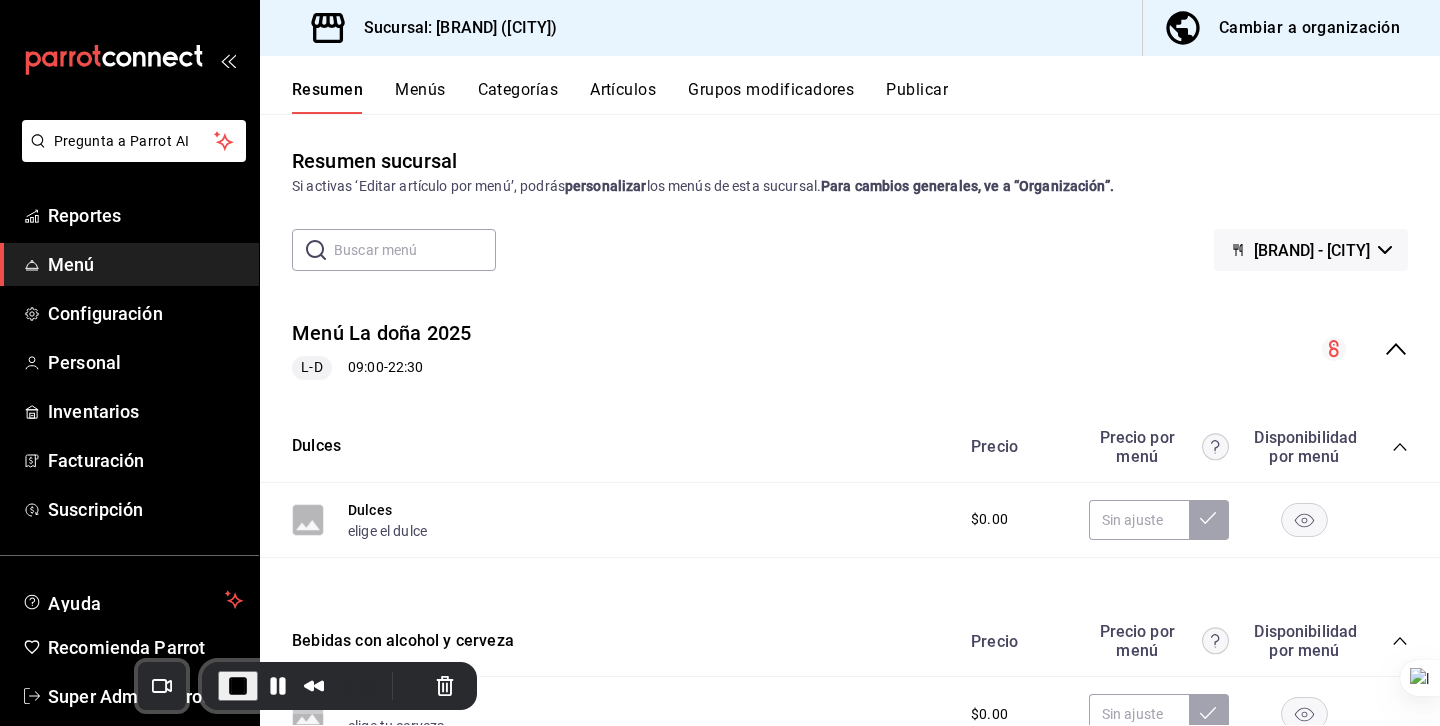click on "Menús" at bounding box center (420, 97) 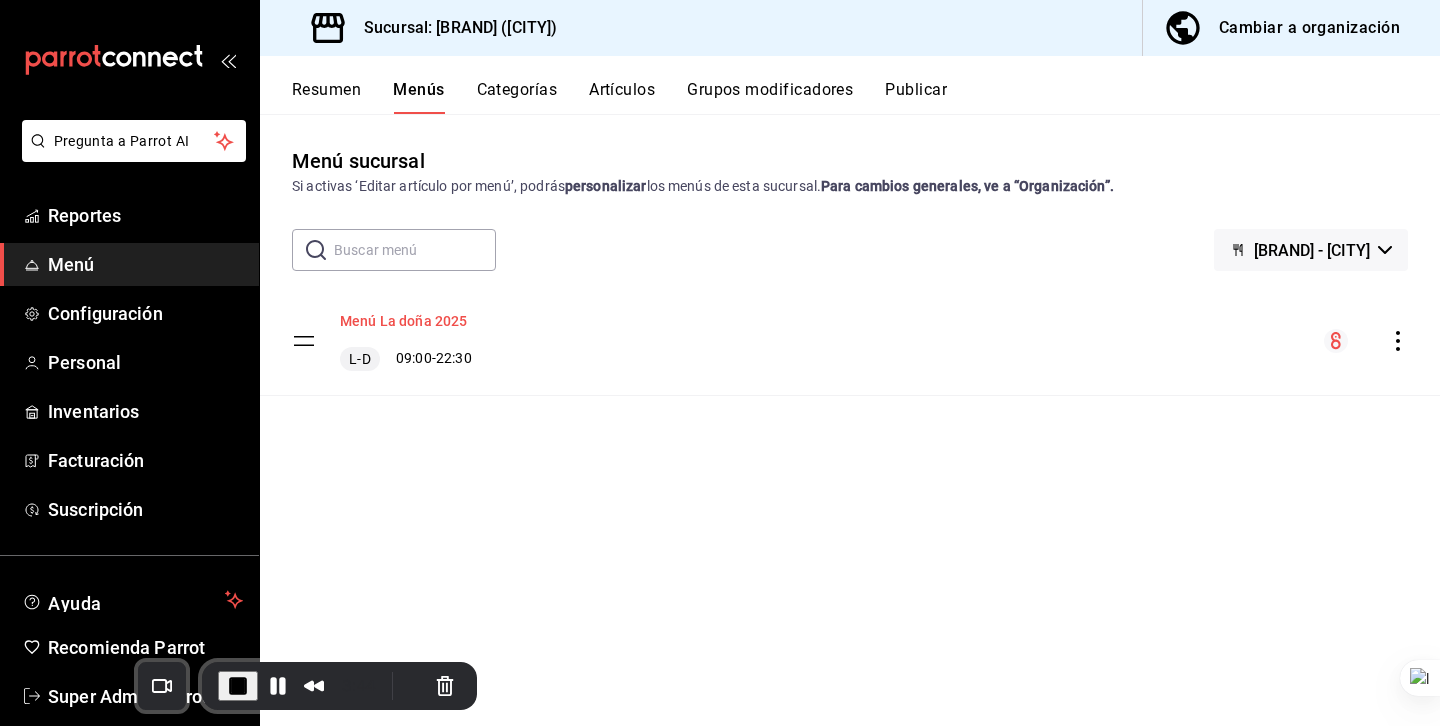 click on "Menú La doña 2025" at bounding box center [404, 321] 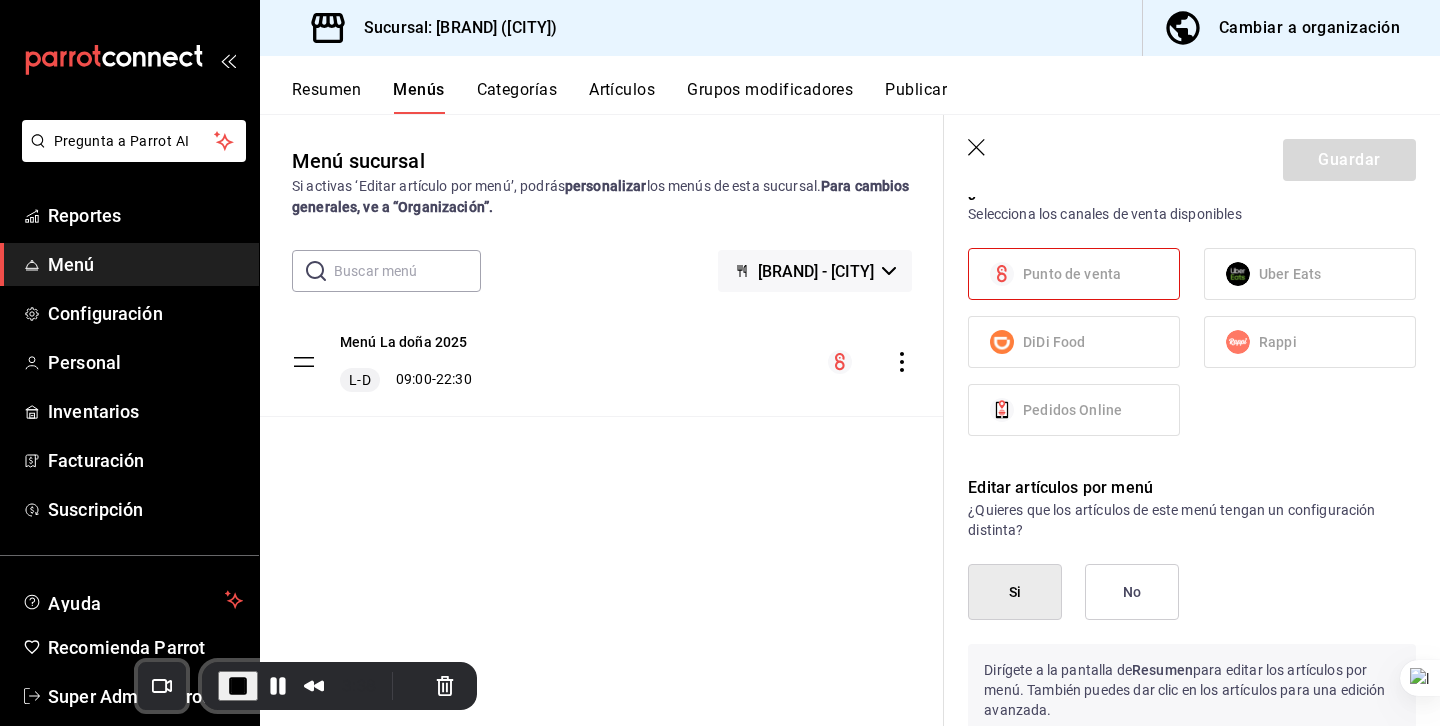 scroll, scrollTop: 1615, scrollLeft: 0, axis: vertical 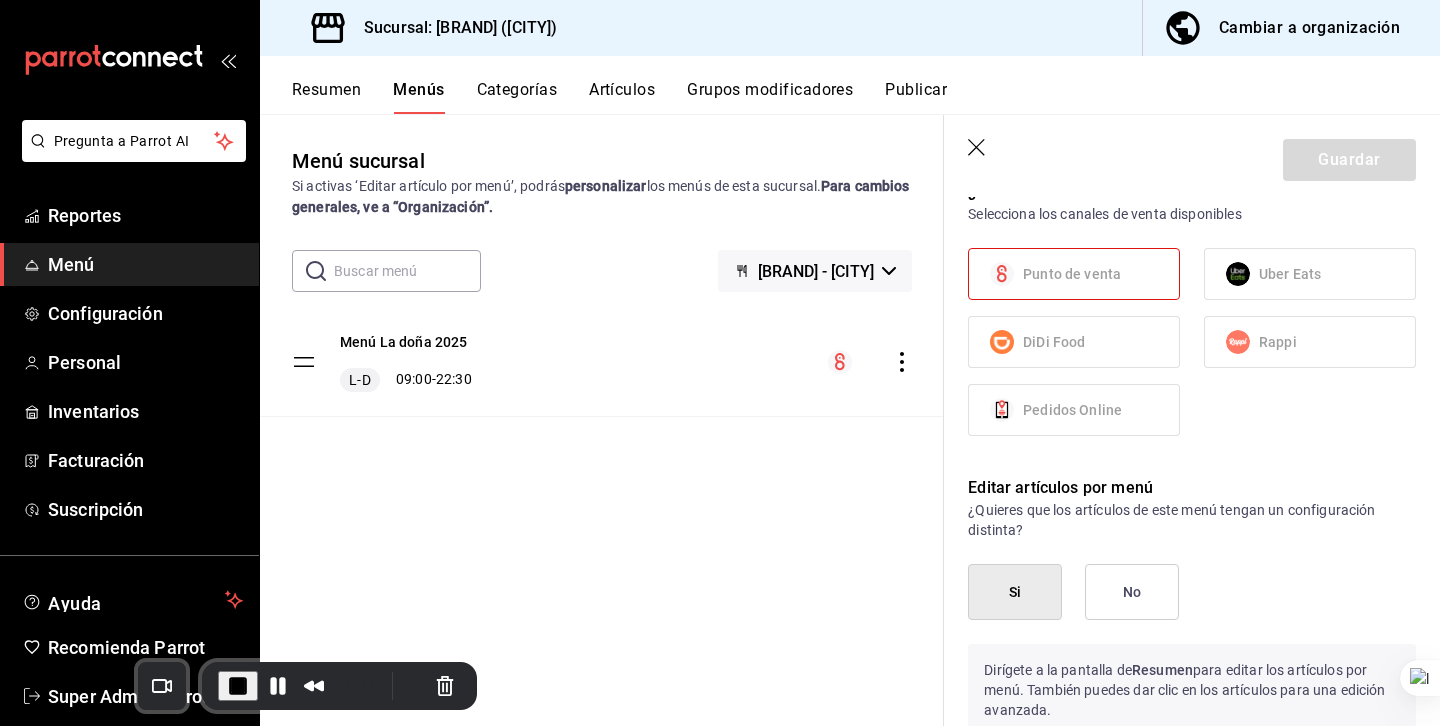 click on "Guardar" at bounding box center (1192, 156) 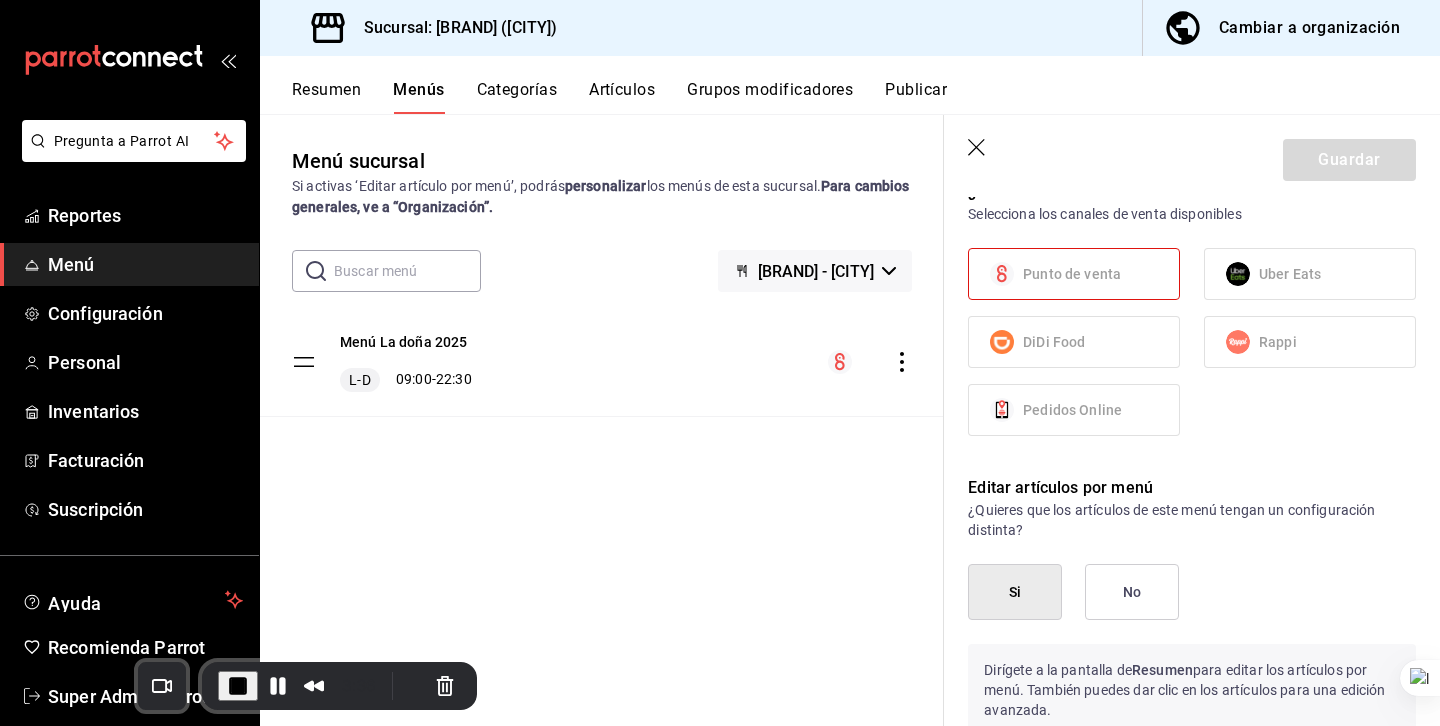 click 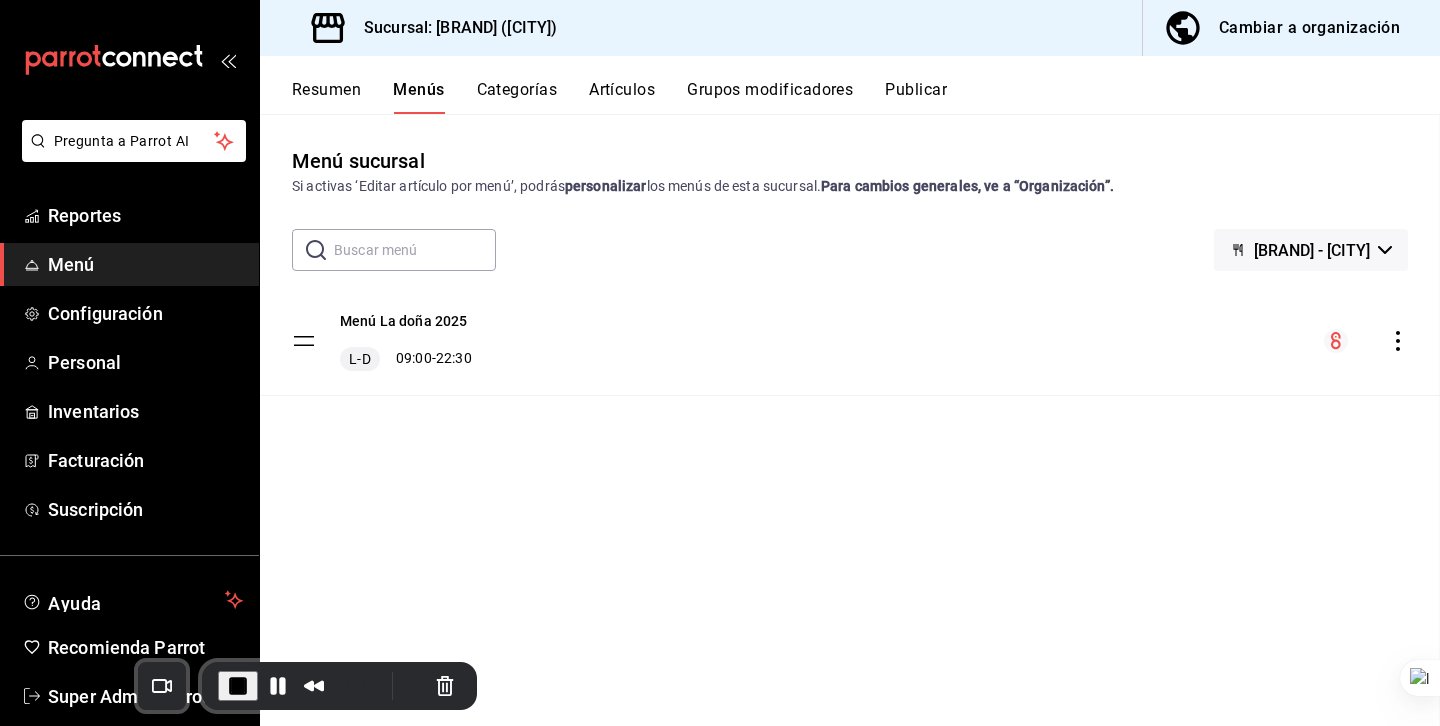 checkbox on "false" 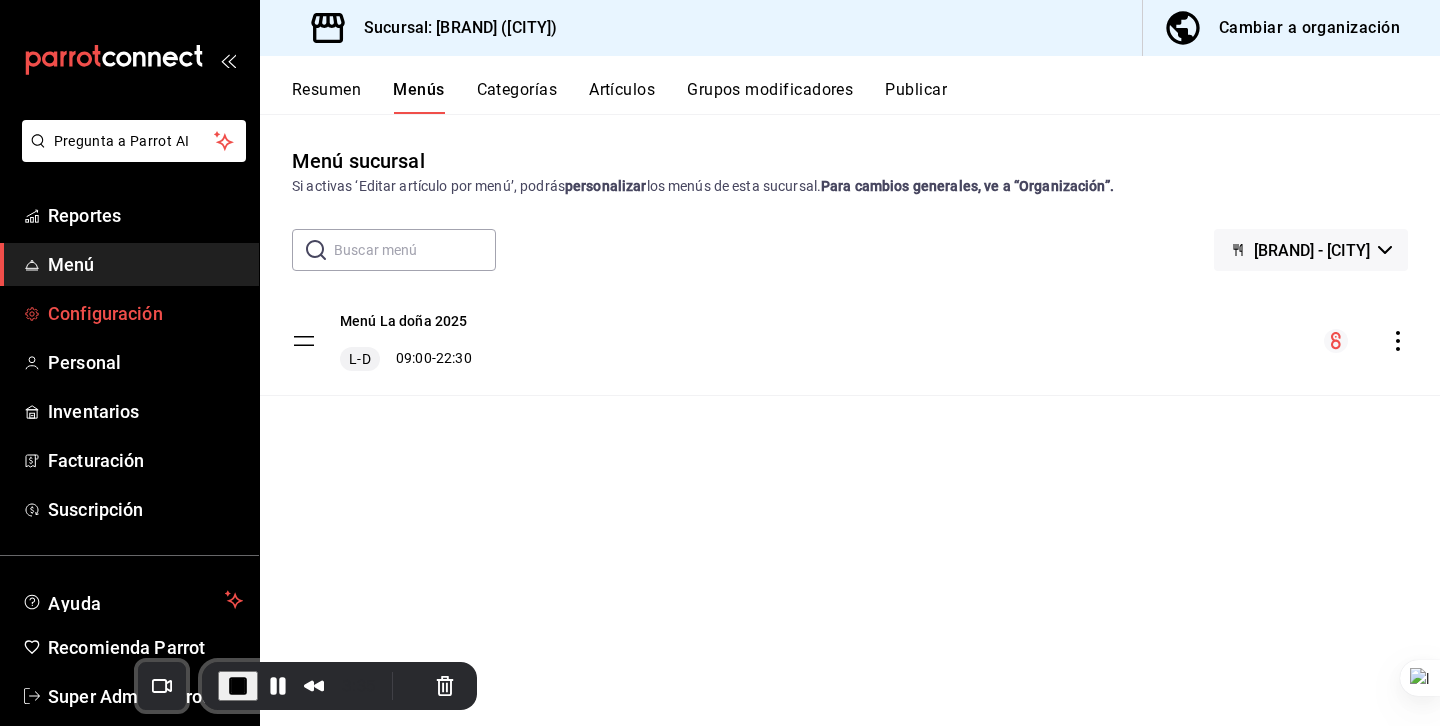 click on "Configuración" at bounding box center (145, 313) 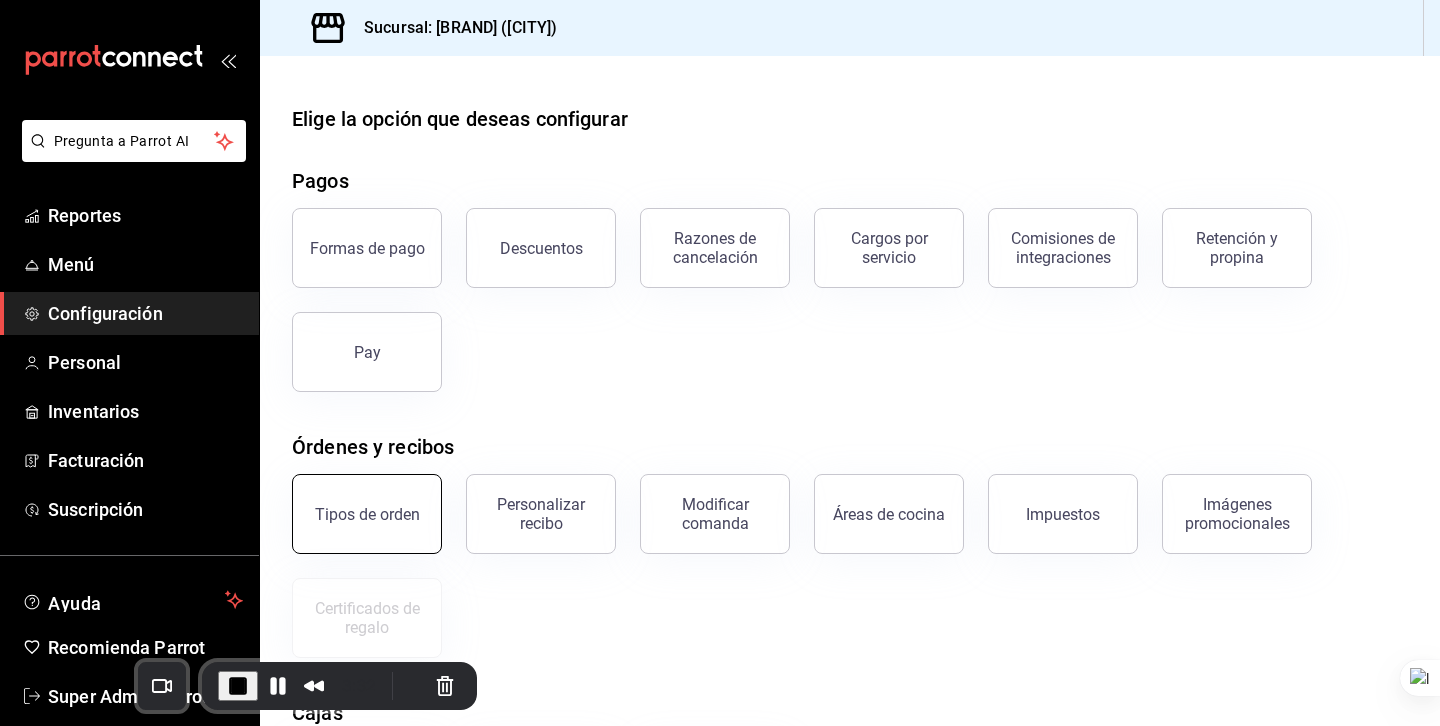 click on "Tipos de orden" at bounding box center [367, 514] 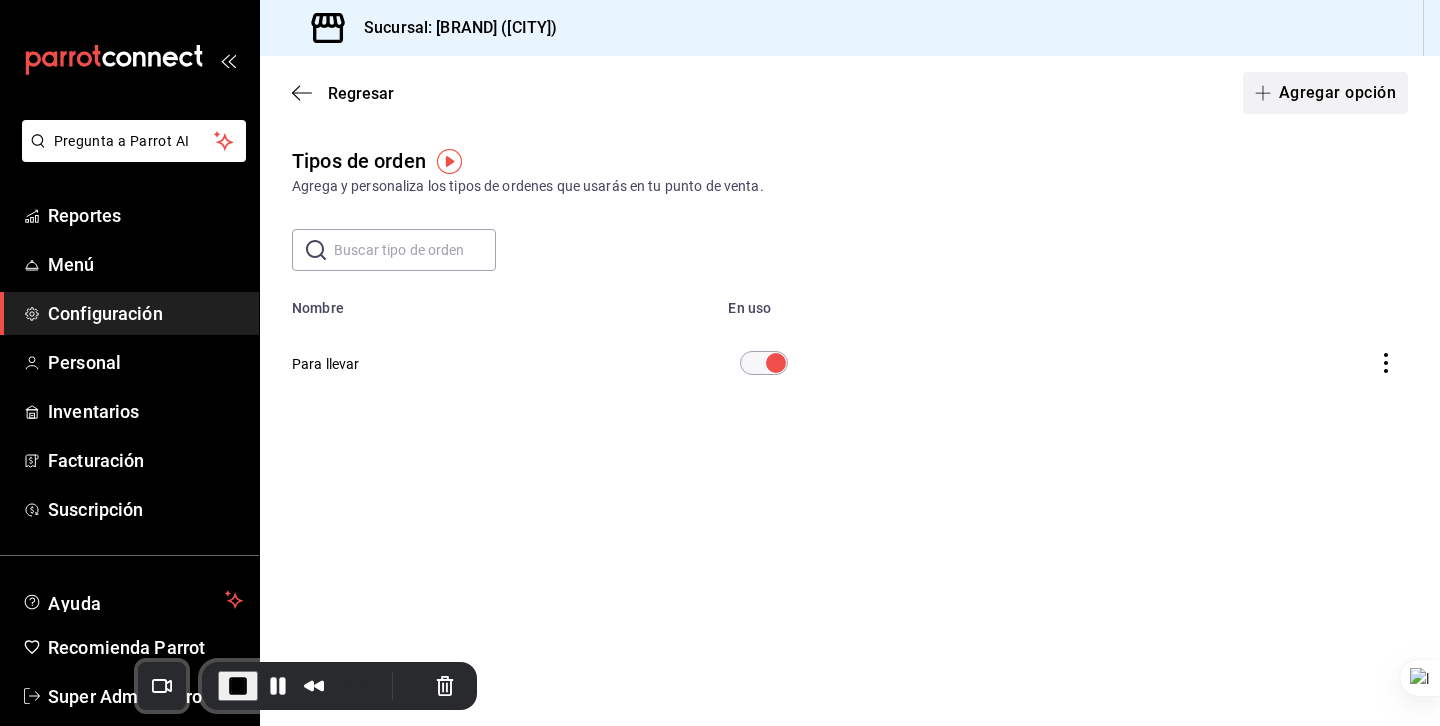 click on "Agregar opción" at bounding box center [1325, 93] 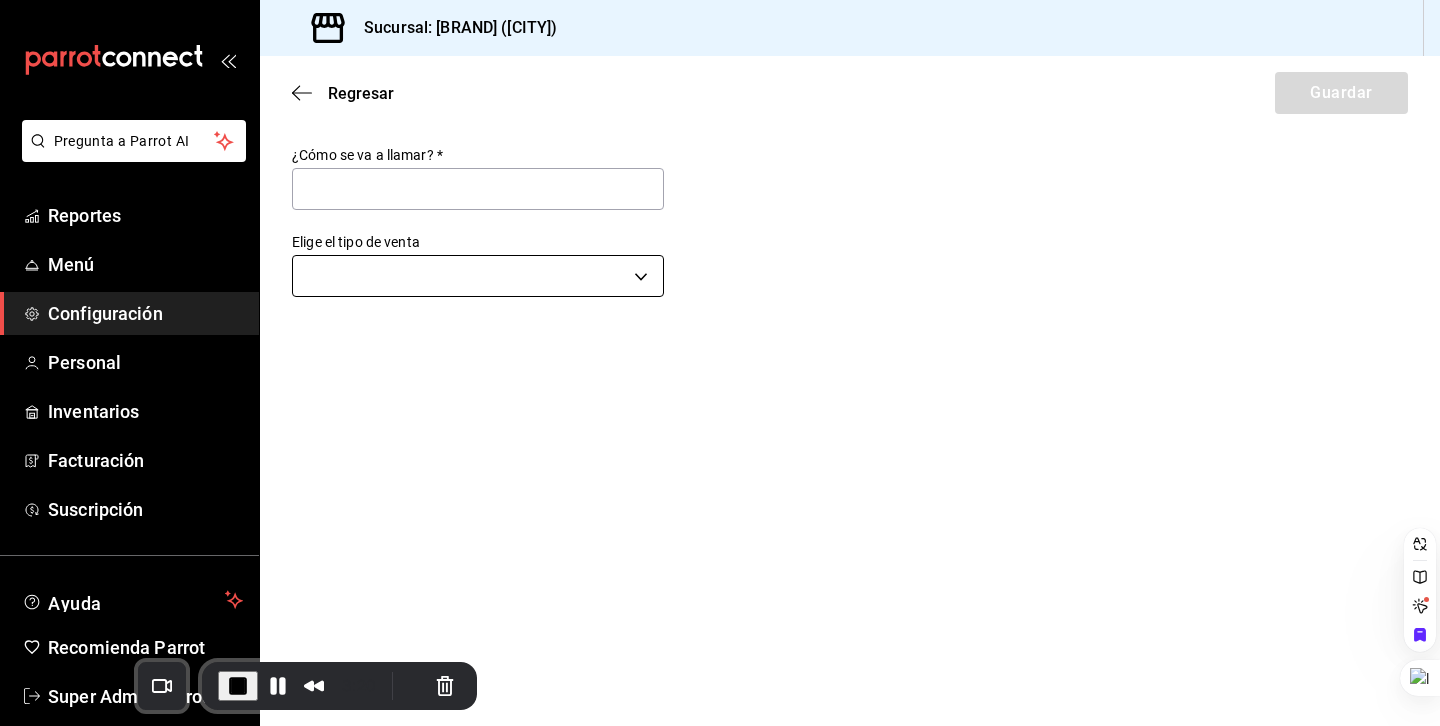 click on "Pregunta a Parrot AI Reportes Menú Configuración Personal Inventarios Facturación Suscripción Ayuda Recomienda Parrot Super Admin Parrot Sugerir nueva función Sucursal: [BRAND] ([CITY]) Regresar Guardar ¿Cómo se va a llamar? * Elige el tipo de venta GANA 1 MES GRATIS EN TU SUSCRIPCIÓN AQUÍ ¿Recuerdas cómo empezó tu restaurante? Hoy puedes ayudar a un colega a tener el mismo cambio que tú viviste. Recomienda Parrot directamente desde tu Portal Administrador. Es fácil y rápido. 🎁 Por cada restaurante que se una, ganas 1 mes gratis. Ver video tutorial Ir a video Pregunta a Parrot AI Reportes Menú Configuración Personal Inventarios Facturación Suscripción Ayuda Recomienda Parrot Super Admin Parrot Sugerir nueva función Visitar centro de ayuda ([PHONE]) [EMAIL] Visitar centro de ayuda ([PHONE]) [EMAIL]" at bounding box center (720, 363) 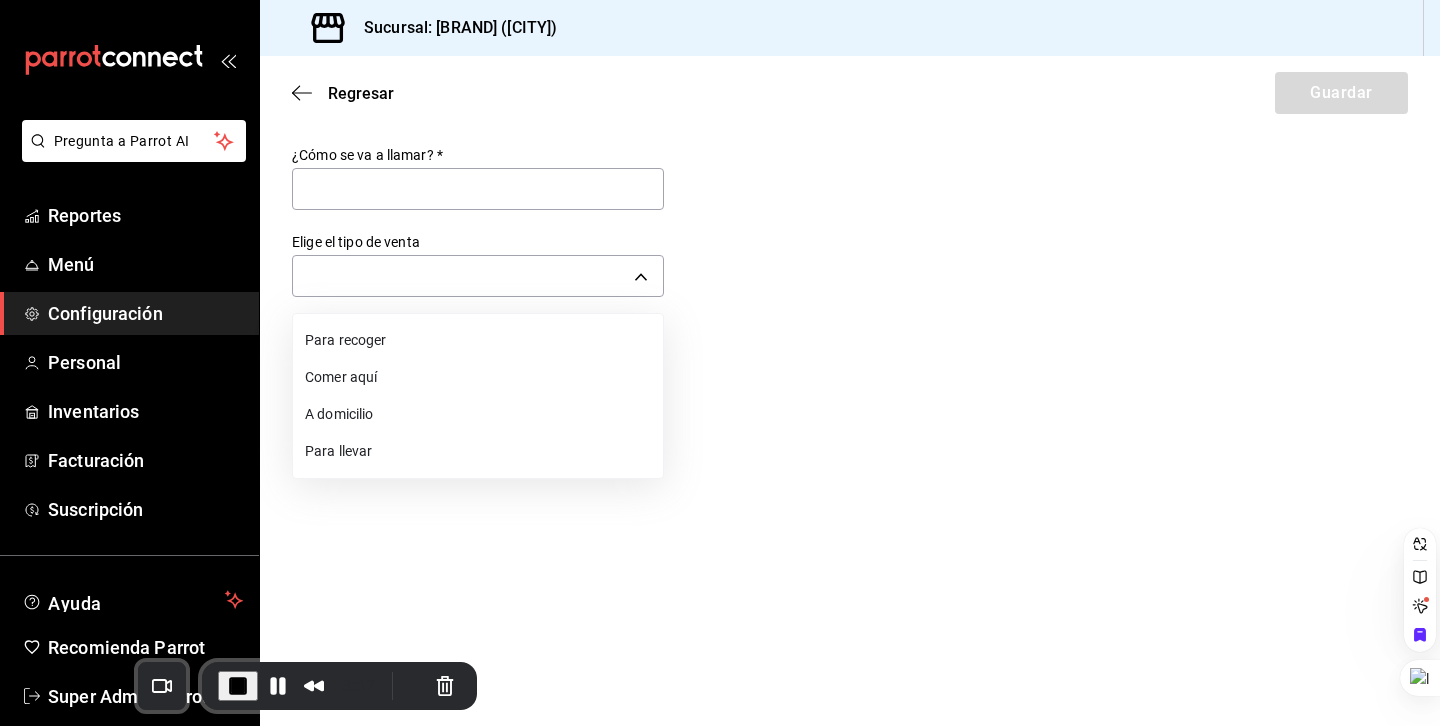 click on "Comer aquí" at bounding box center (478, 377) 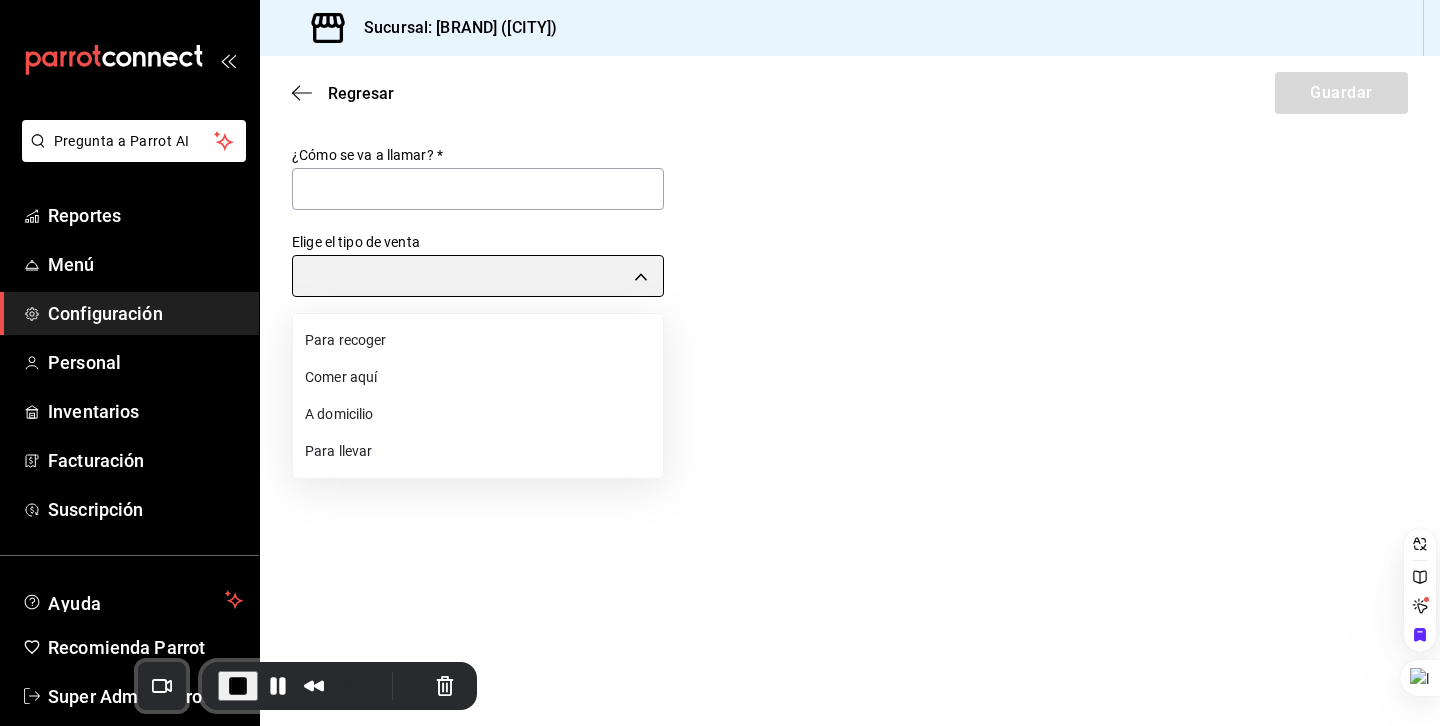 type on "DINE_IN" 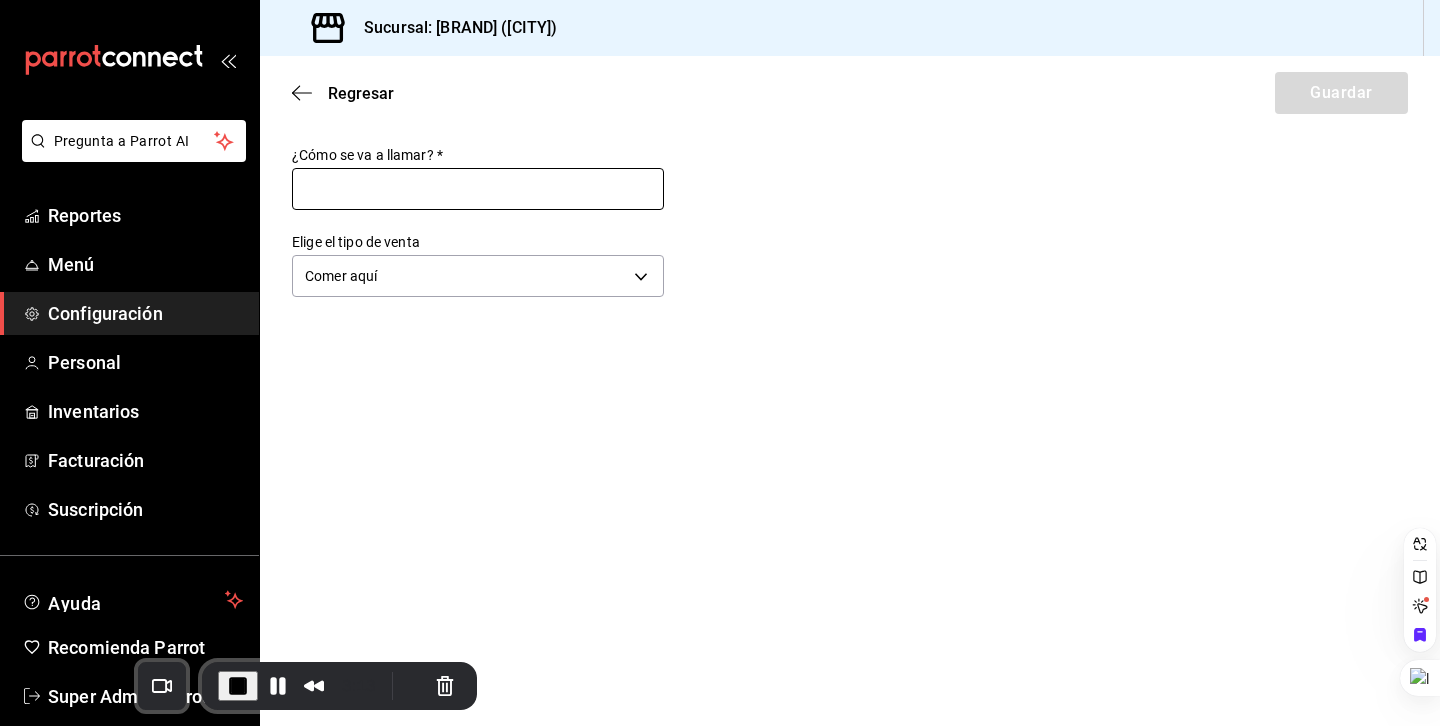 click at bounding box center (478, 189) 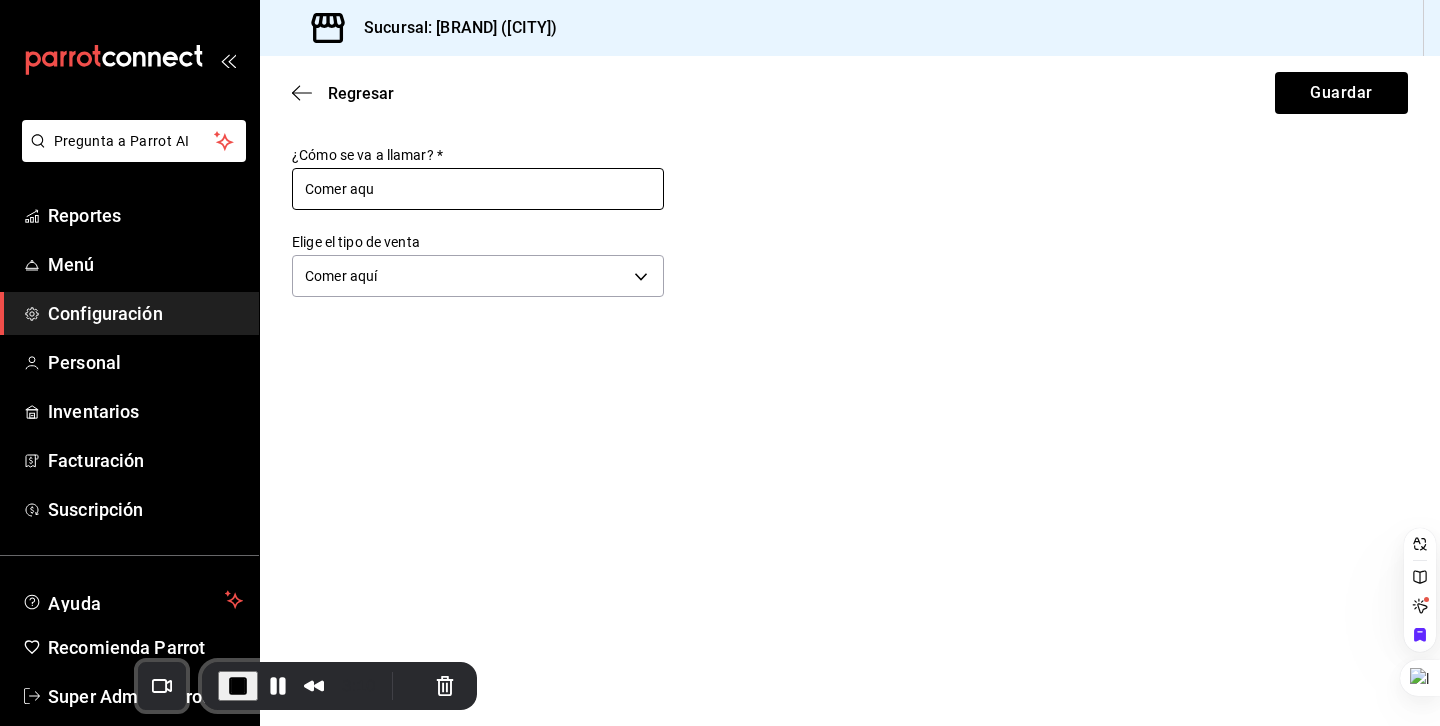 type on "Comer aquí" 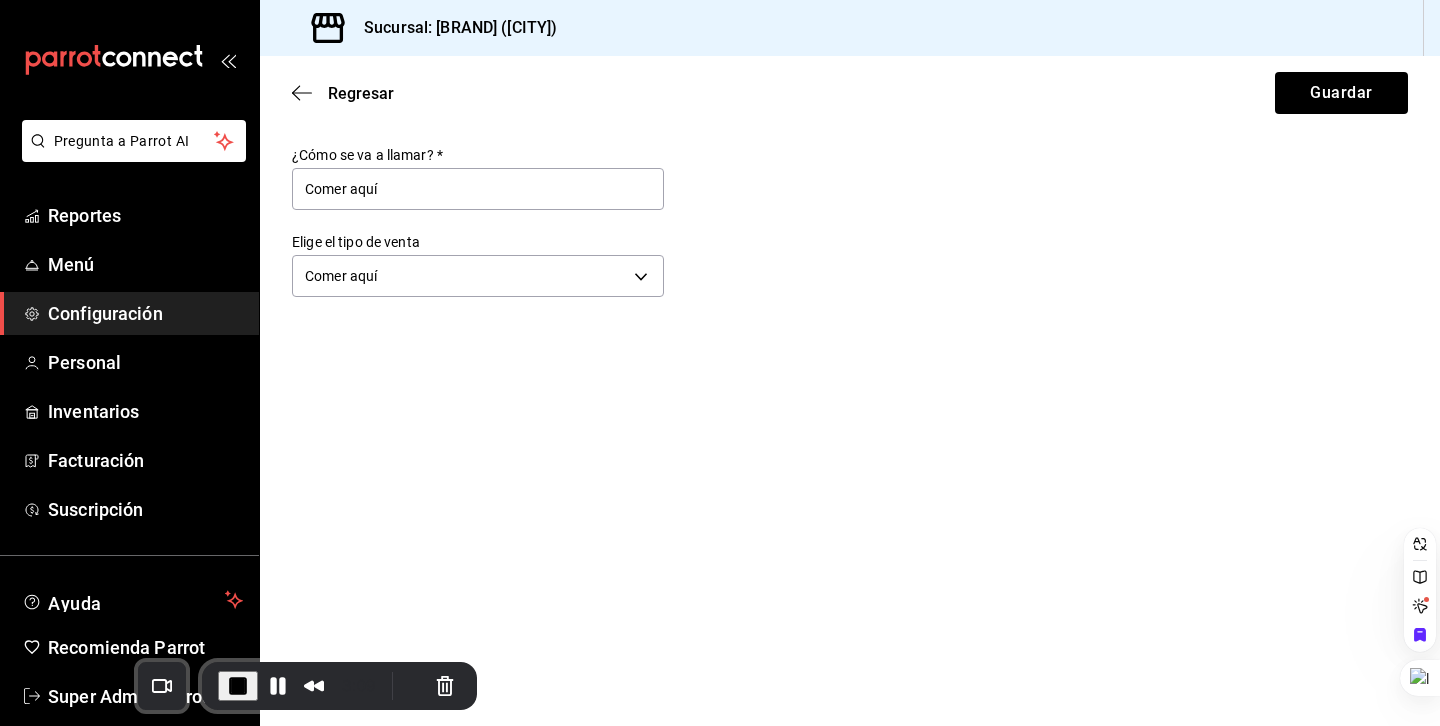 click on "Regresar Guardar" at bounding box center (850, 93) 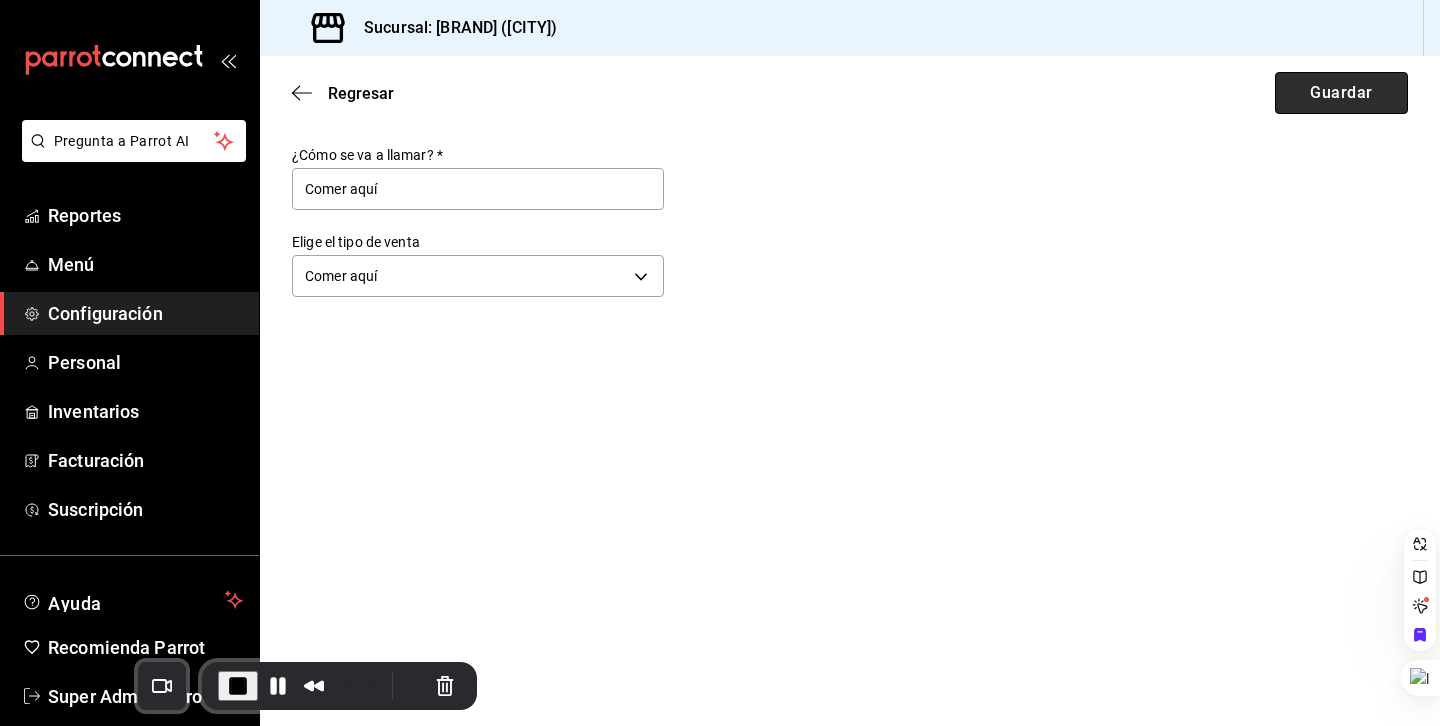 click on "Guardar" at bounding box center (1341, 93) 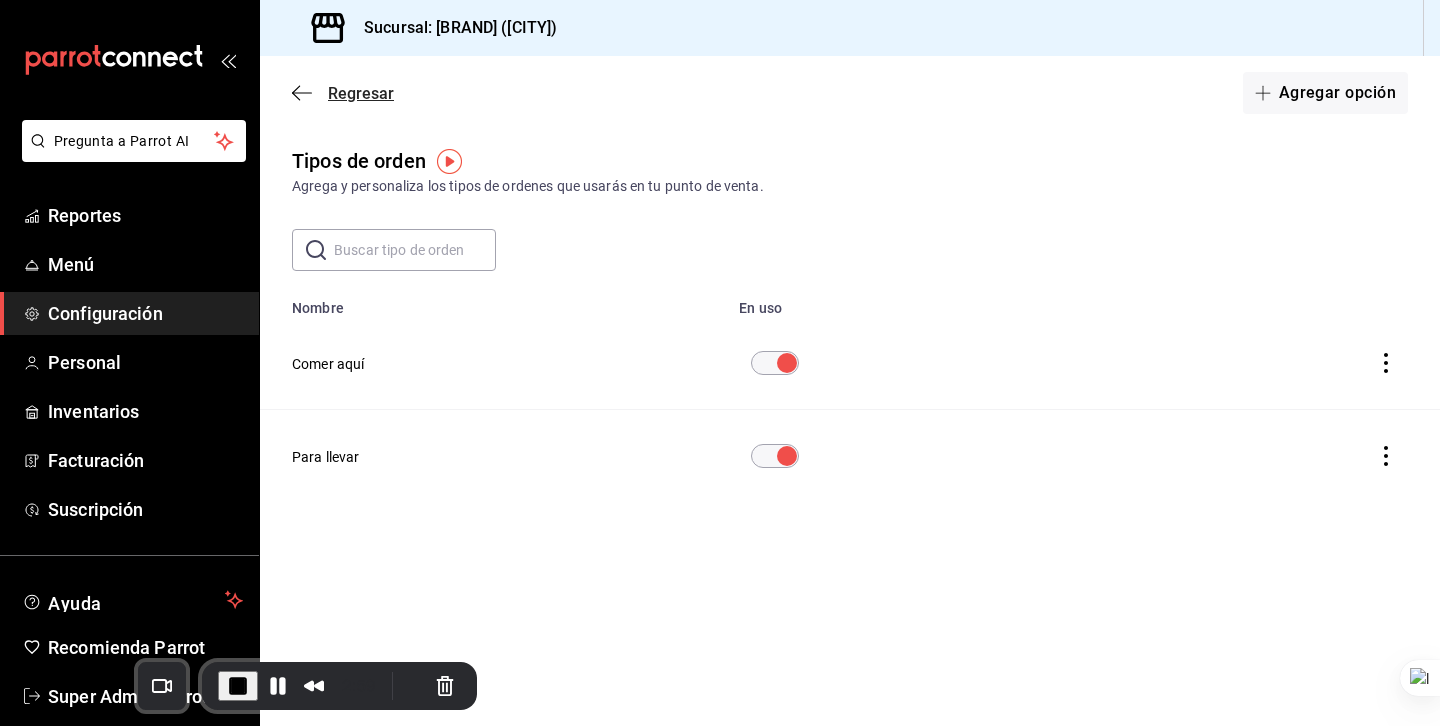 click 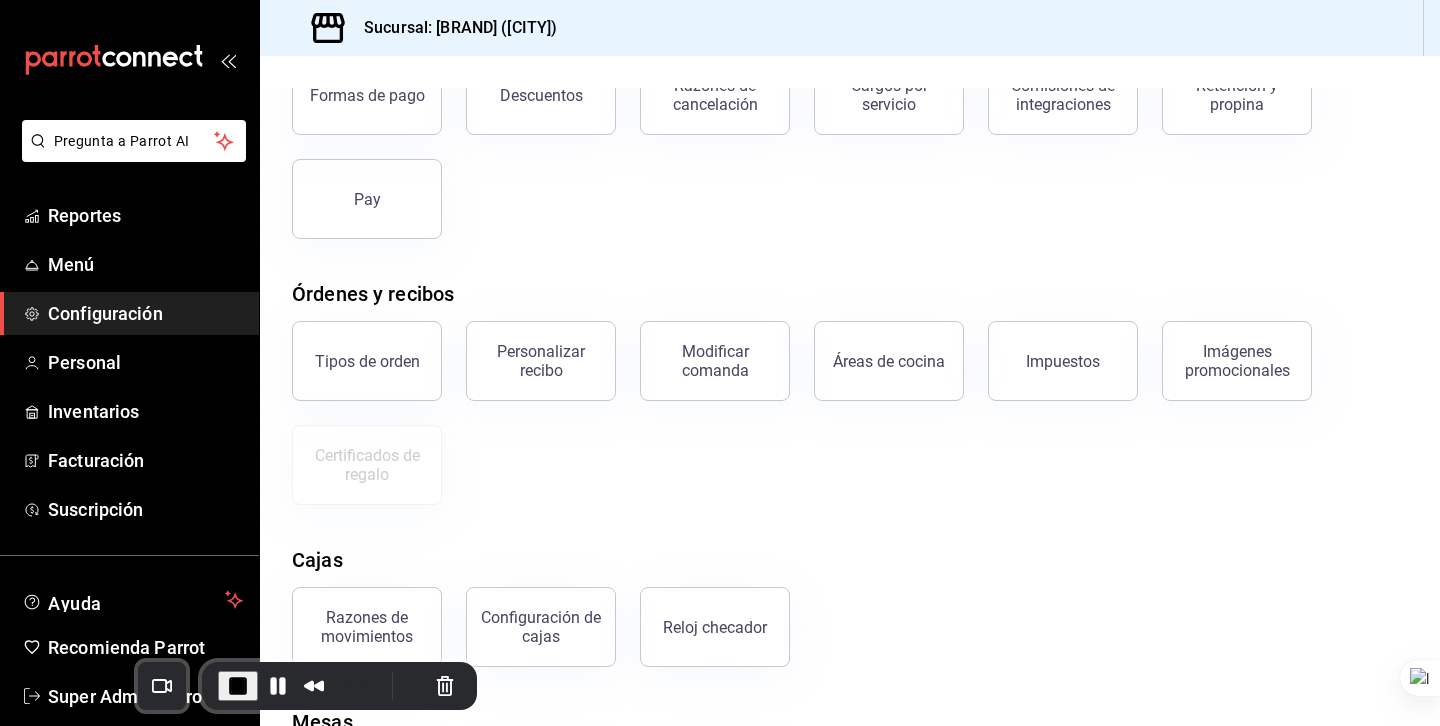 scroll, scrollTop: 288, scrollLeft: 0, axis: vertical 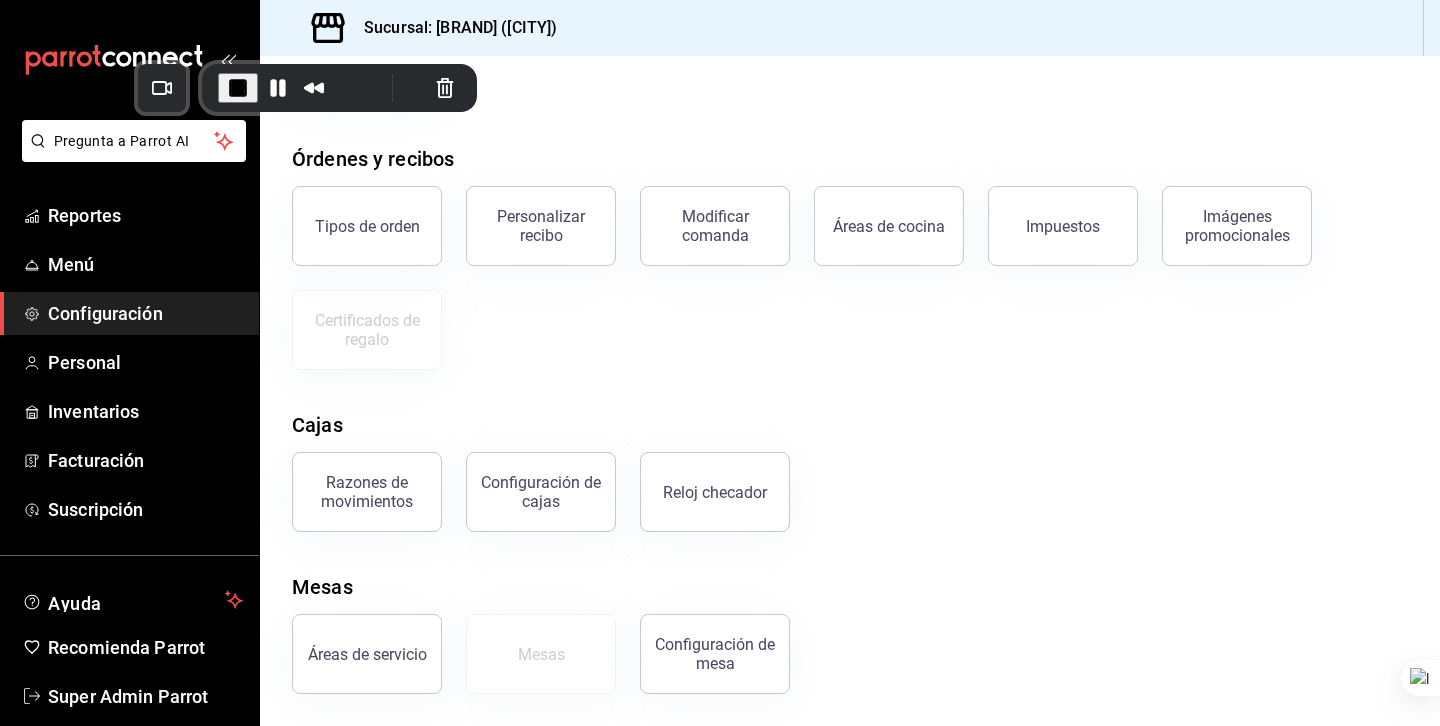 drag, startPoint x: 214, startPoint y: 668, endPoint x: 127, endPoint y: 70, distance: 604.2955 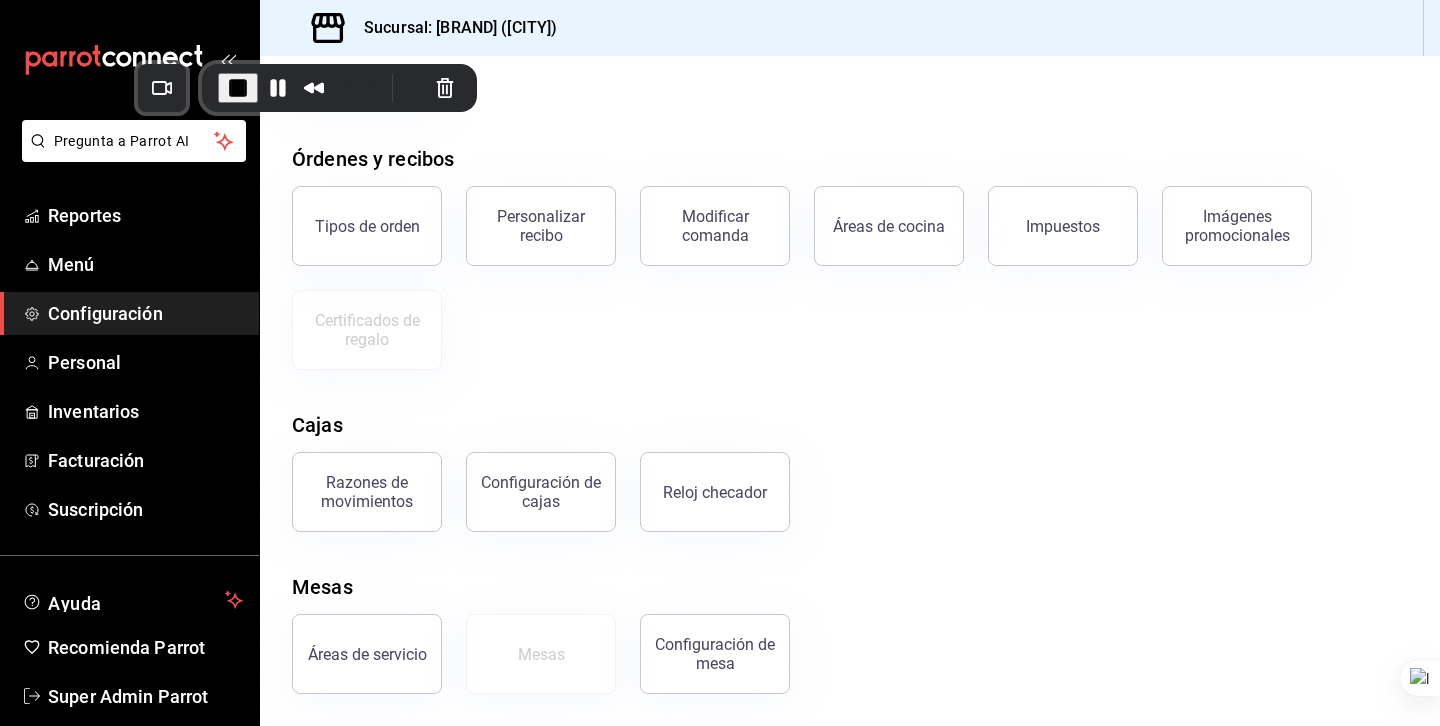 click on "Elige la opción que deseas configurar Pagos Formas de pago Descuentos Razones de cancelación Cargos por servicio Comisiones de integraciones Retención y propina Pay Órdenes y recibos Tipos de orden Personalizar recibo Modificar comanda Áreas de cocina Impuestos Imágenes promocionales Certificados de regalo Cajas Razones de movimientos Configuración de cajas Reloj checador Mesas Áreas de servicio Mesas Configuración de mesa" at bounding box center (850, 255) 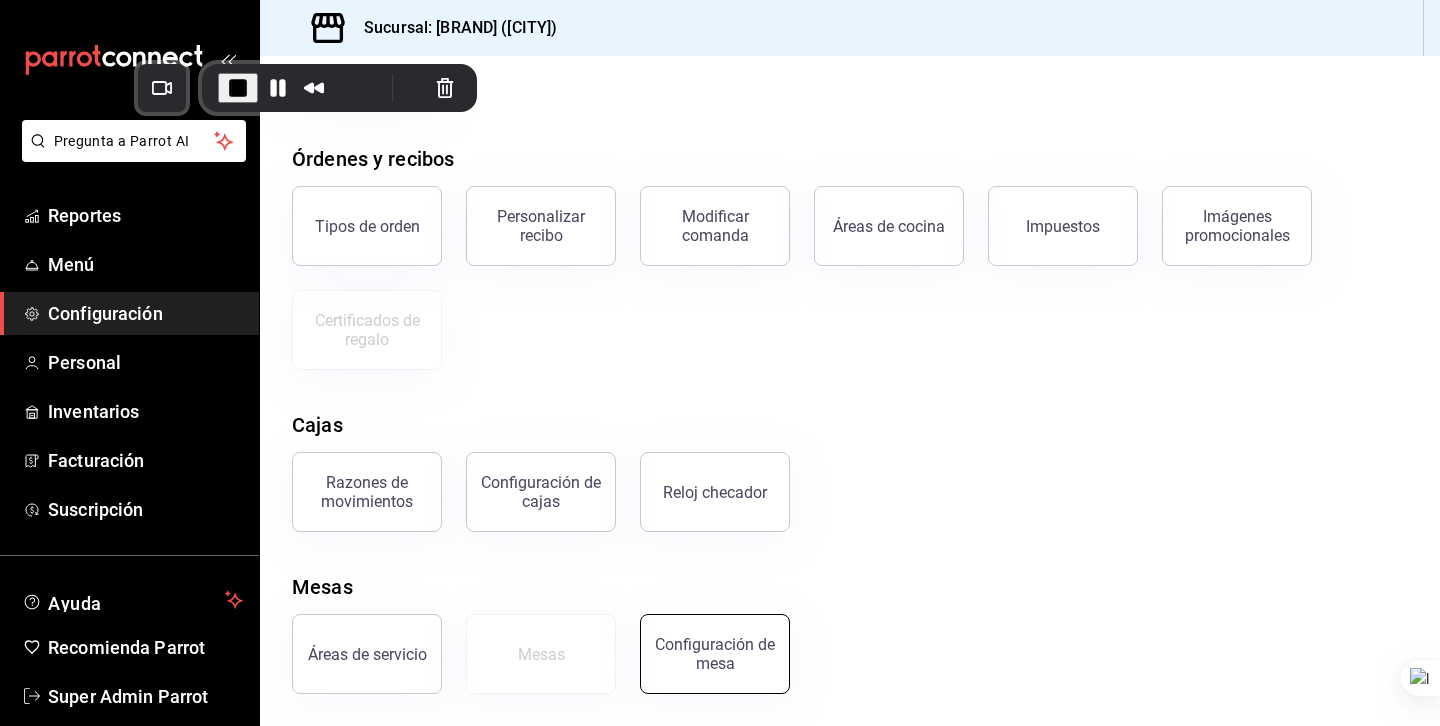 click on "Configuración de mesa" at bounding box center [715, 654] 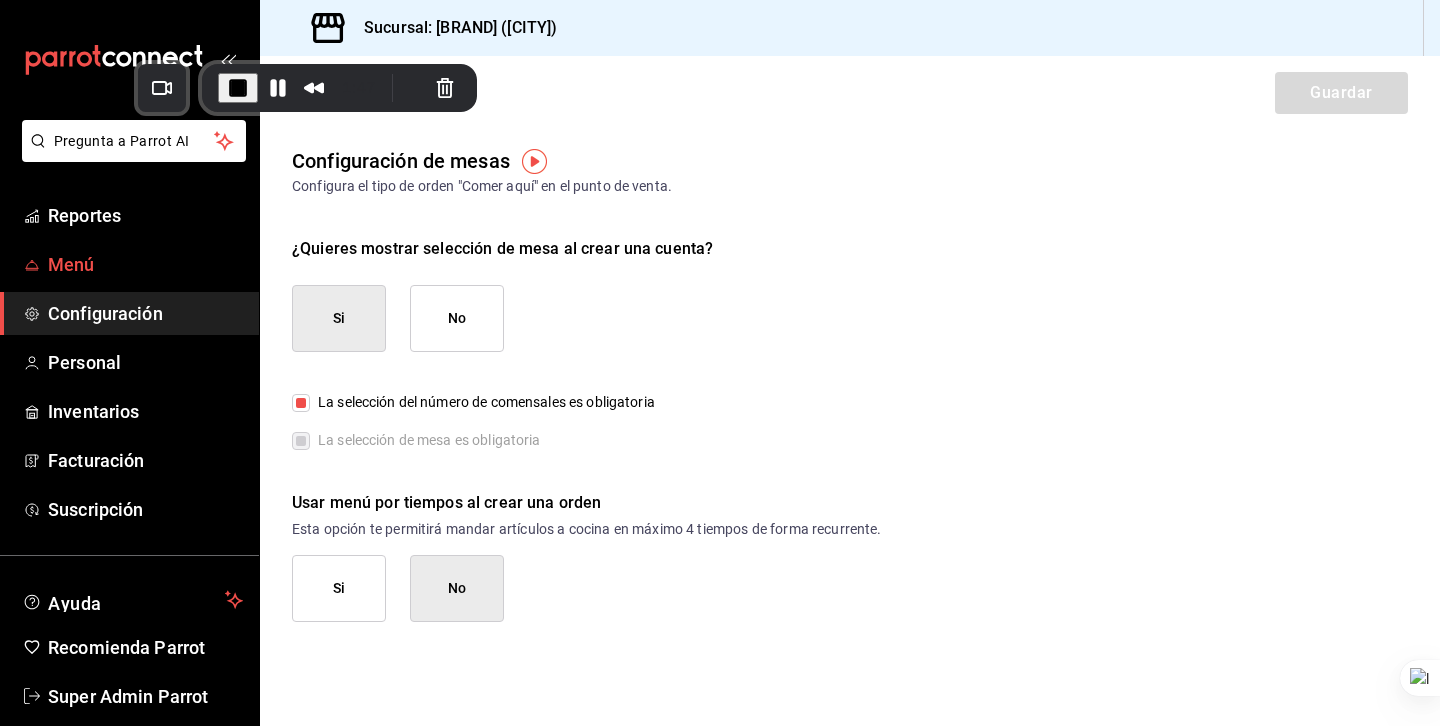 click on "Menú" at bounding box center (145, 264) 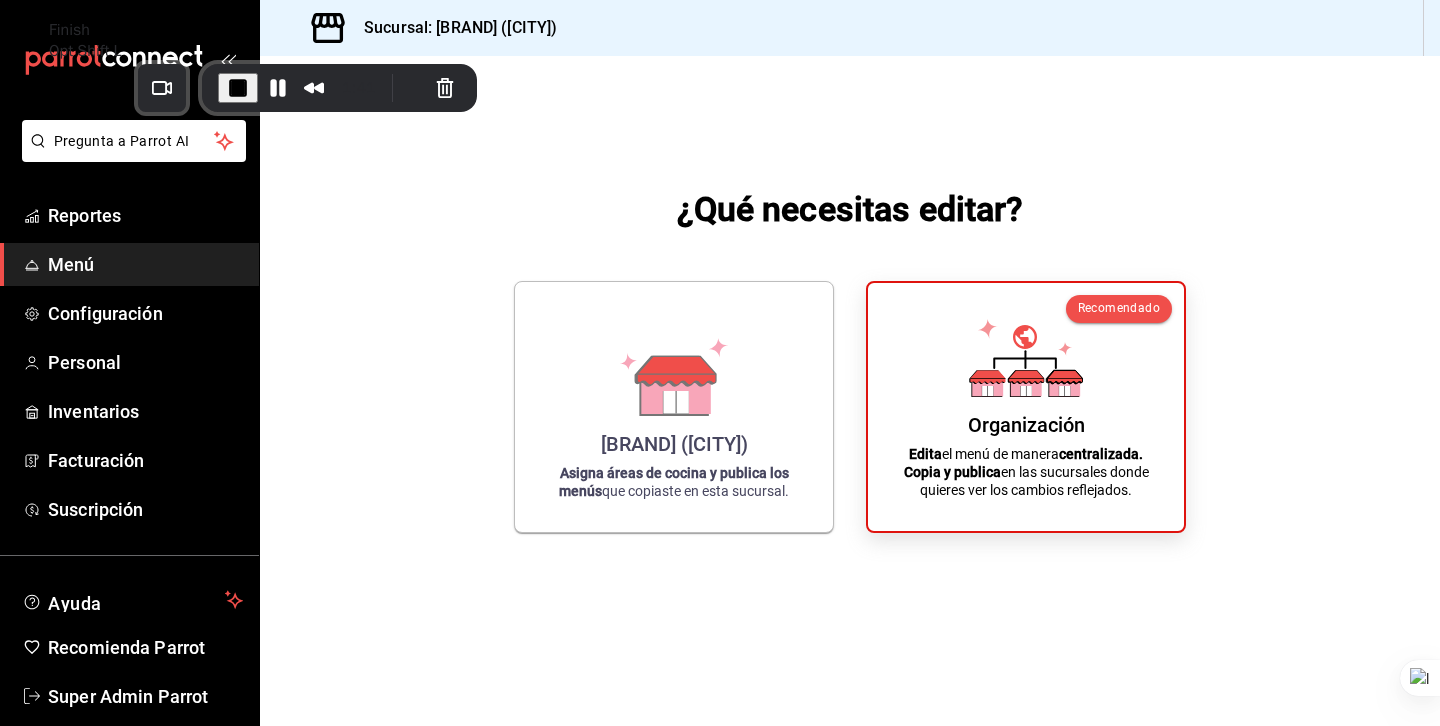 click at bounding box center (238, 88) 